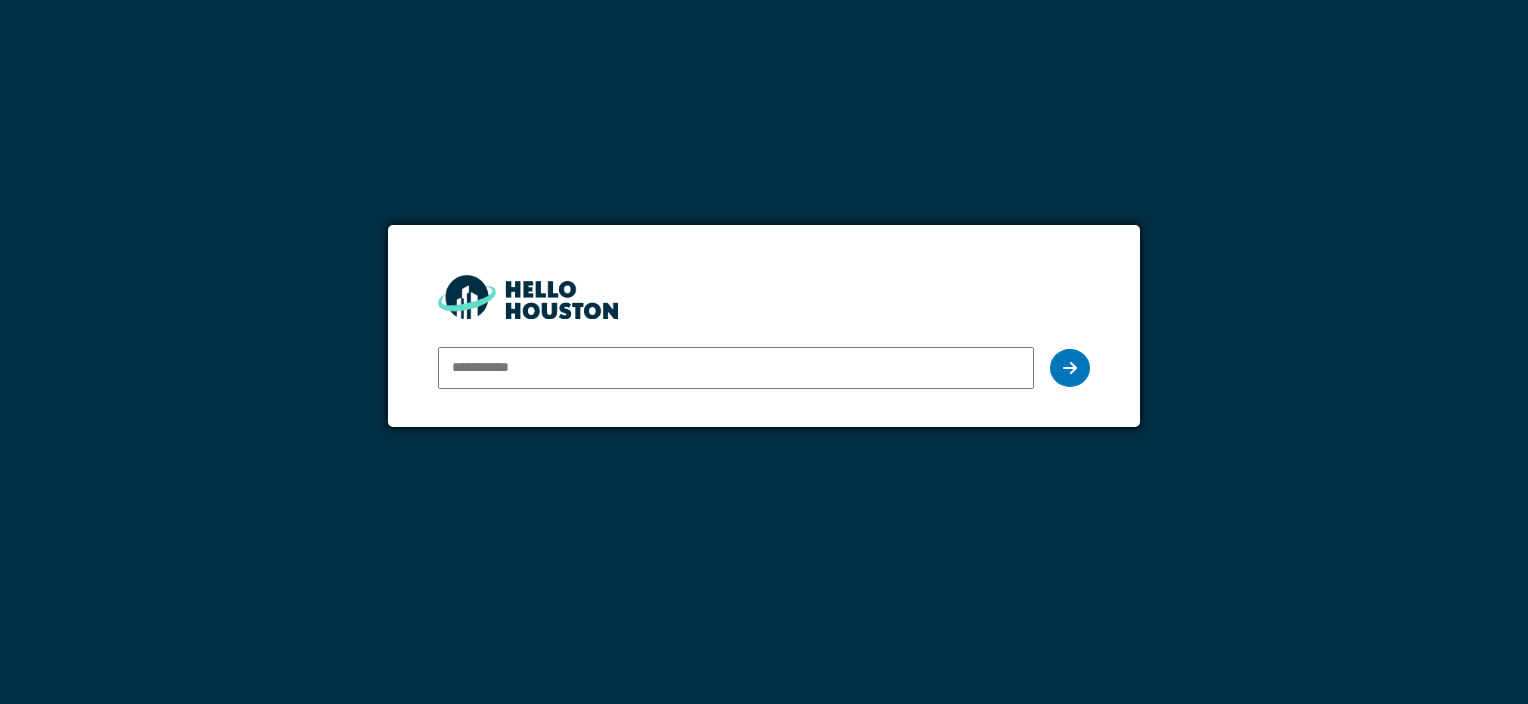 scroll, scrollTop: 0, scrollLeft: 0, axis: both 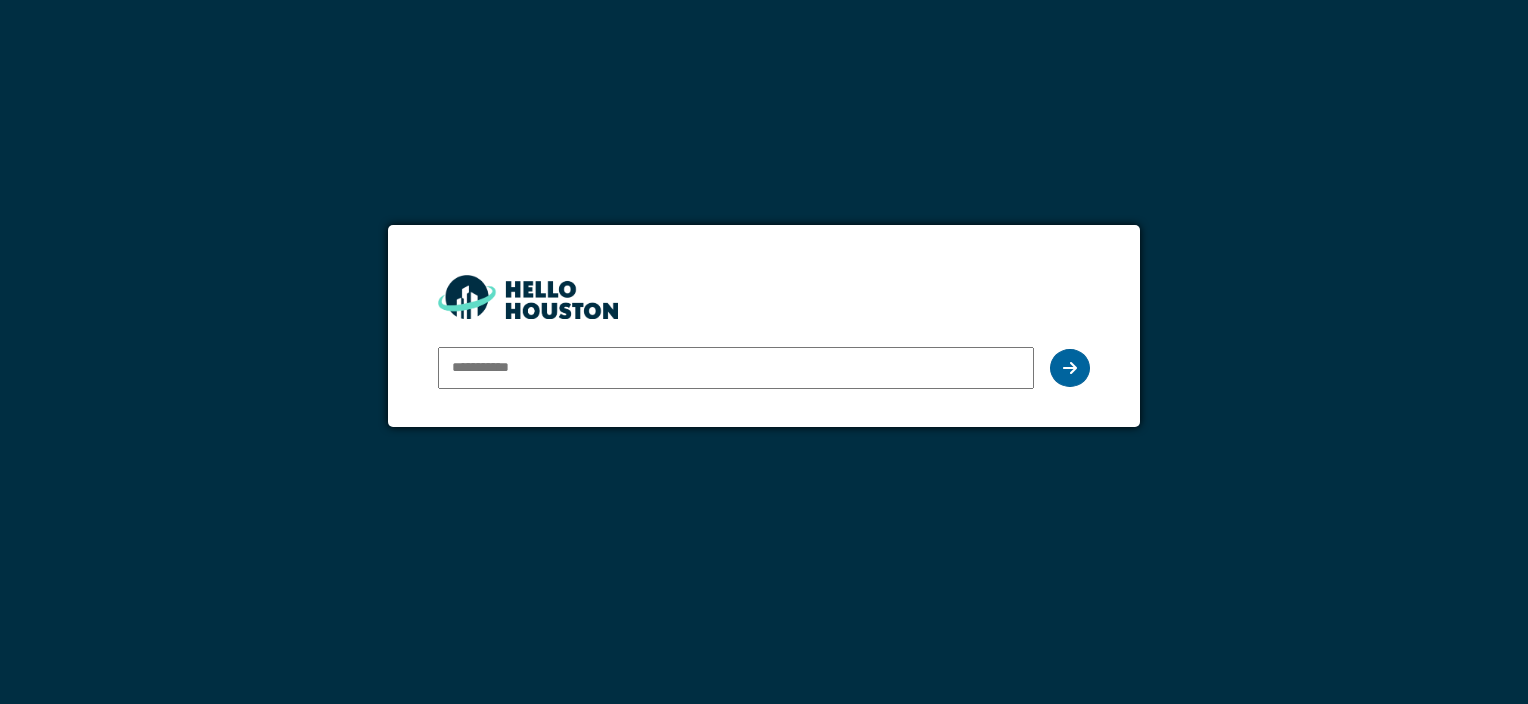 type on "**********" 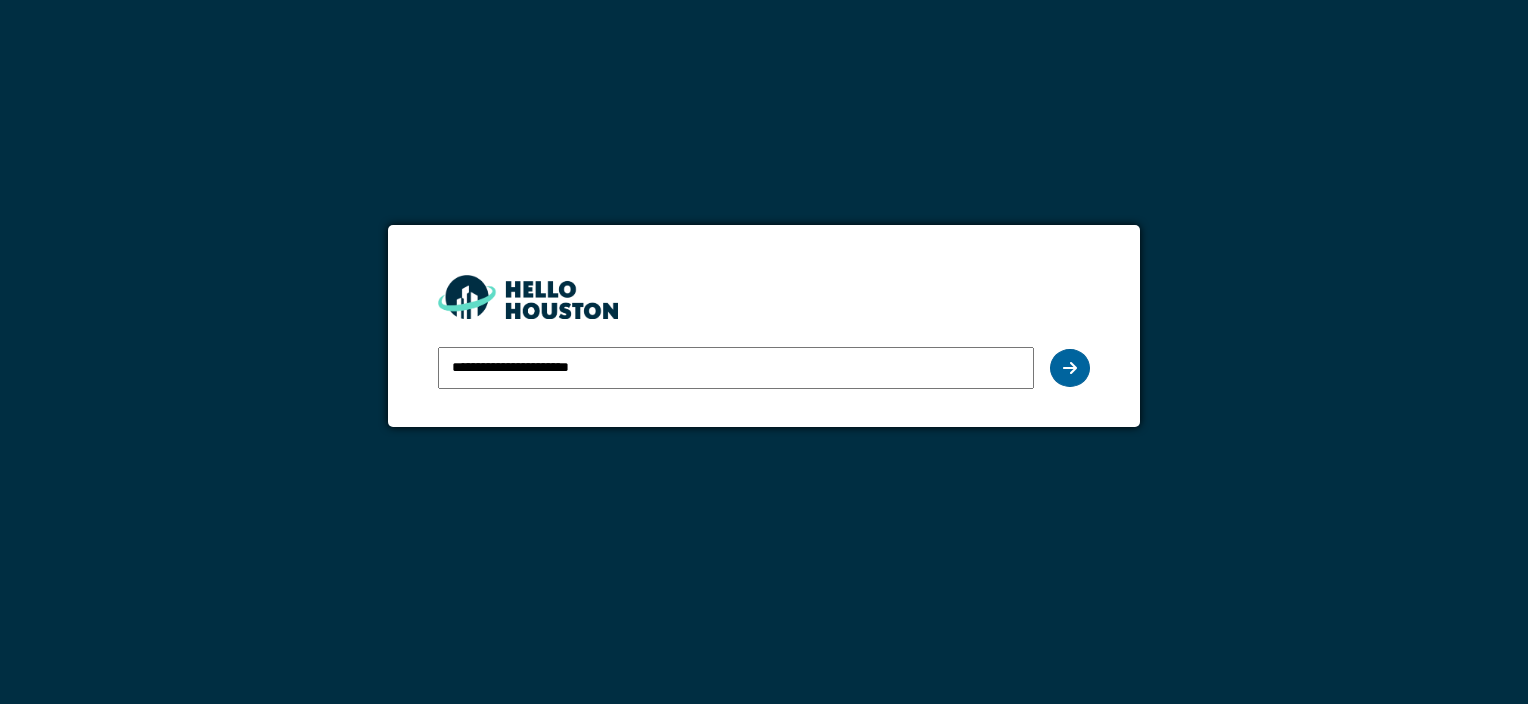 click at bounding box center (1070, 368) 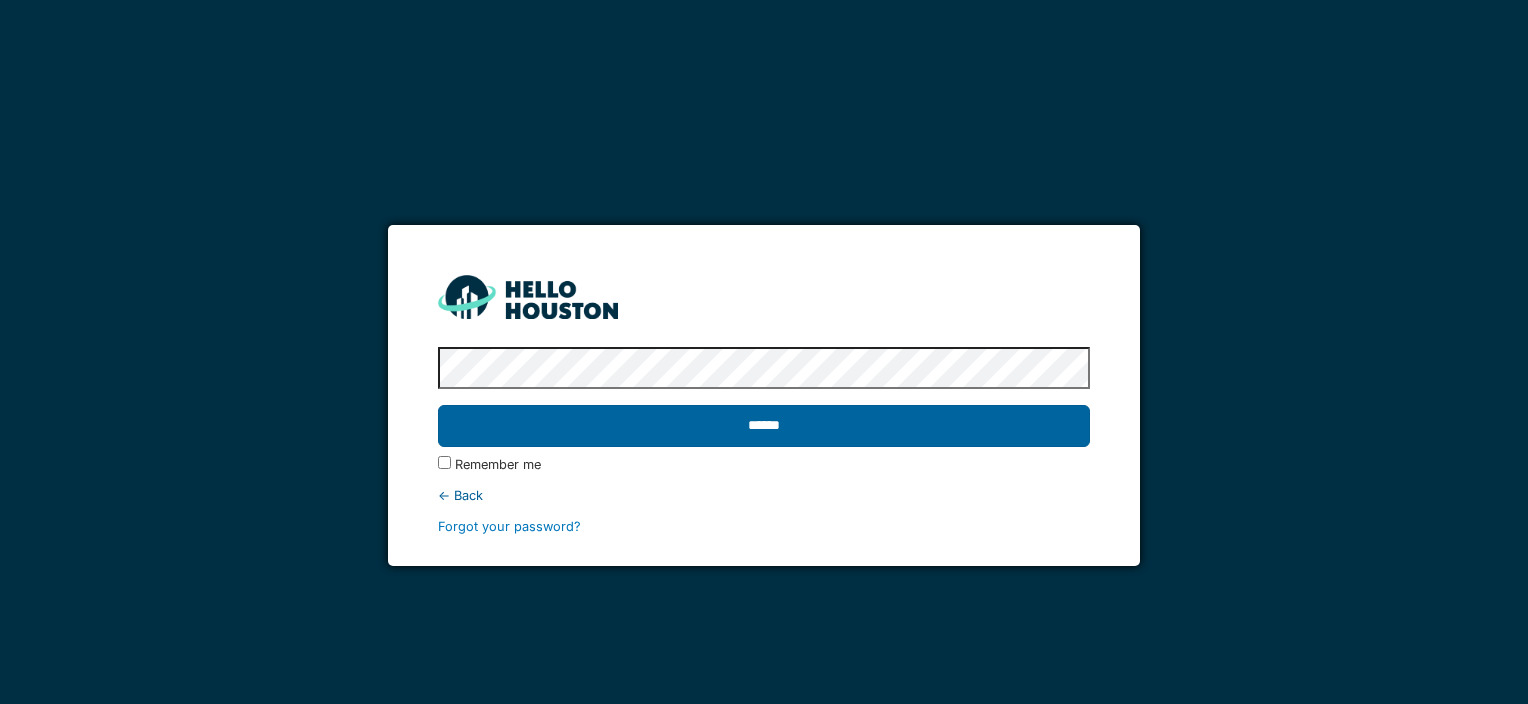 click on "******" at bounding box center [763, 426] 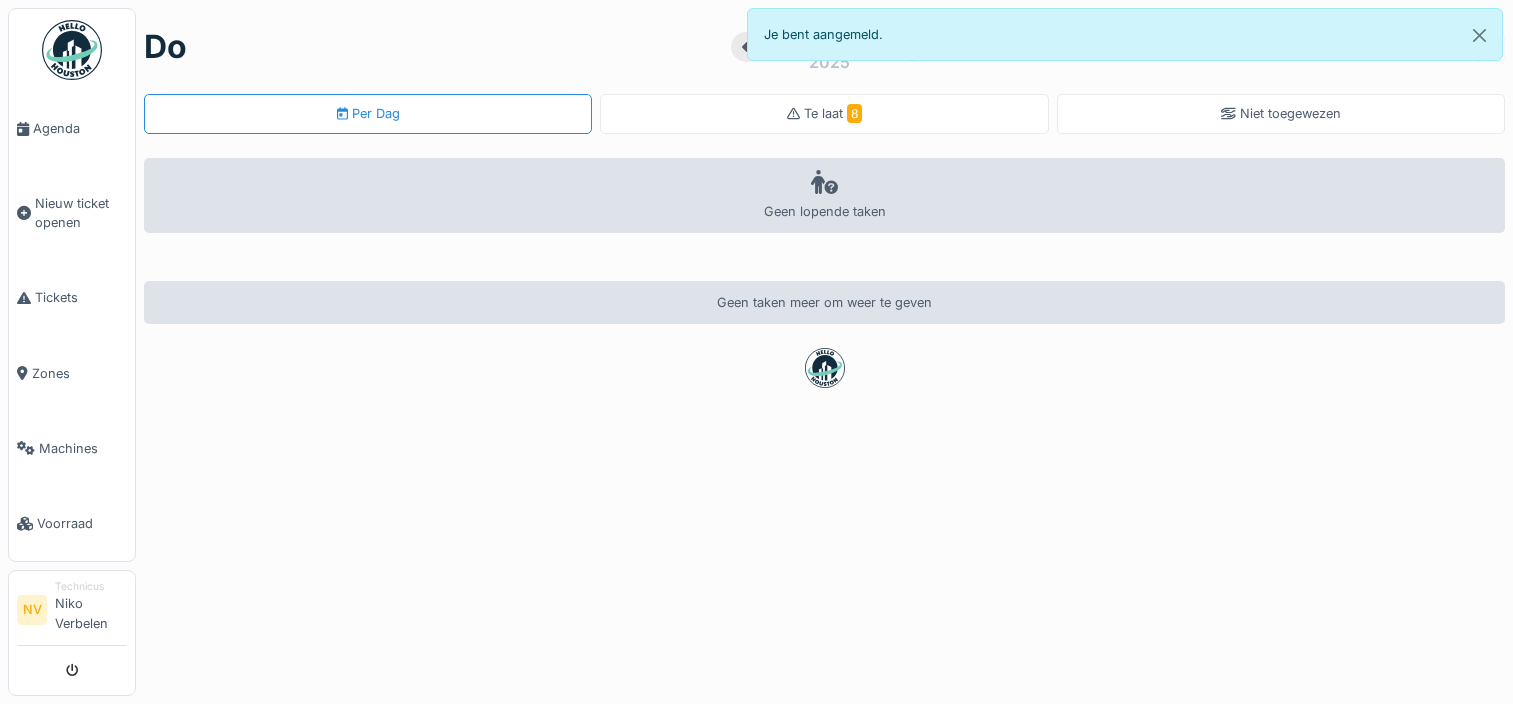 scroll, scrollTop: 0, scrollLeft: 0, axis: both 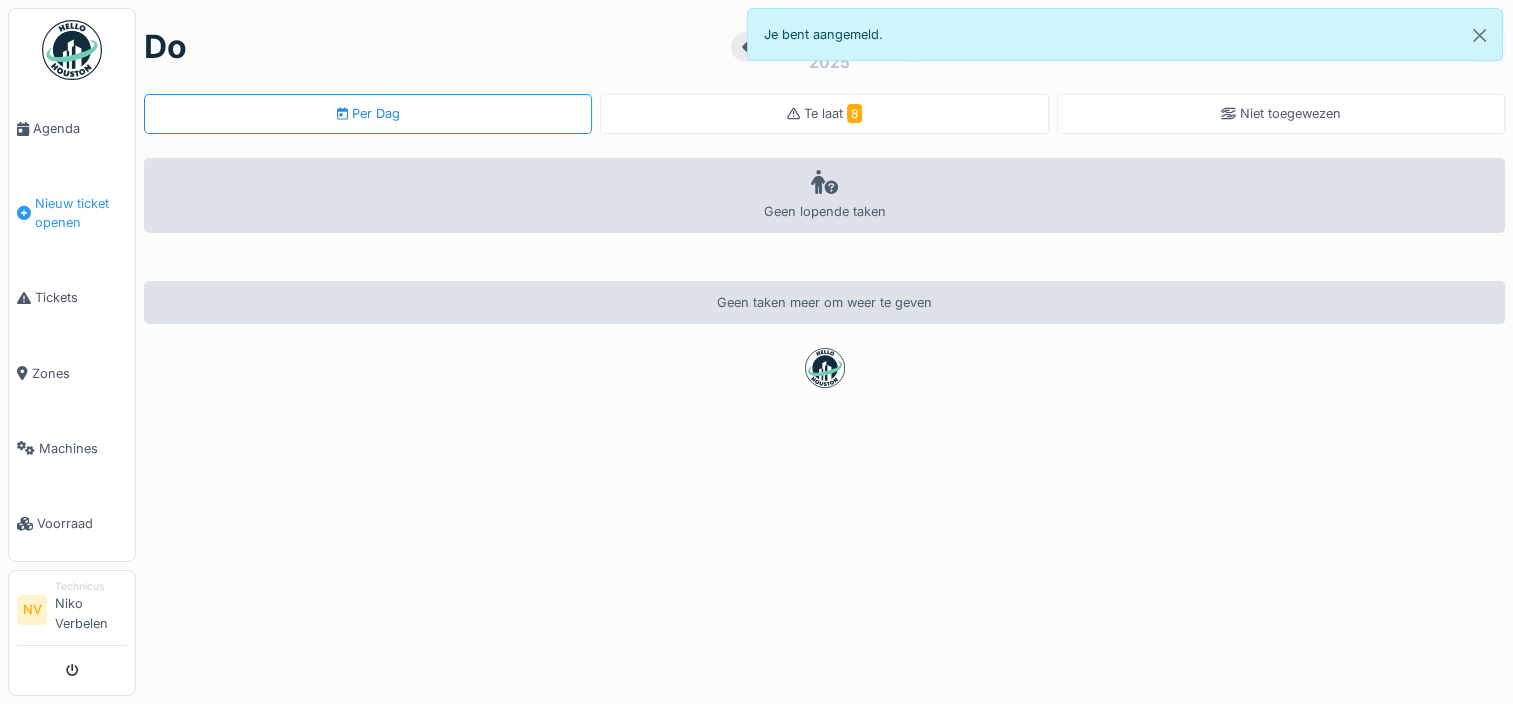 click on "Nieuw ticket openen" at bounding box center [81, 213] 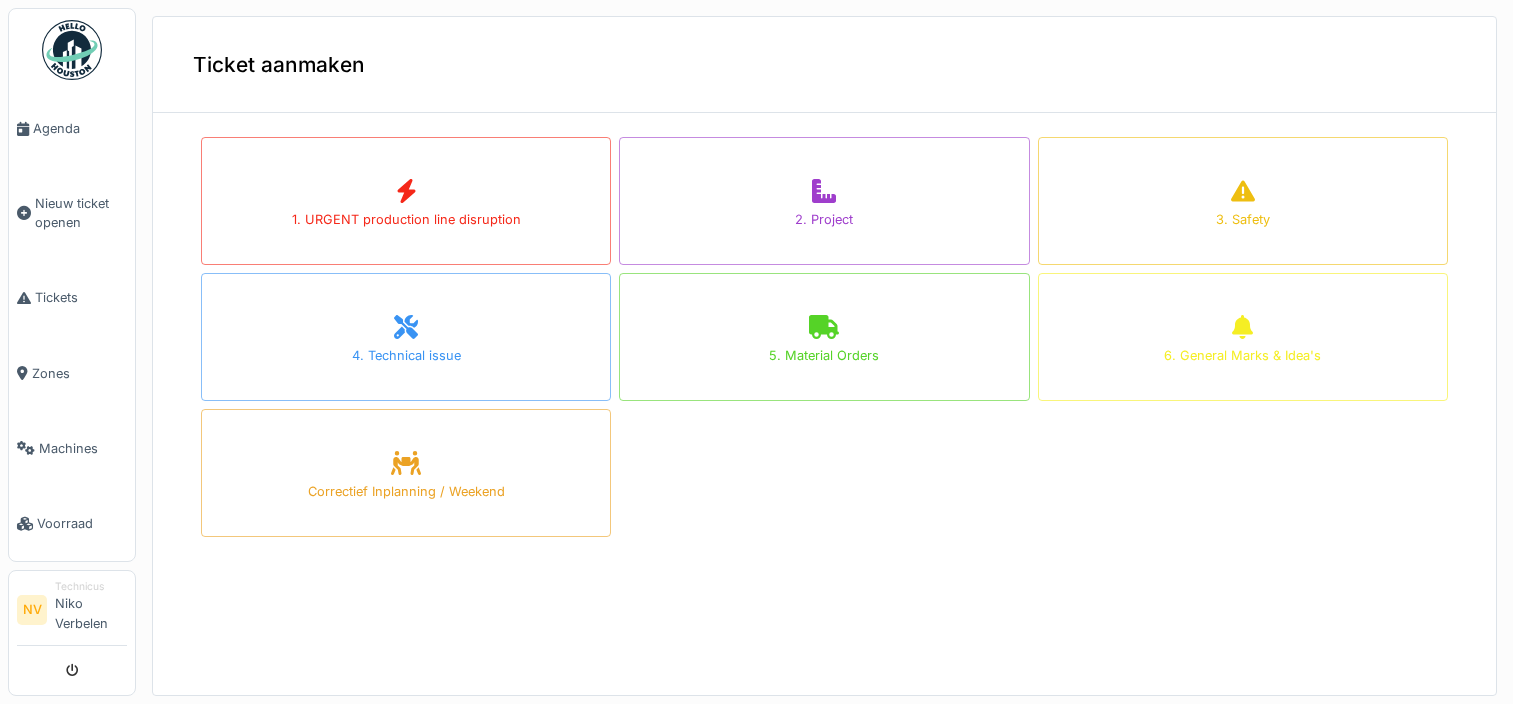 scroll, scrollTop: 0, scrollLeft: 0, axis: both 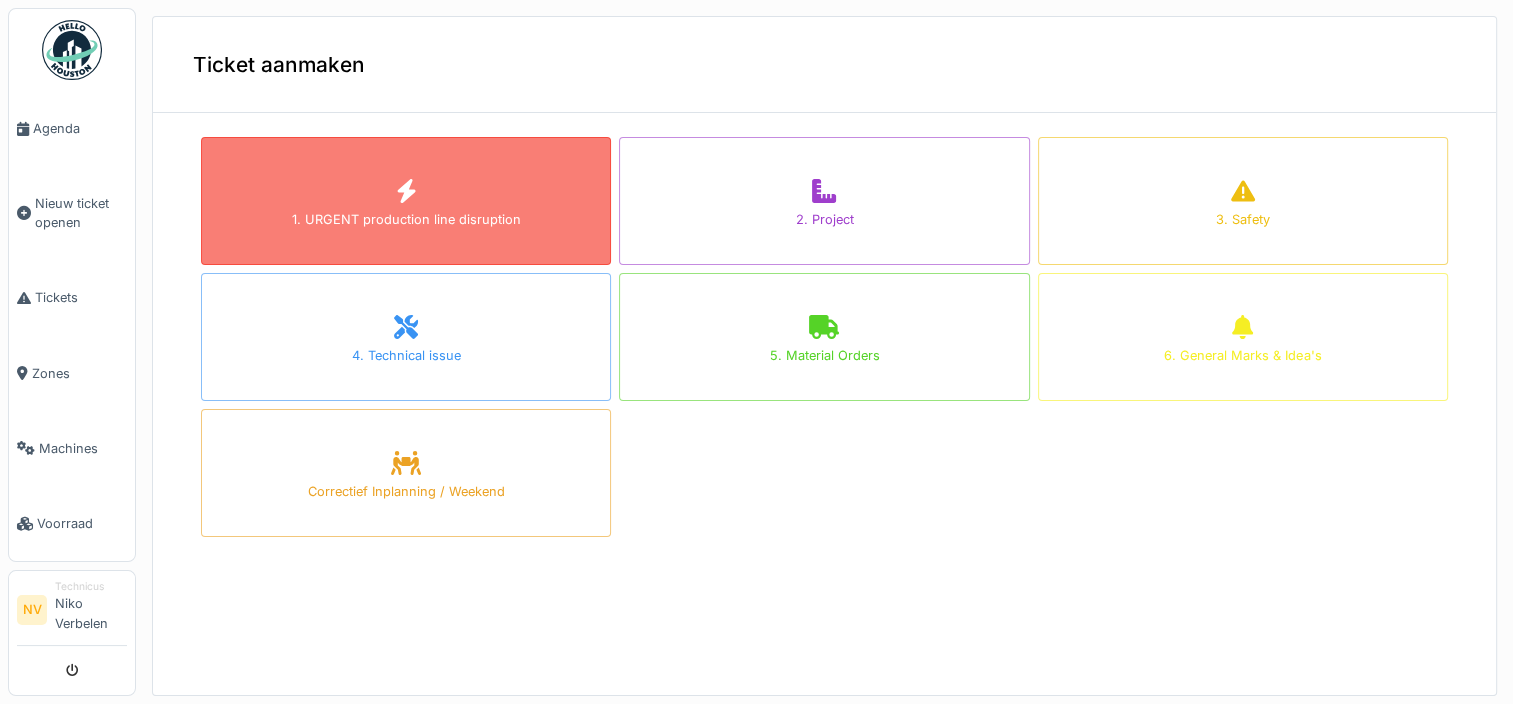 click 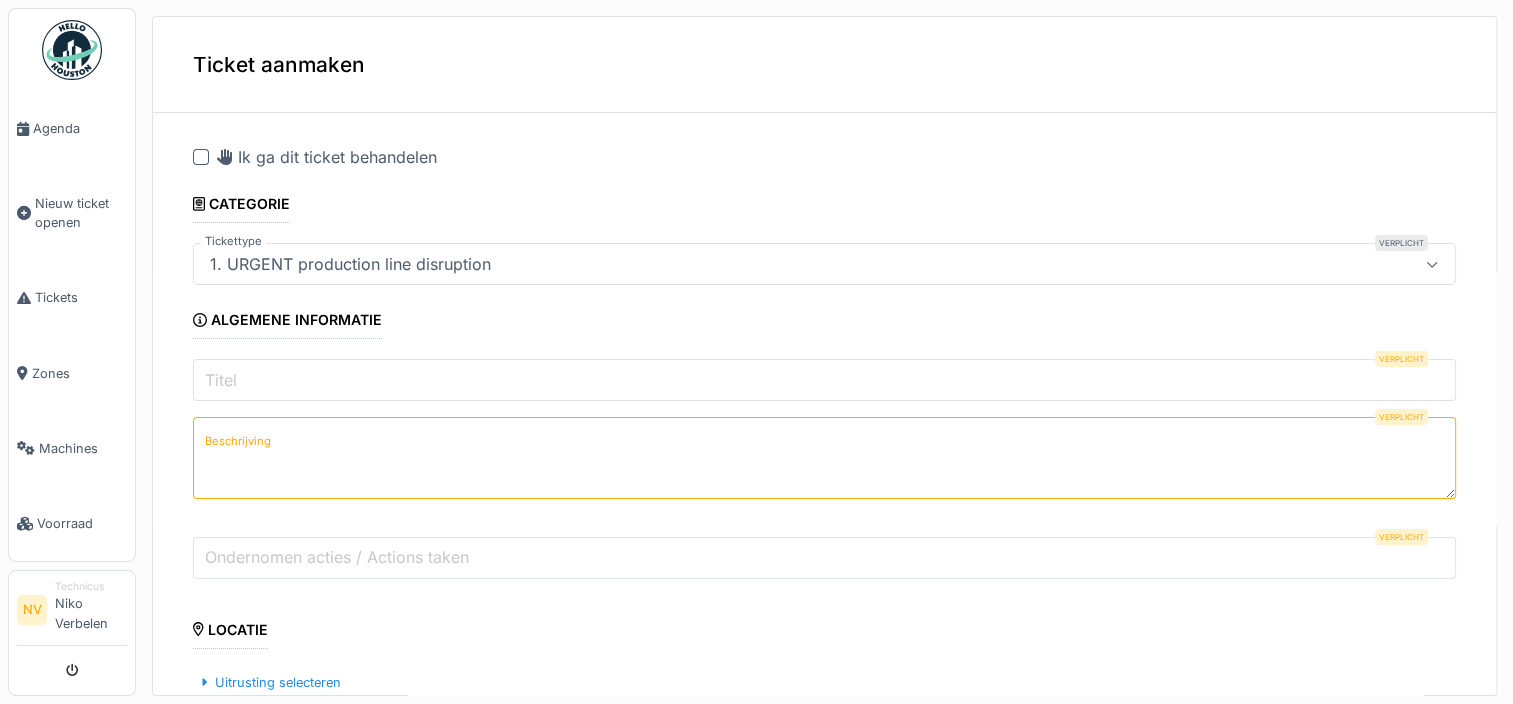 click on "Titel" at bounding box center (824, 380) 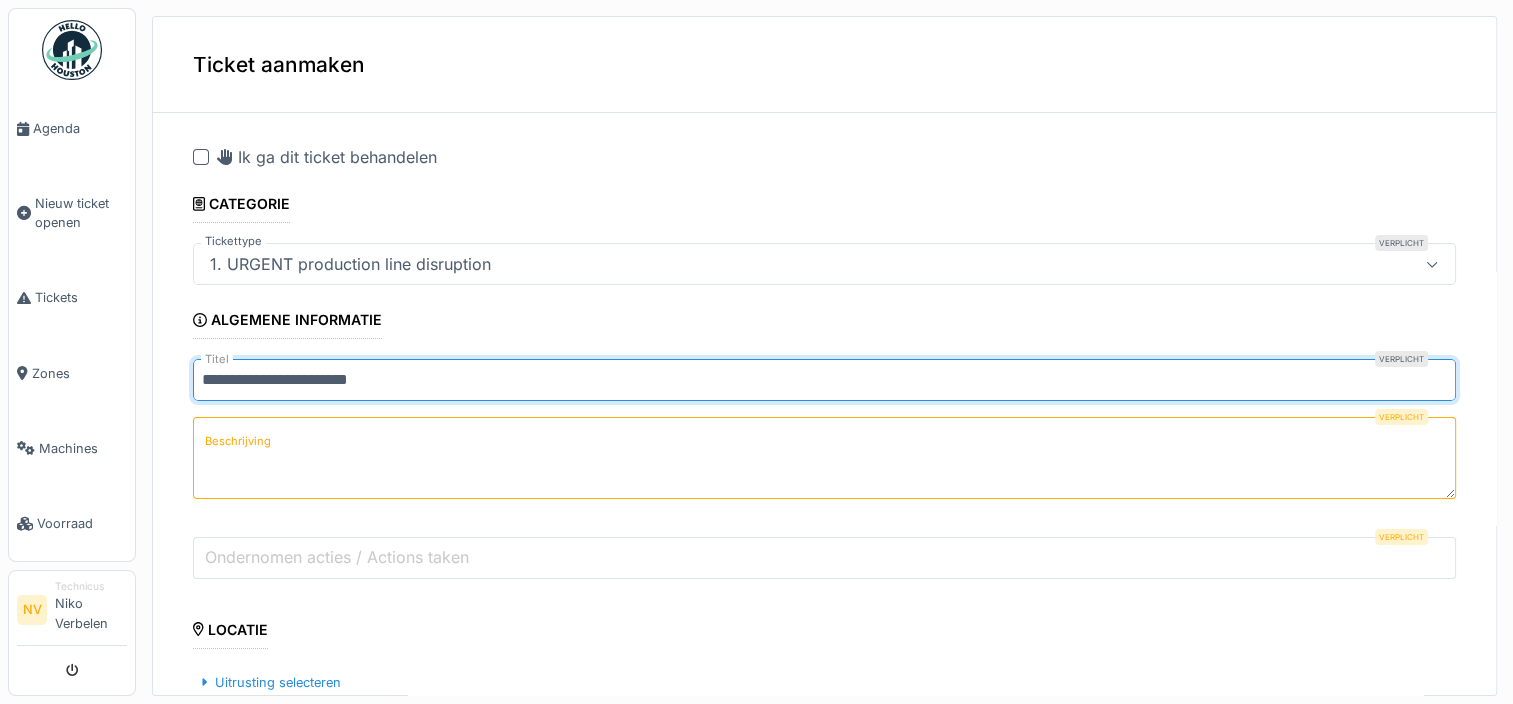 type on "**********" 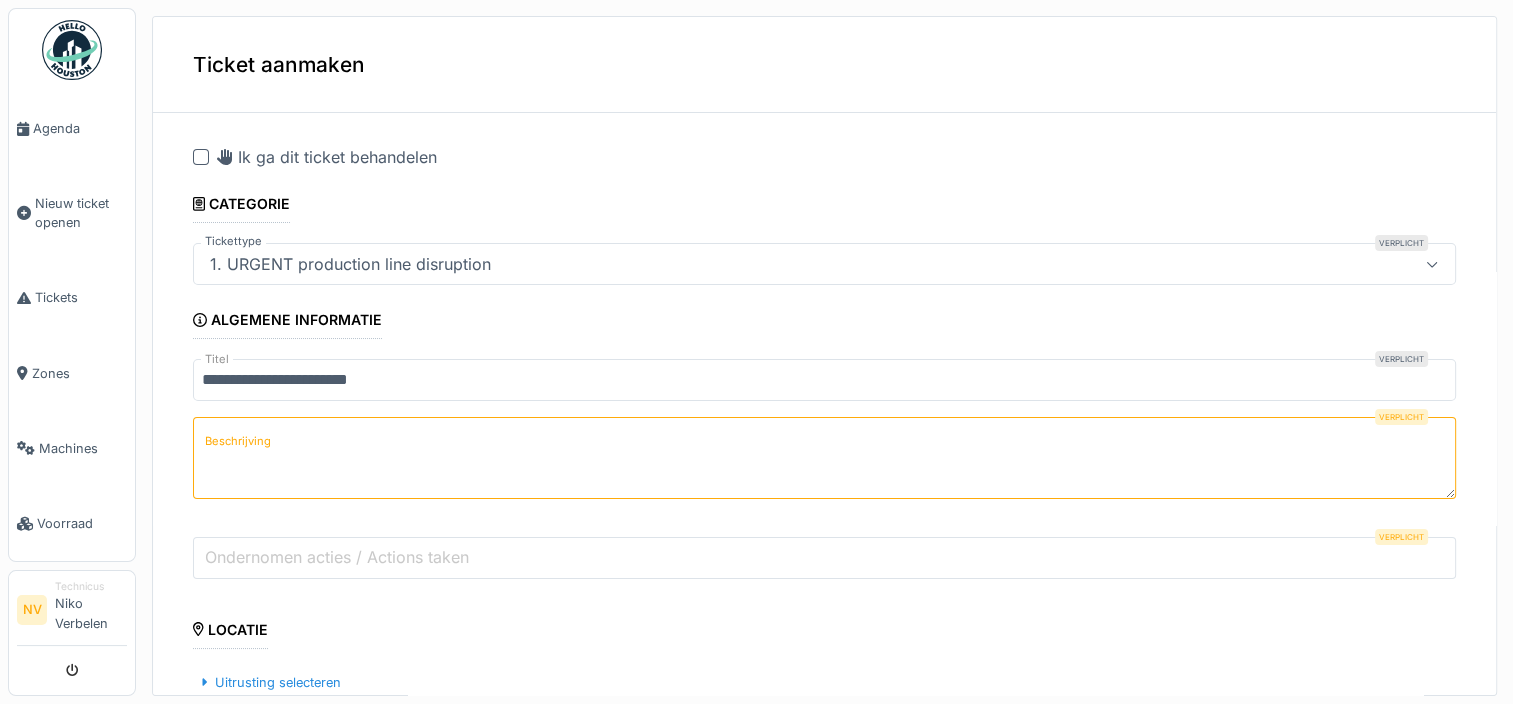 click on "Beschrijving" at bounding box center (824, 458) 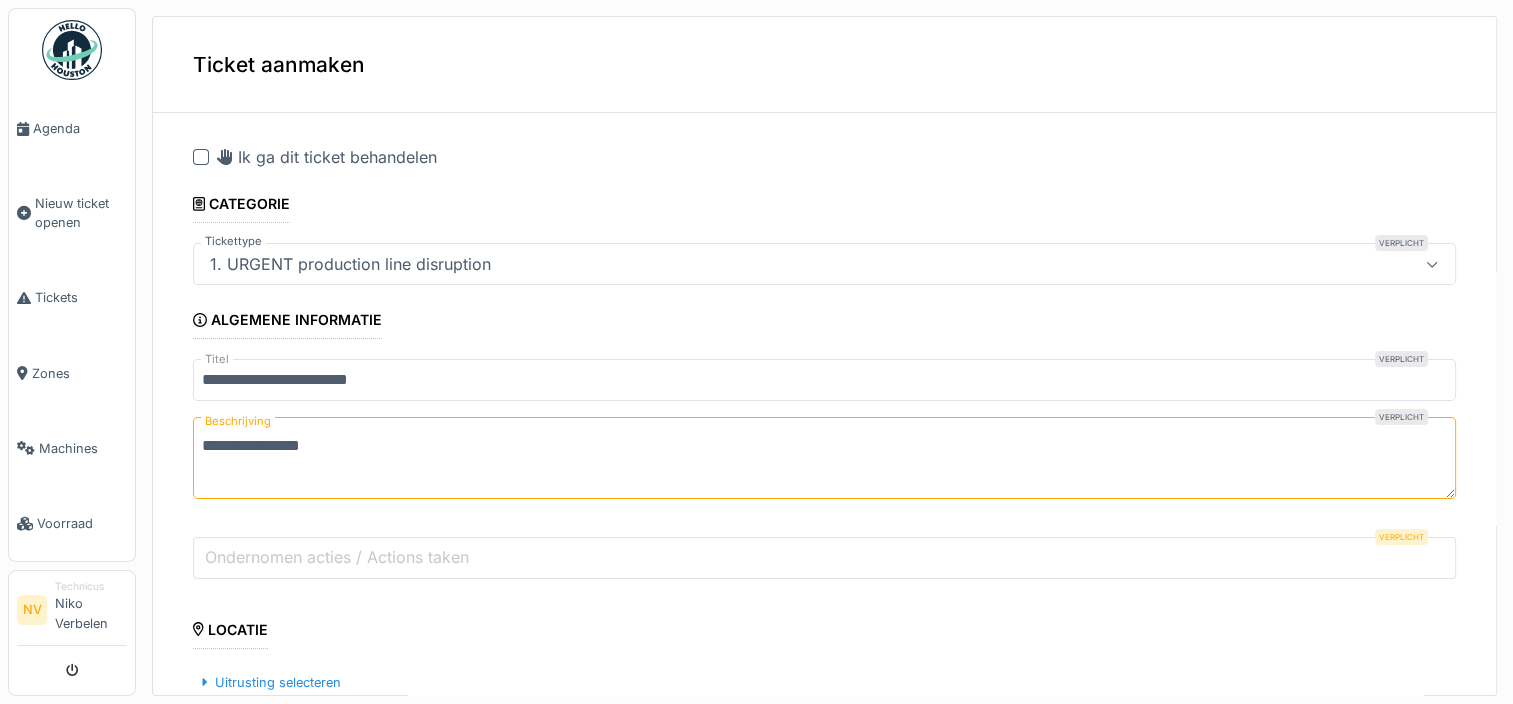 click on "**********" at bounding box center [824, 458] 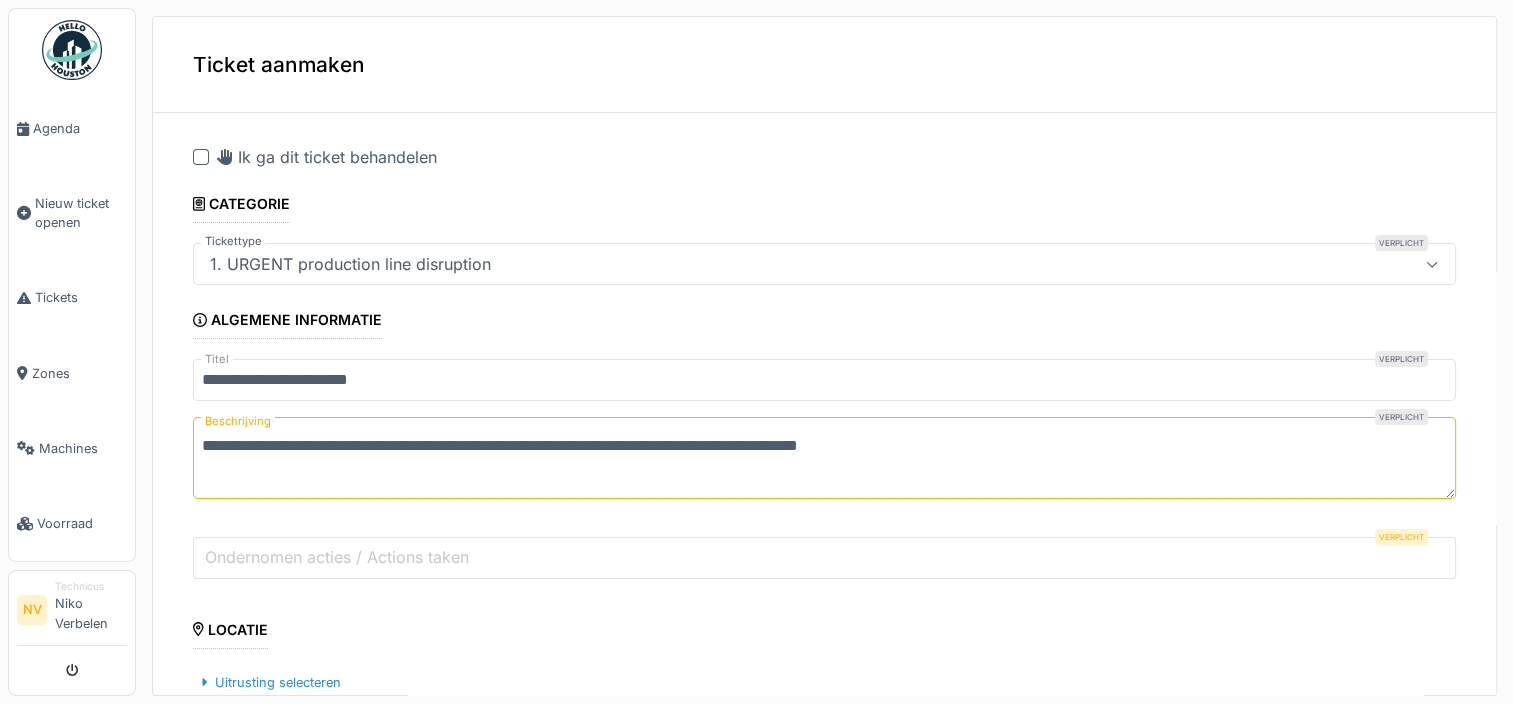type on "**********" 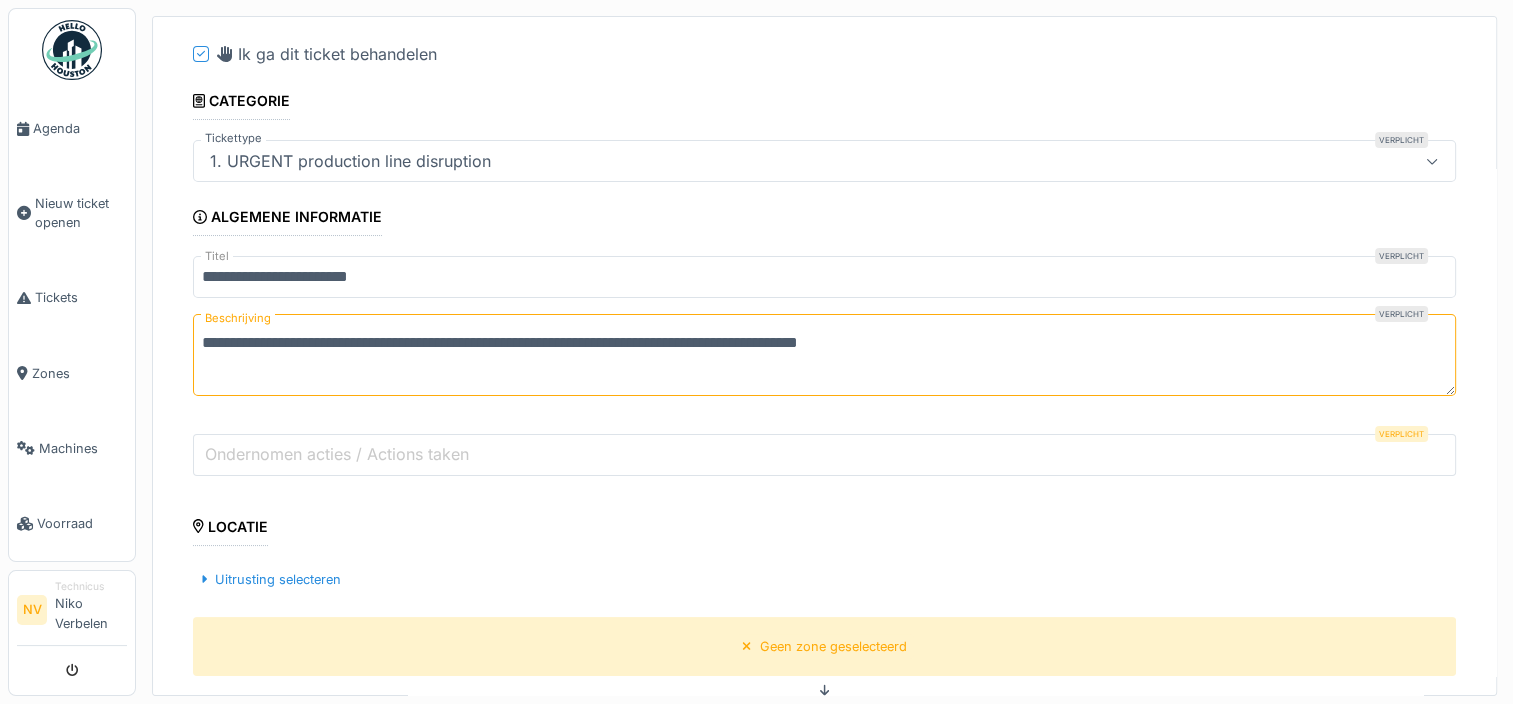 scroll, scrollTop: 184, scrollLeft: 0, axis: vertical 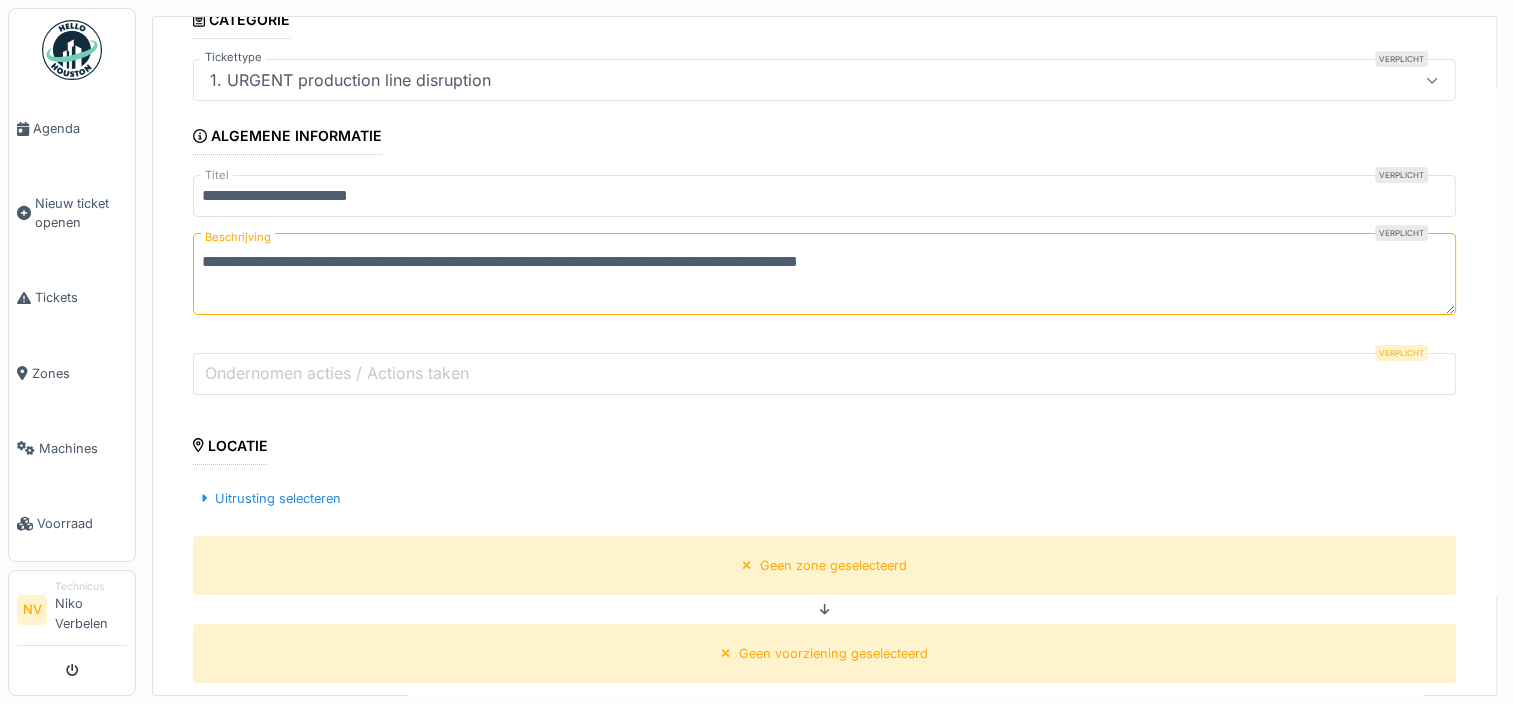 click on "Ondernomen acties / Actions taken" at bounding box center (824, 374) 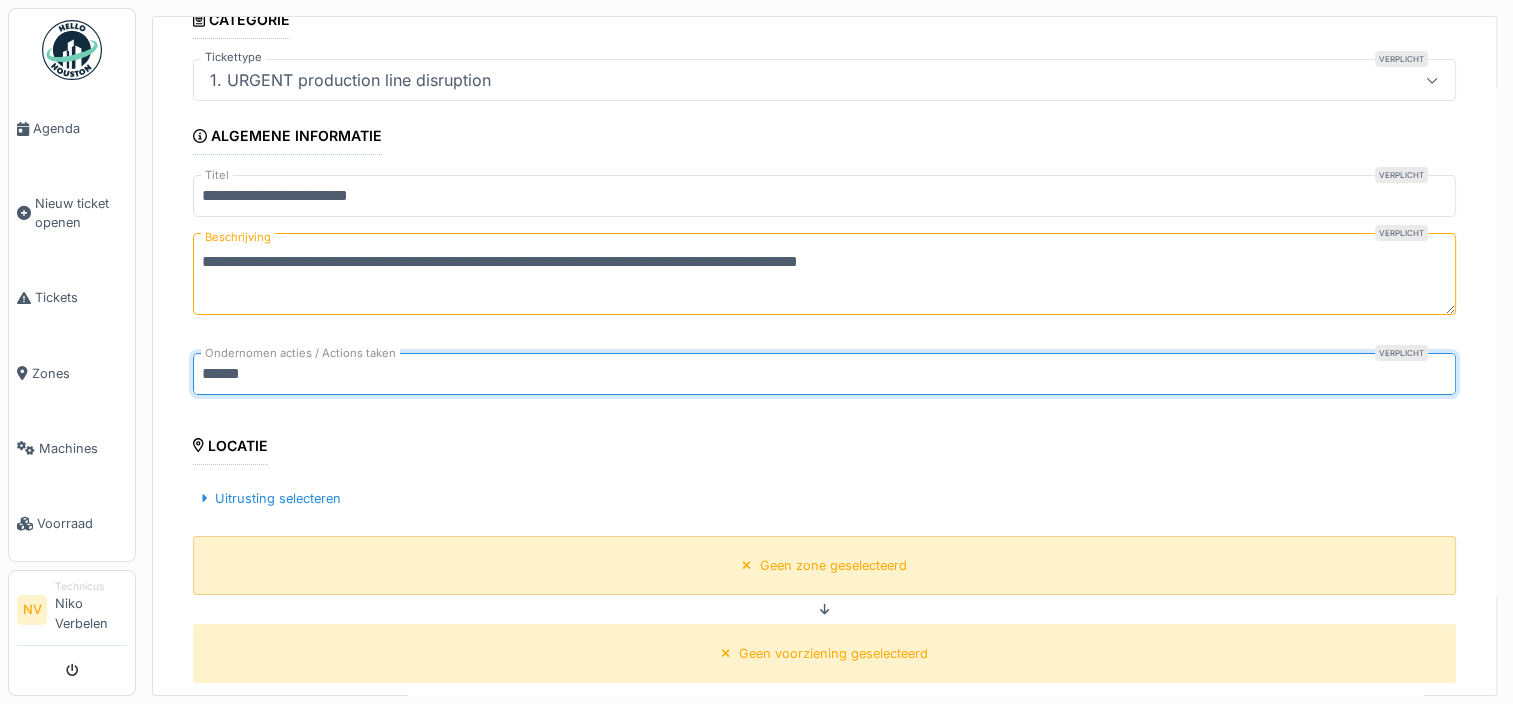 type on "******" 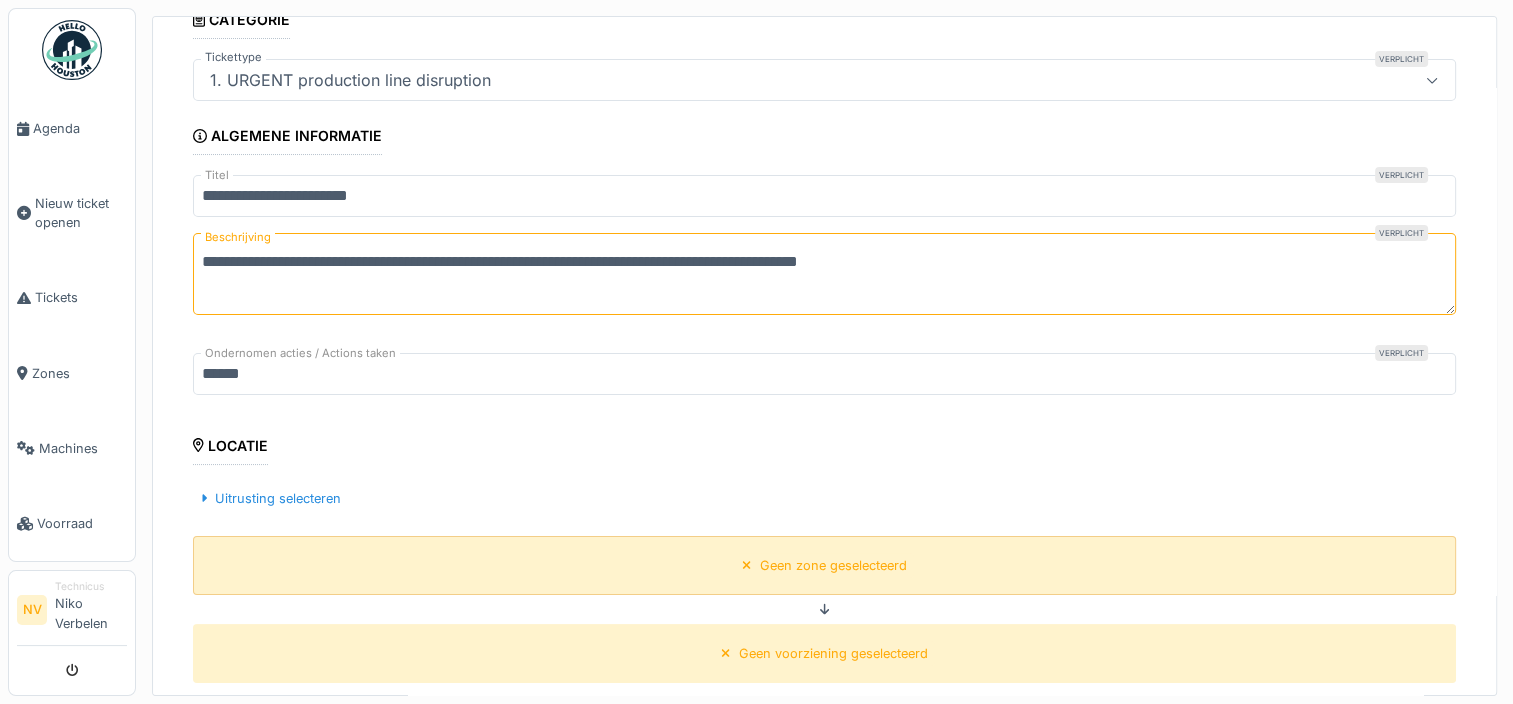 click 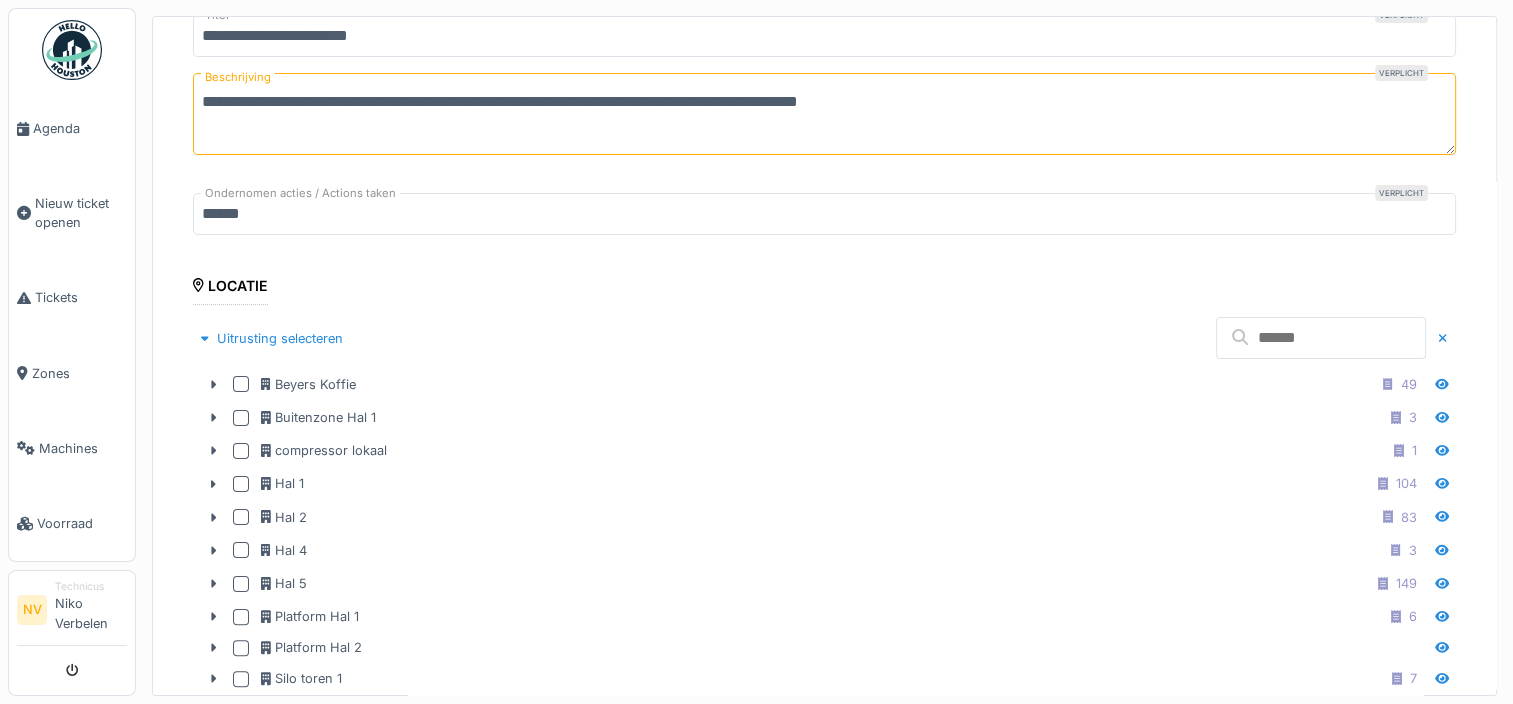 scroll, scrollTop: 384, scrollLeft: 0, axis: vertical 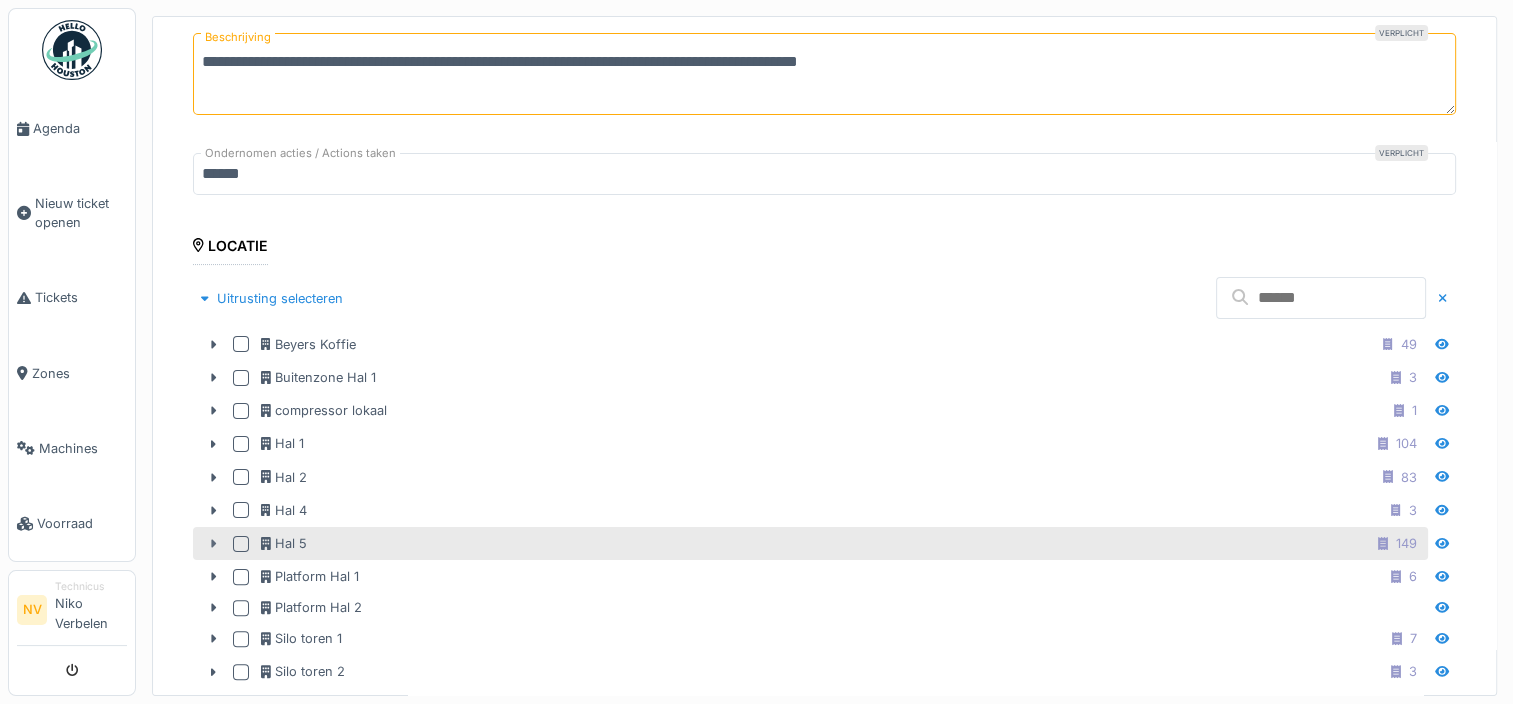 click 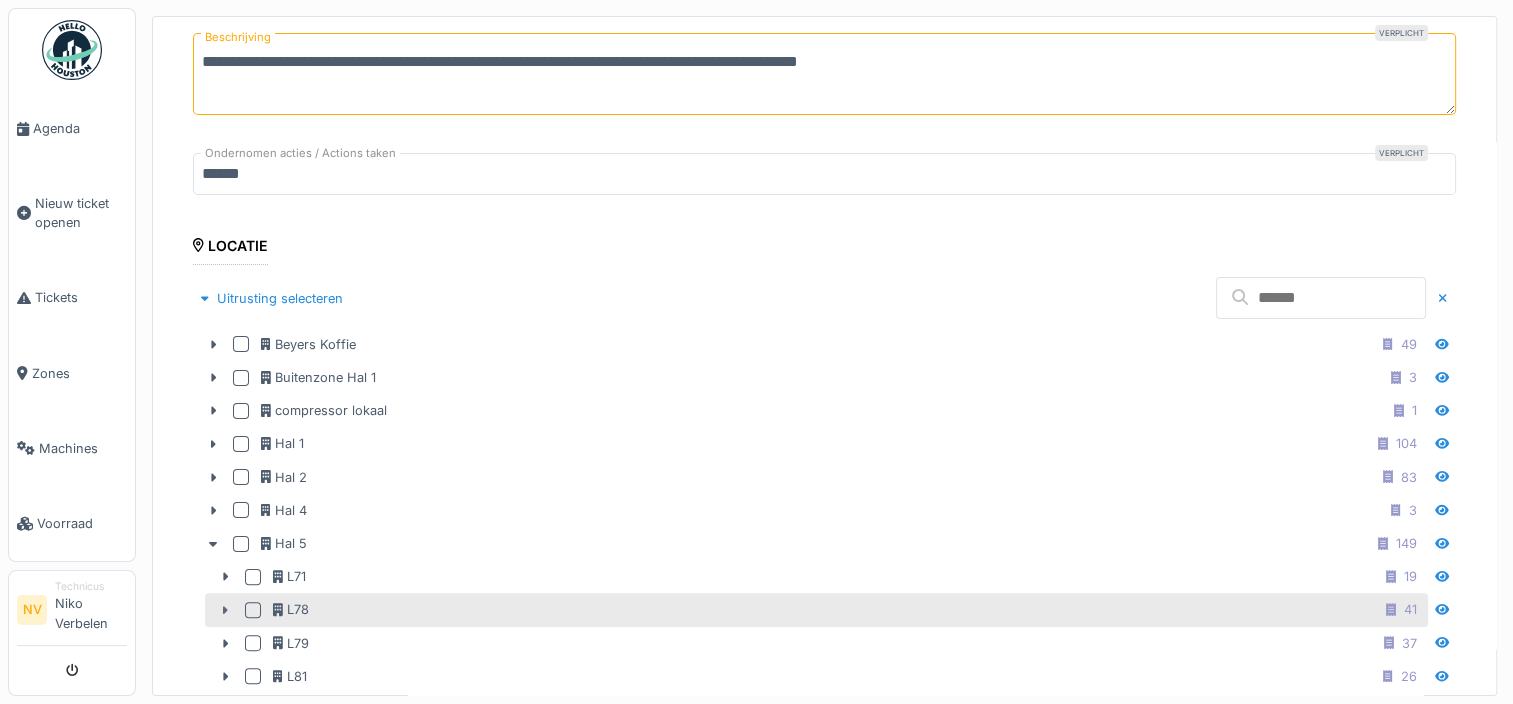 click 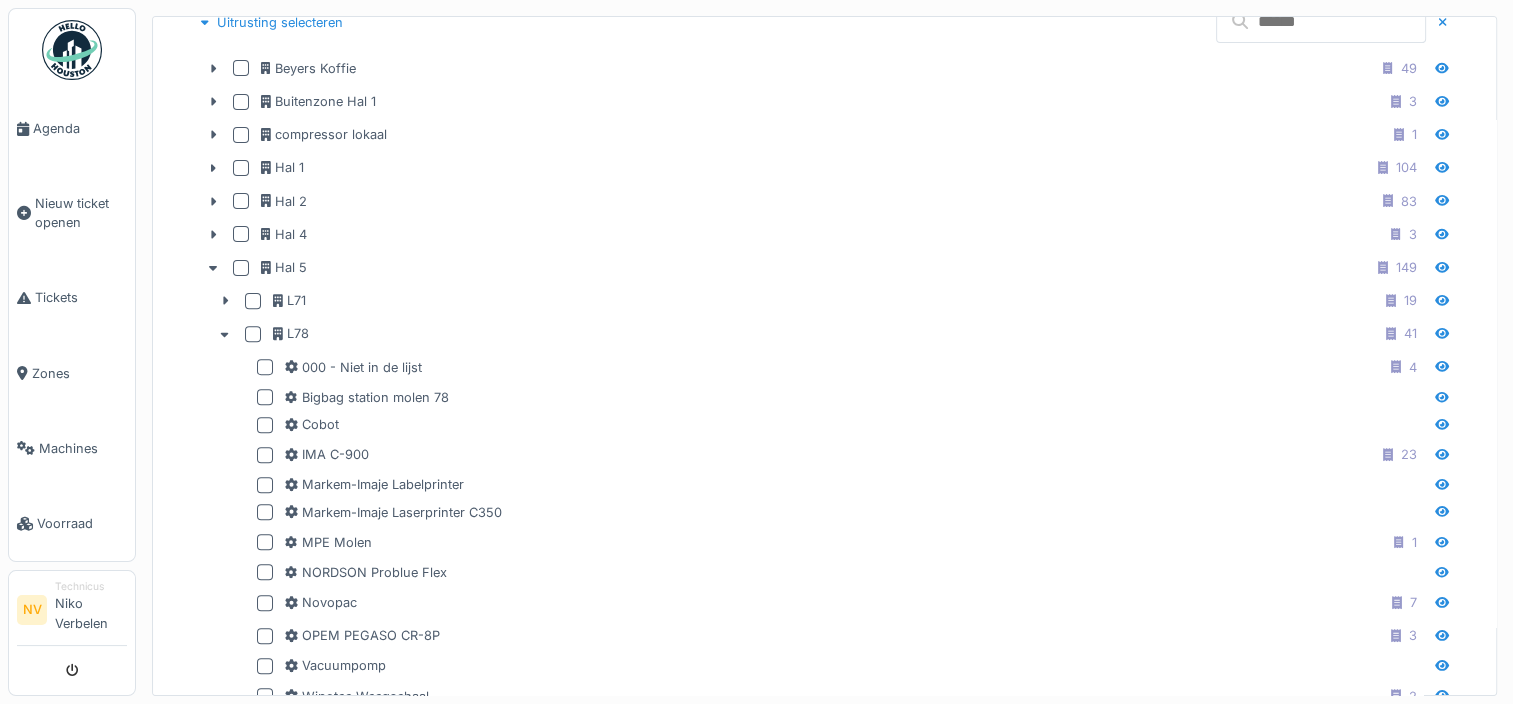 scroll, scrollTop: 664, scrollLeft: 0, axis: vertical 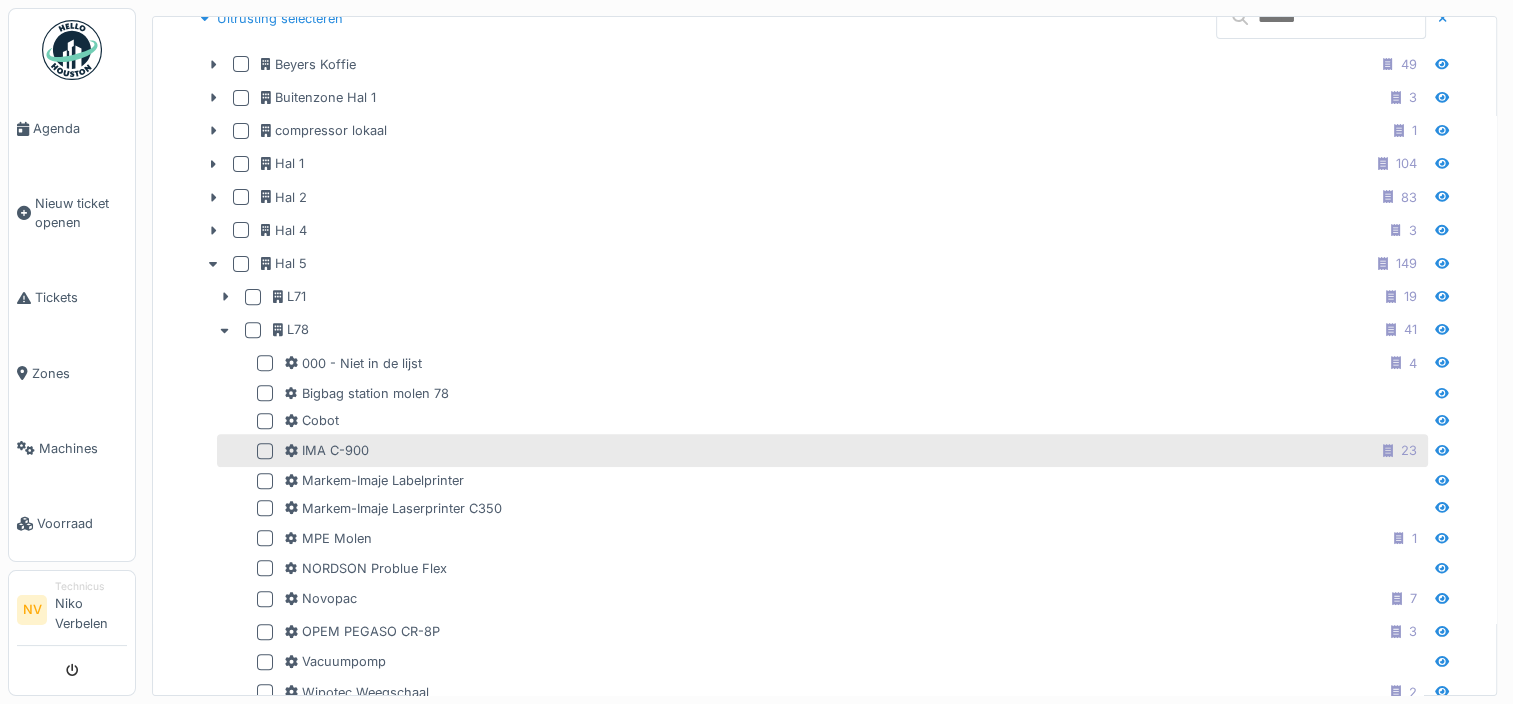 click at bounding box center (265, 451) 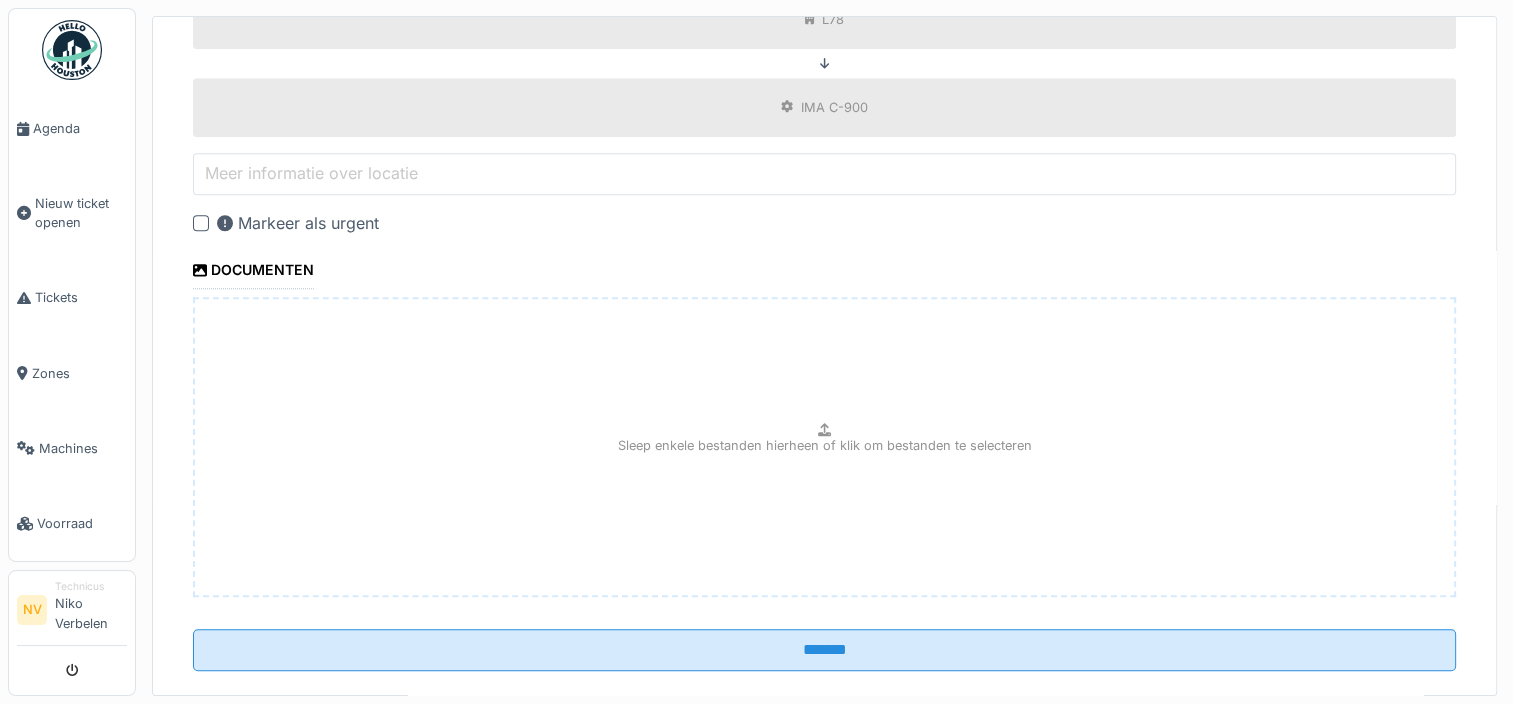 scroll, scrollTop: 1816, scrollLeft: 0, axis: vertical 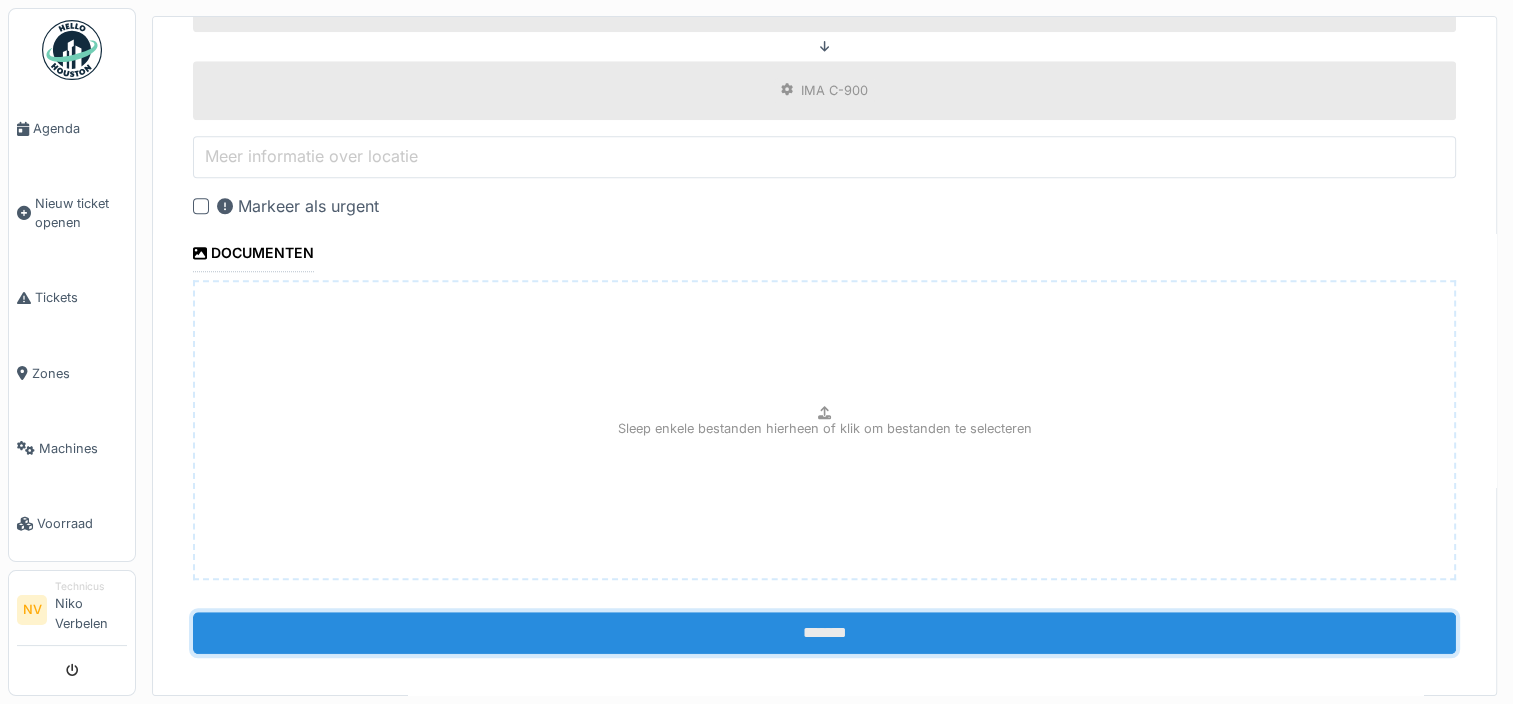 click on "*******" at bounding box center [824, 633] 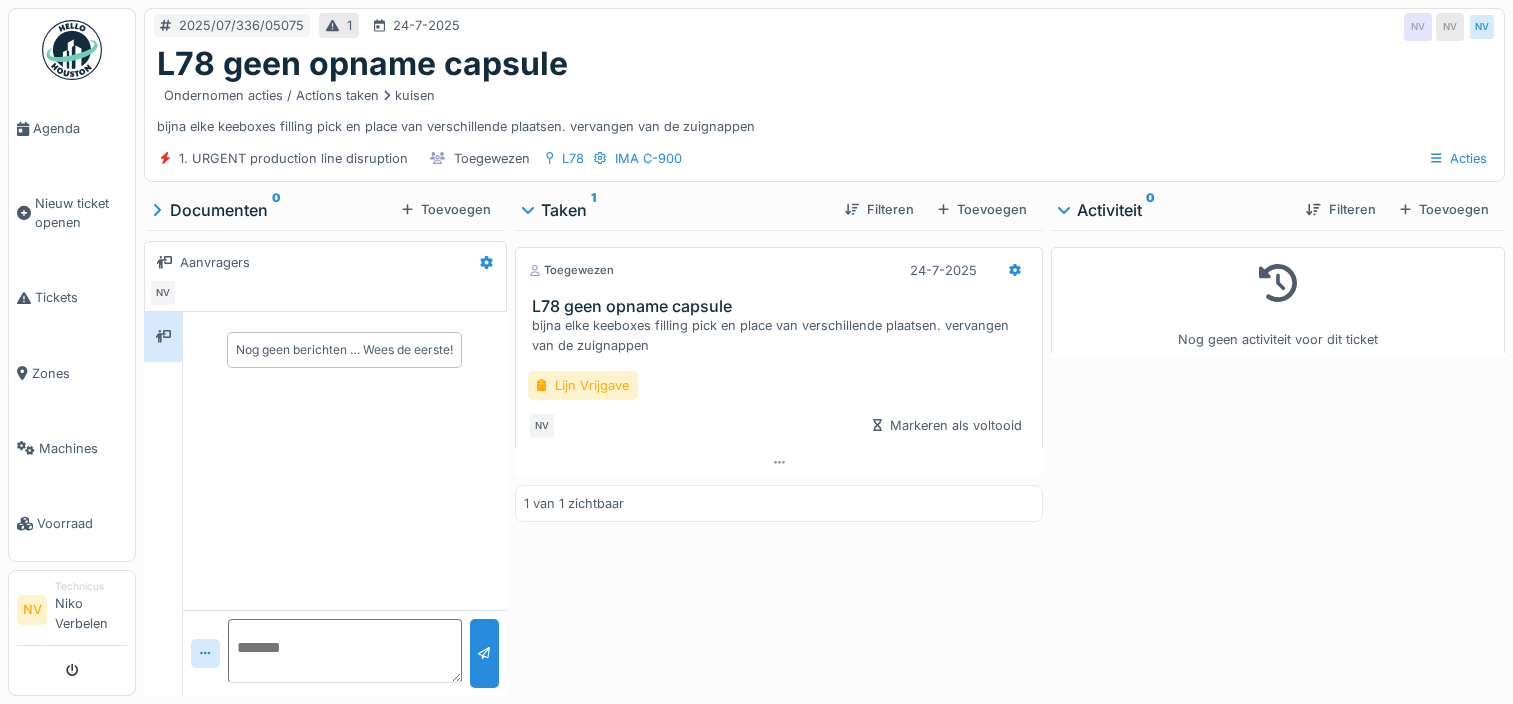 scroll, scrollTop: 0, scrollLeft: 0, axis: both 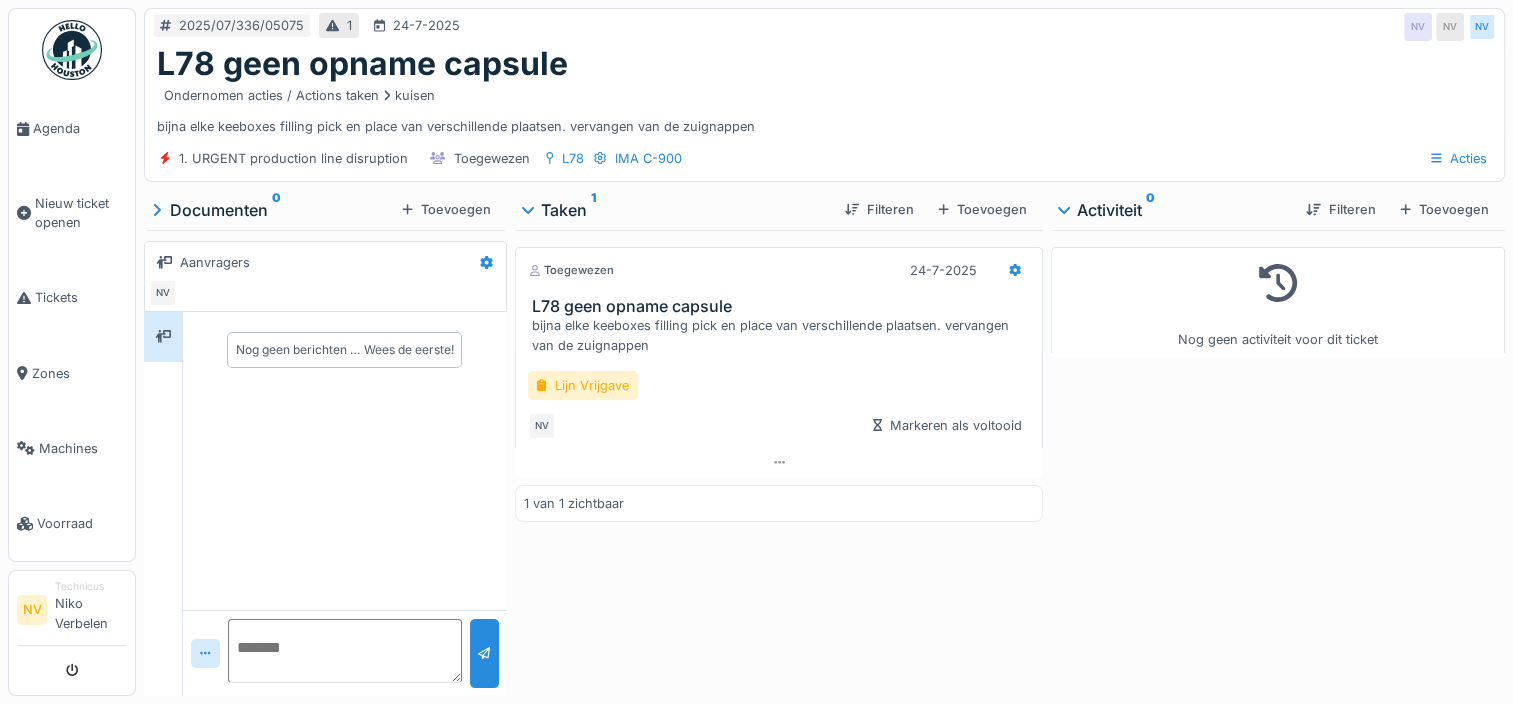 click on "bijna elke keeboxes filling pick en place van verschillende plaatsen. vervangen van de zuignappen" at bounding box center (783, 335) 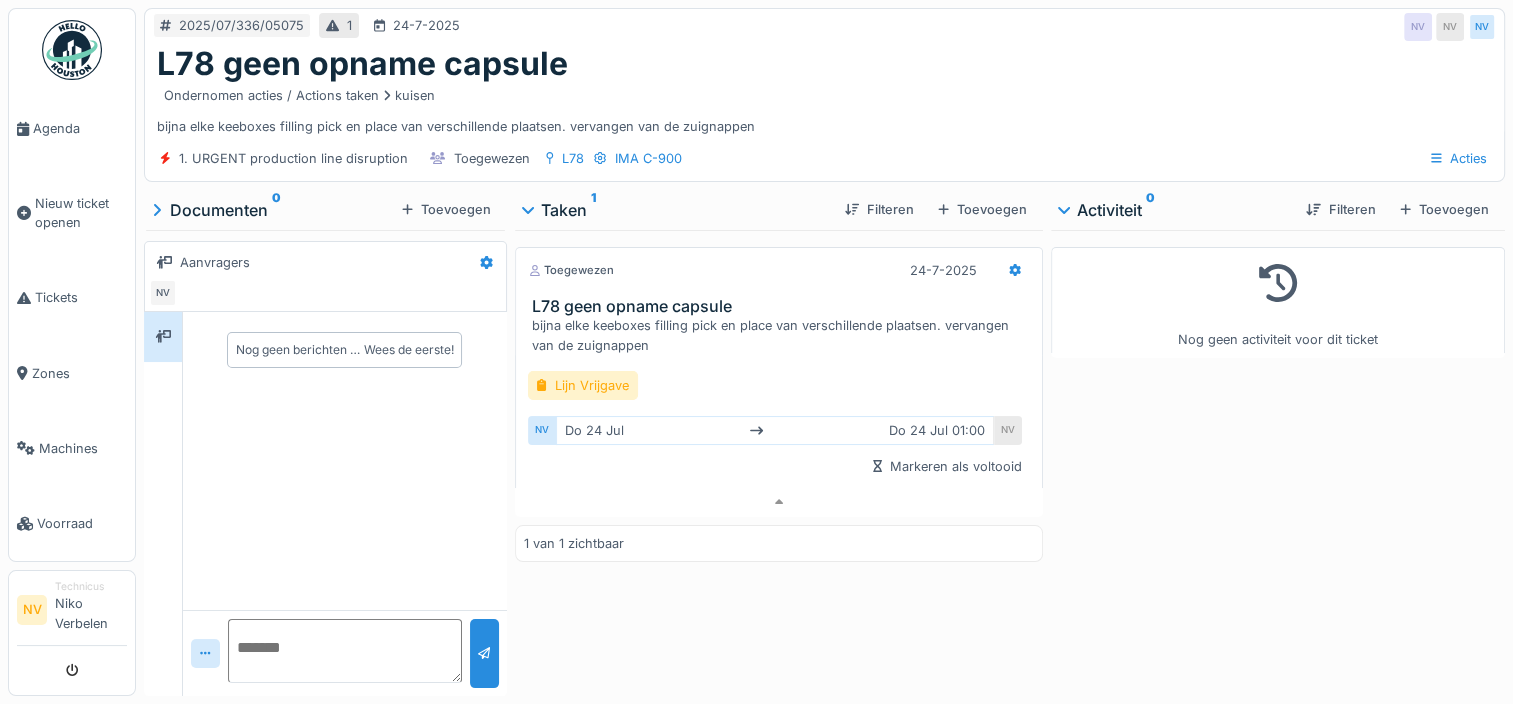 click at bounding box center [345, 651] 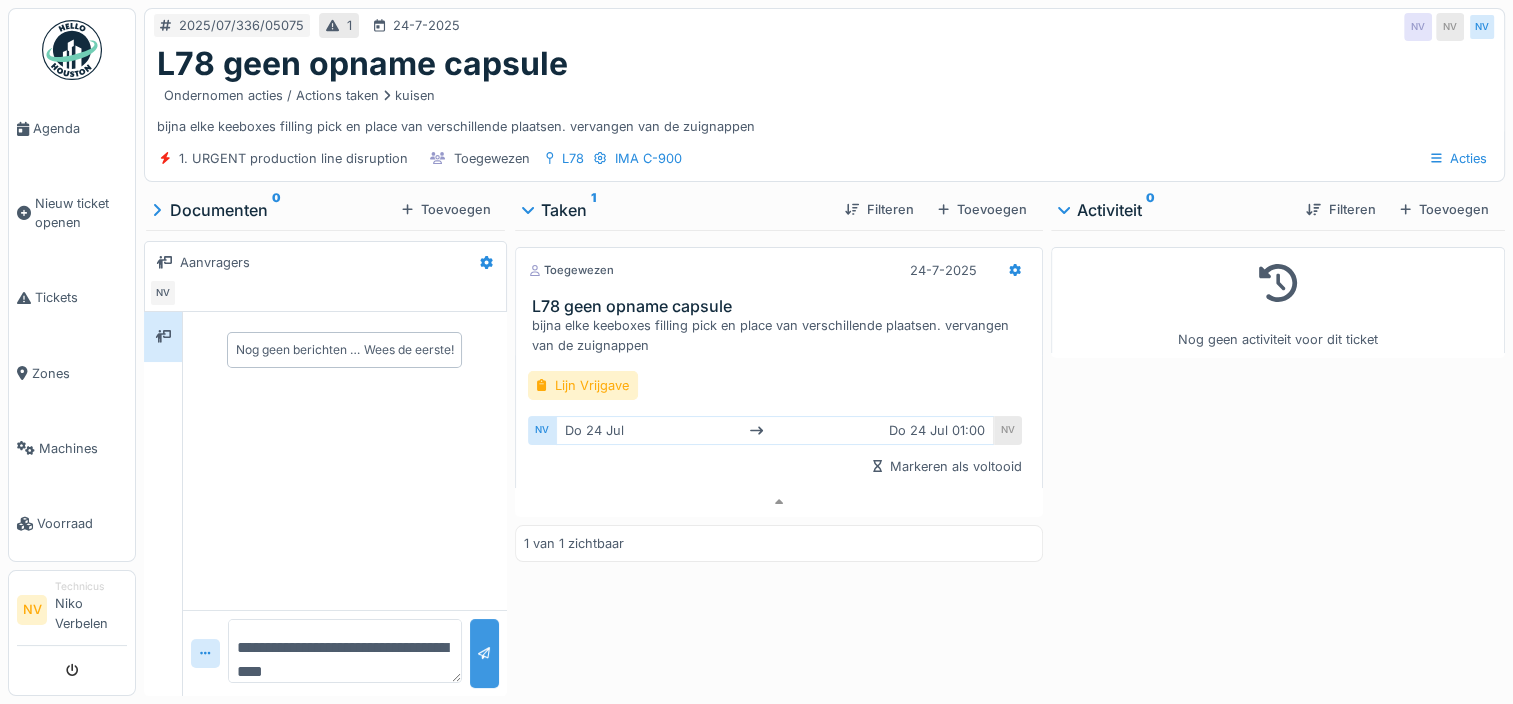 type on "**********" 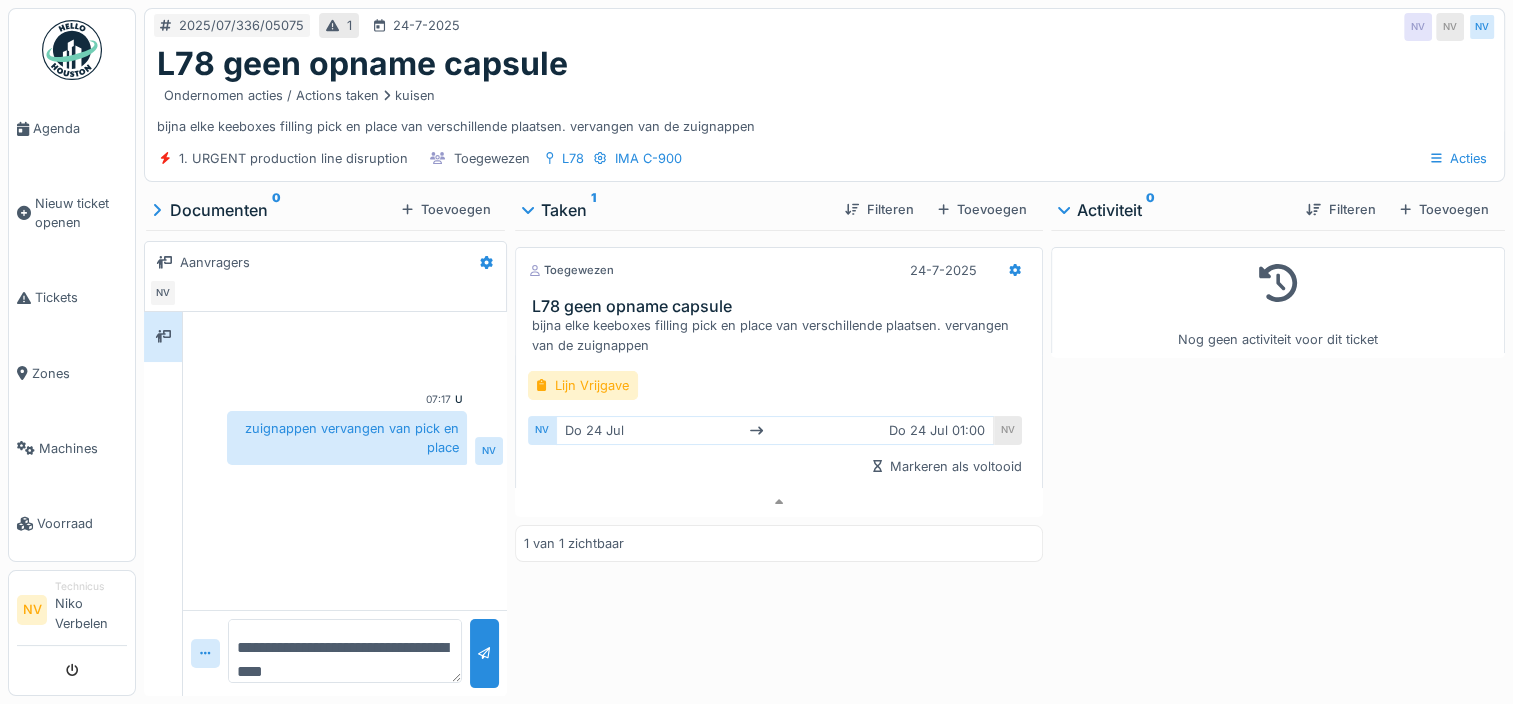 click at bounding box center (1064, 210) 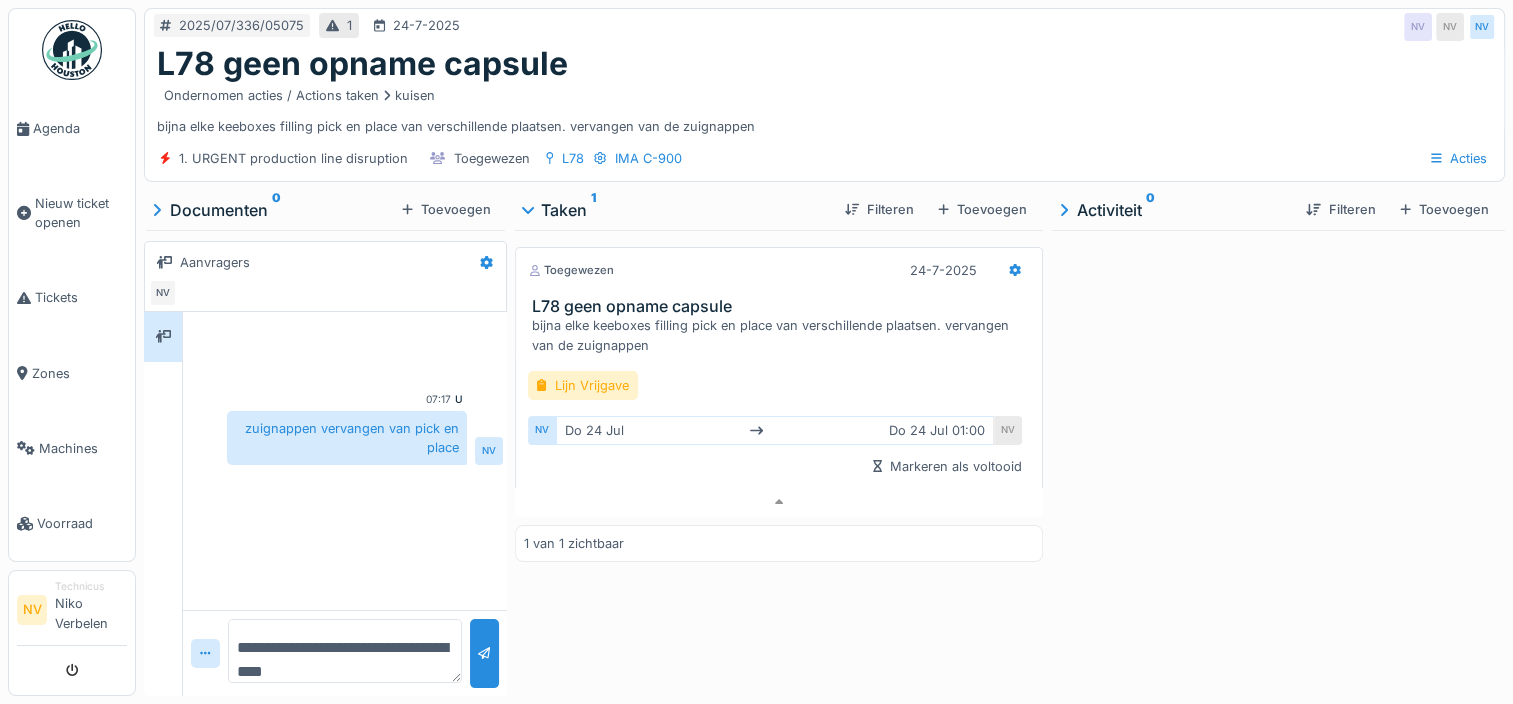 click on "Activiteit 0" at bounding box center [1174, 210] 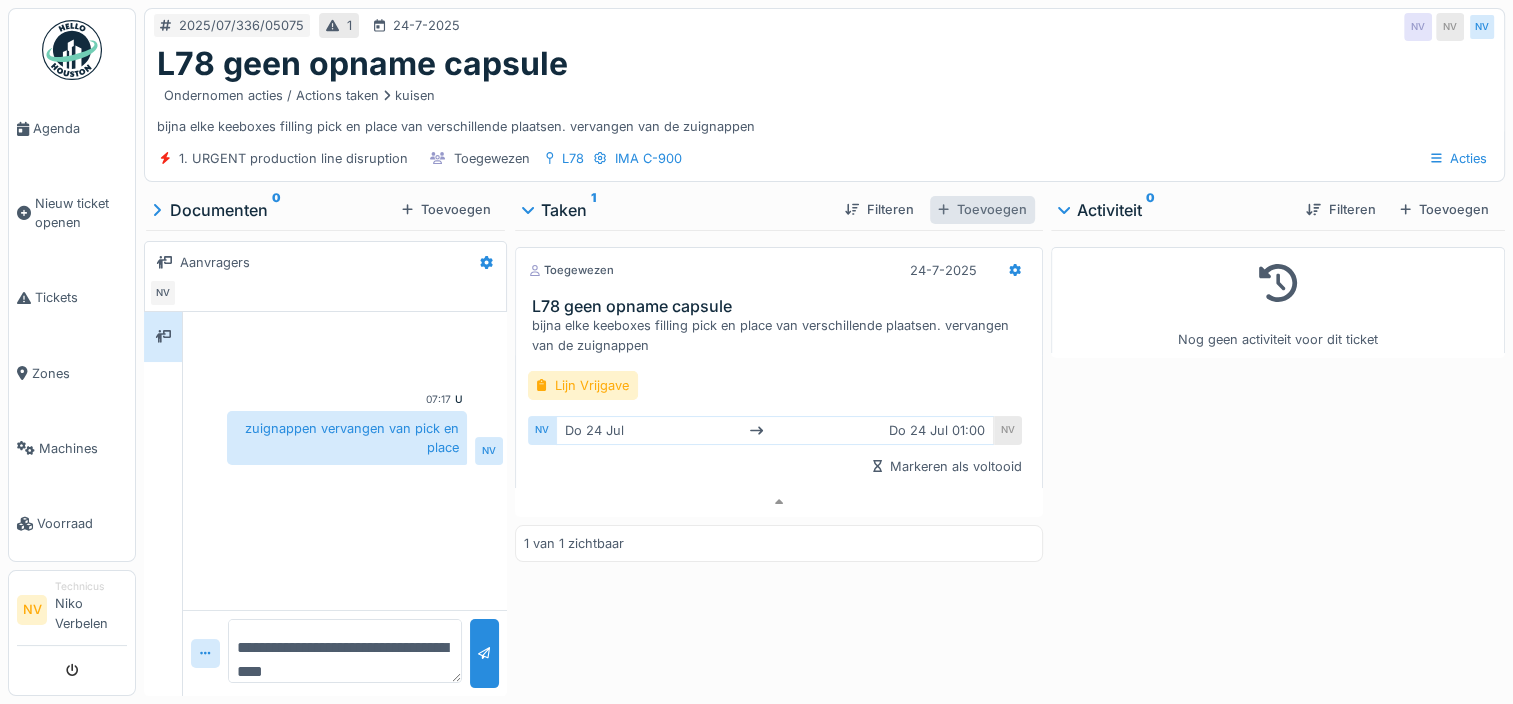 click on "Toevoegen" at bounding box center (982, 209) 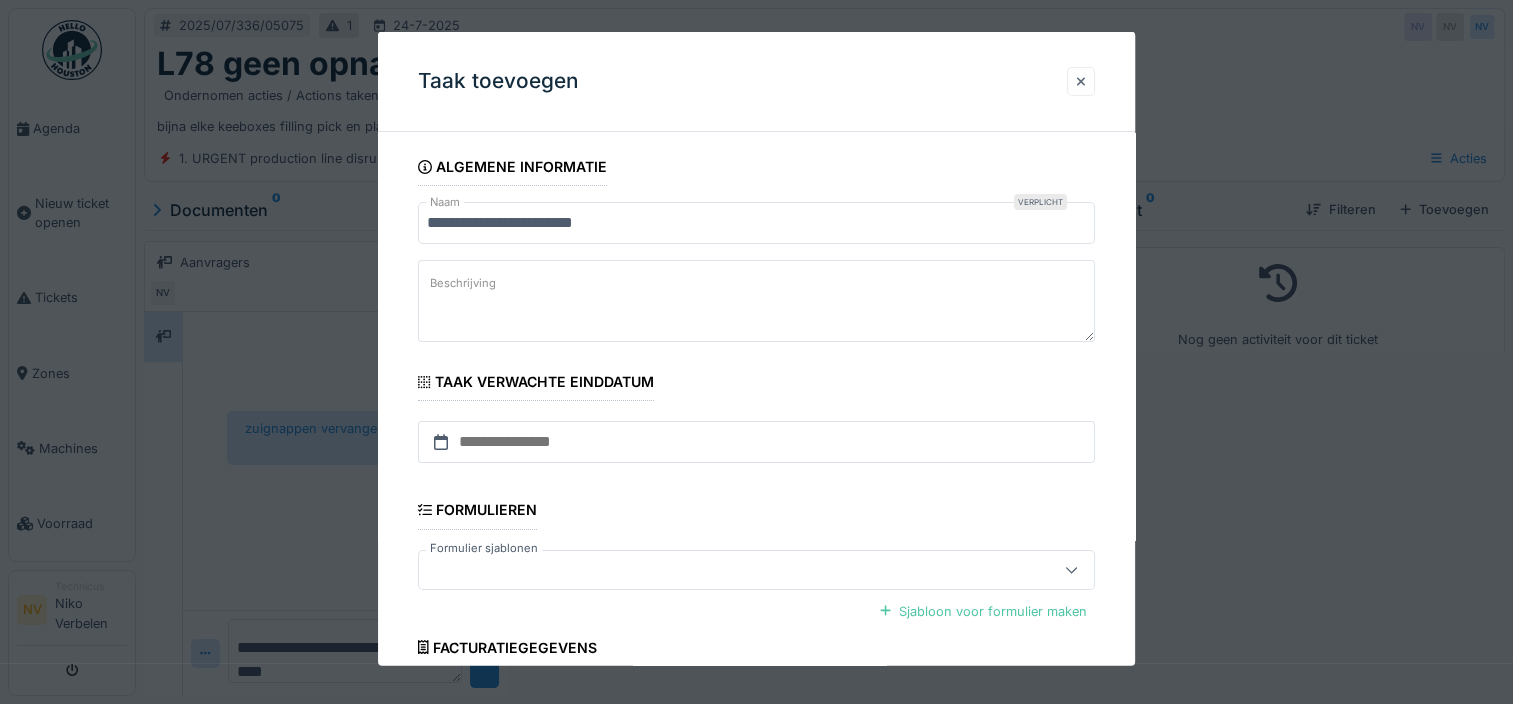 click at bounding box center (1081, 81) 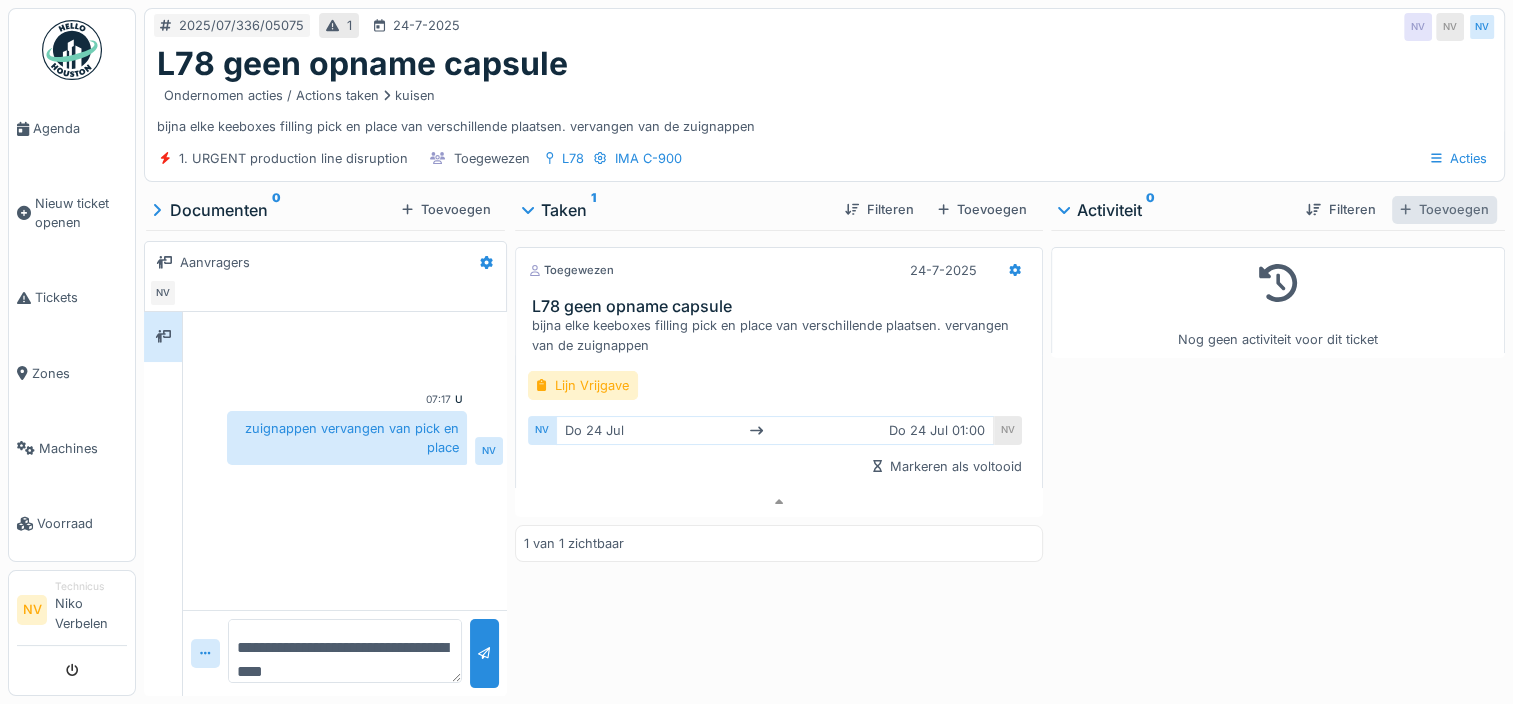 click on "Toevoegen" at bounding box center (1444, 209) 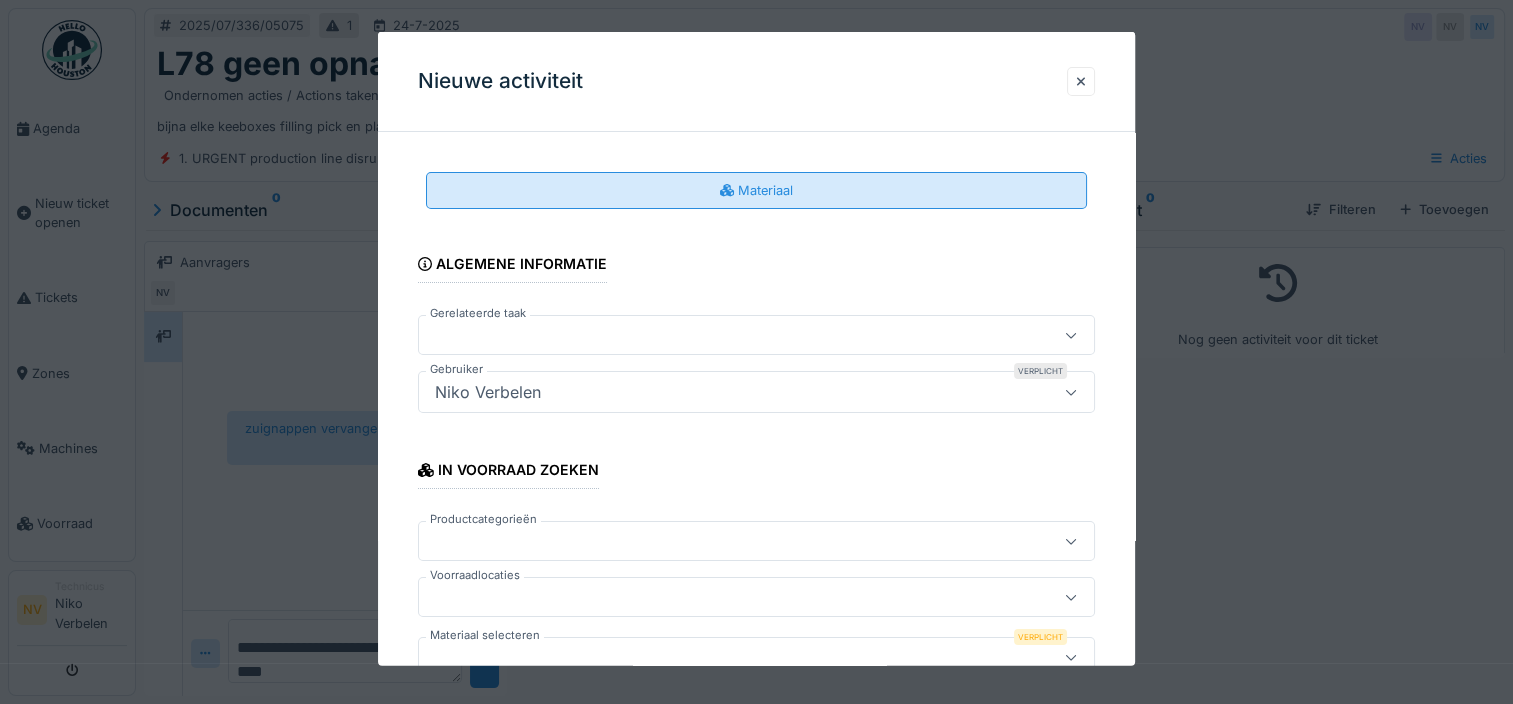 click on "Materiaal" at bounding box center [756, 190] 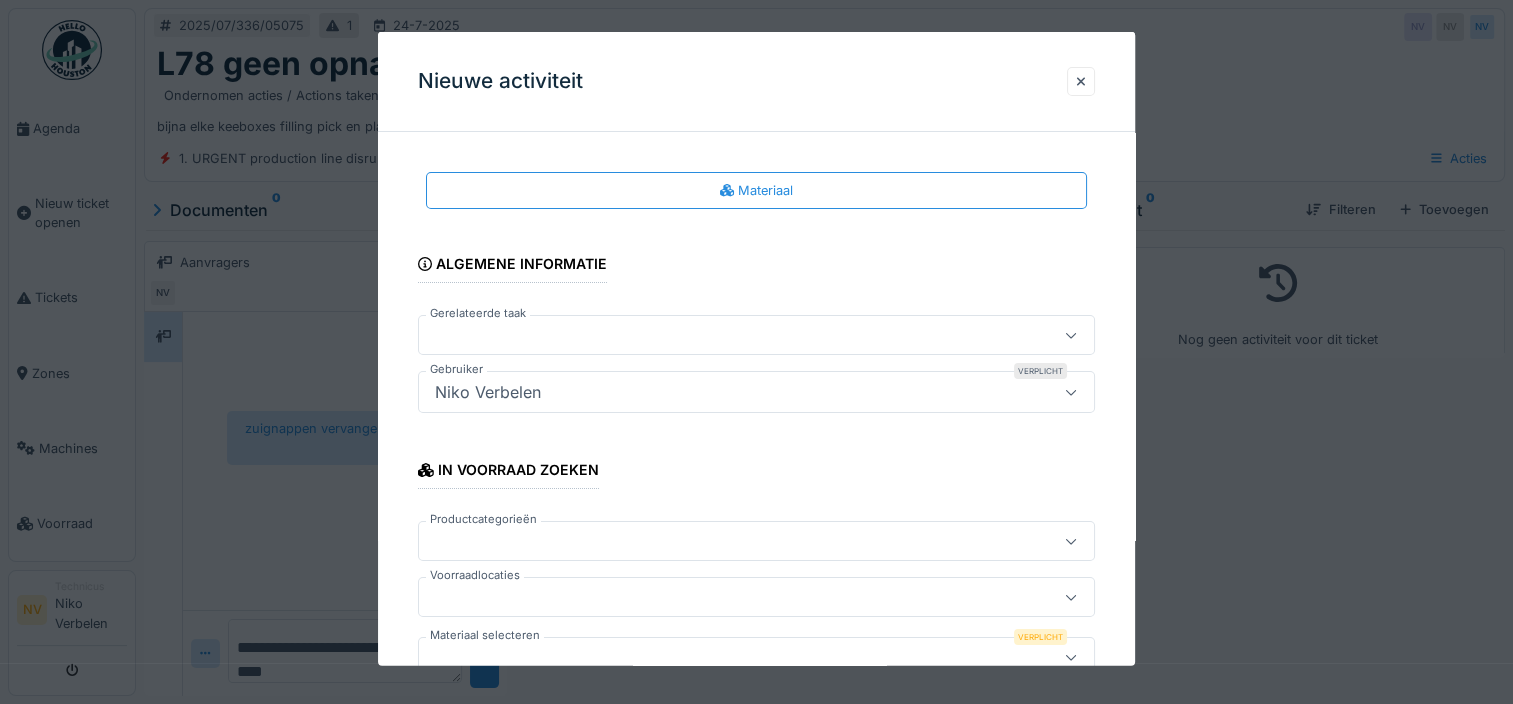 click at bounding box center (722, 335) 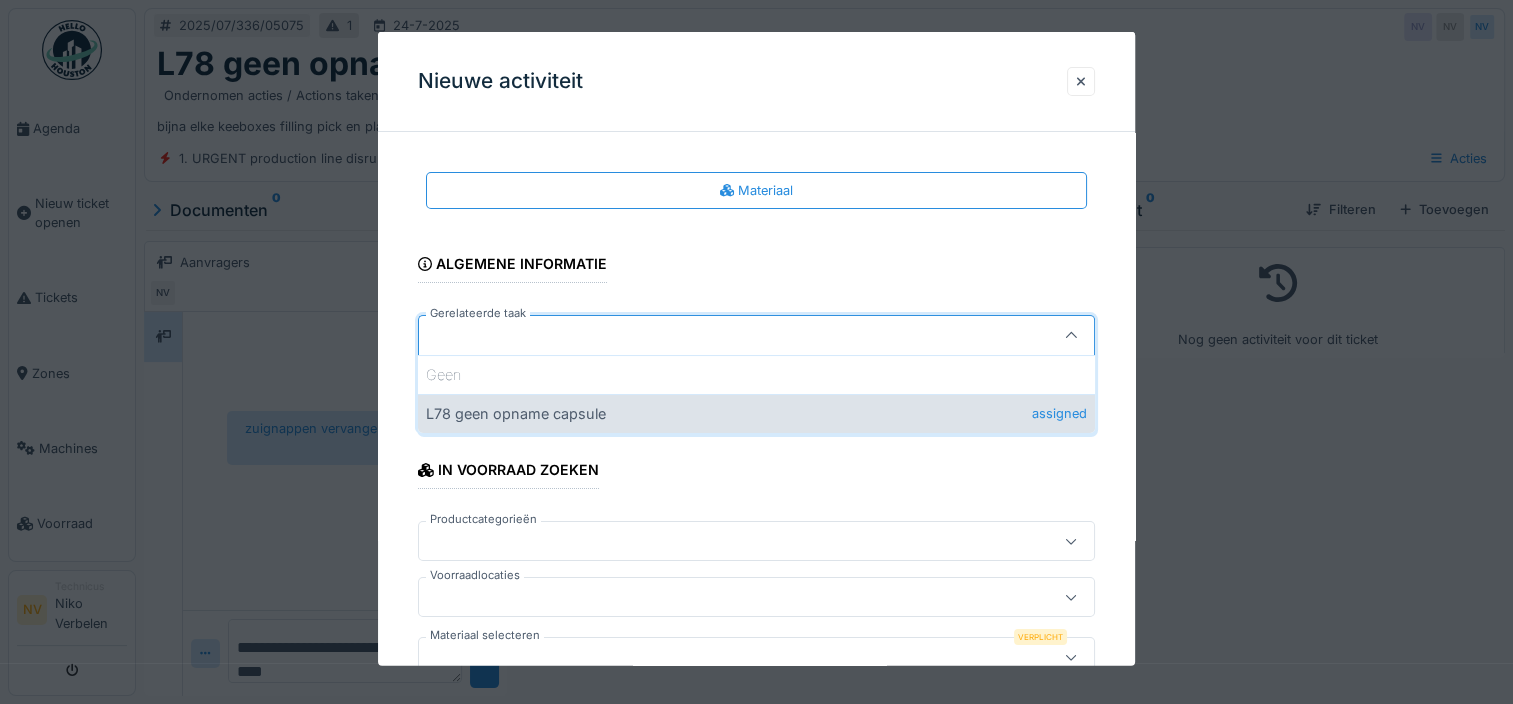 click on "L78 geen opname capsule    assigned" at bounding box center (756, 413) 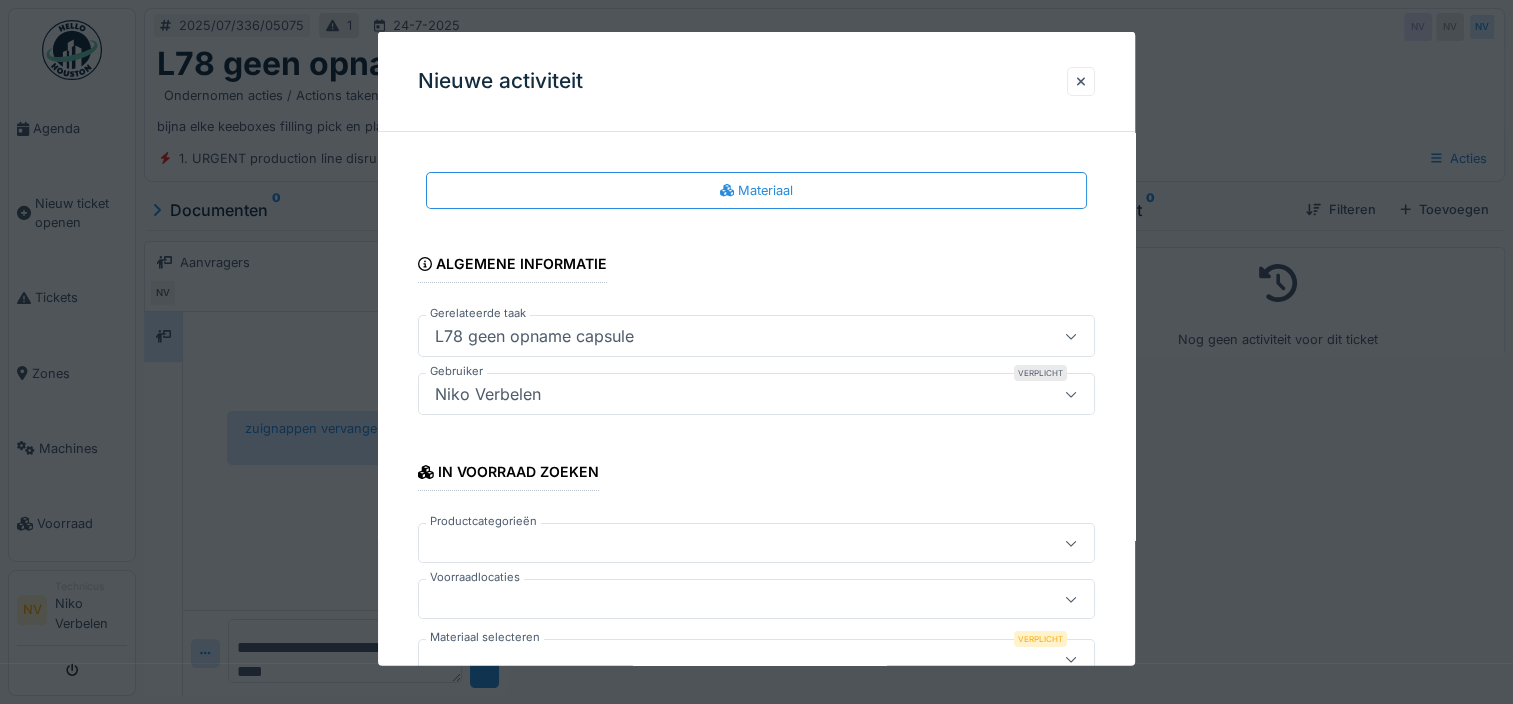 click on "In voorraad zoeken Productcategorieën Voorraadlocaties Materiaal selecteren Verplicht" at bounding box center [756, 562] 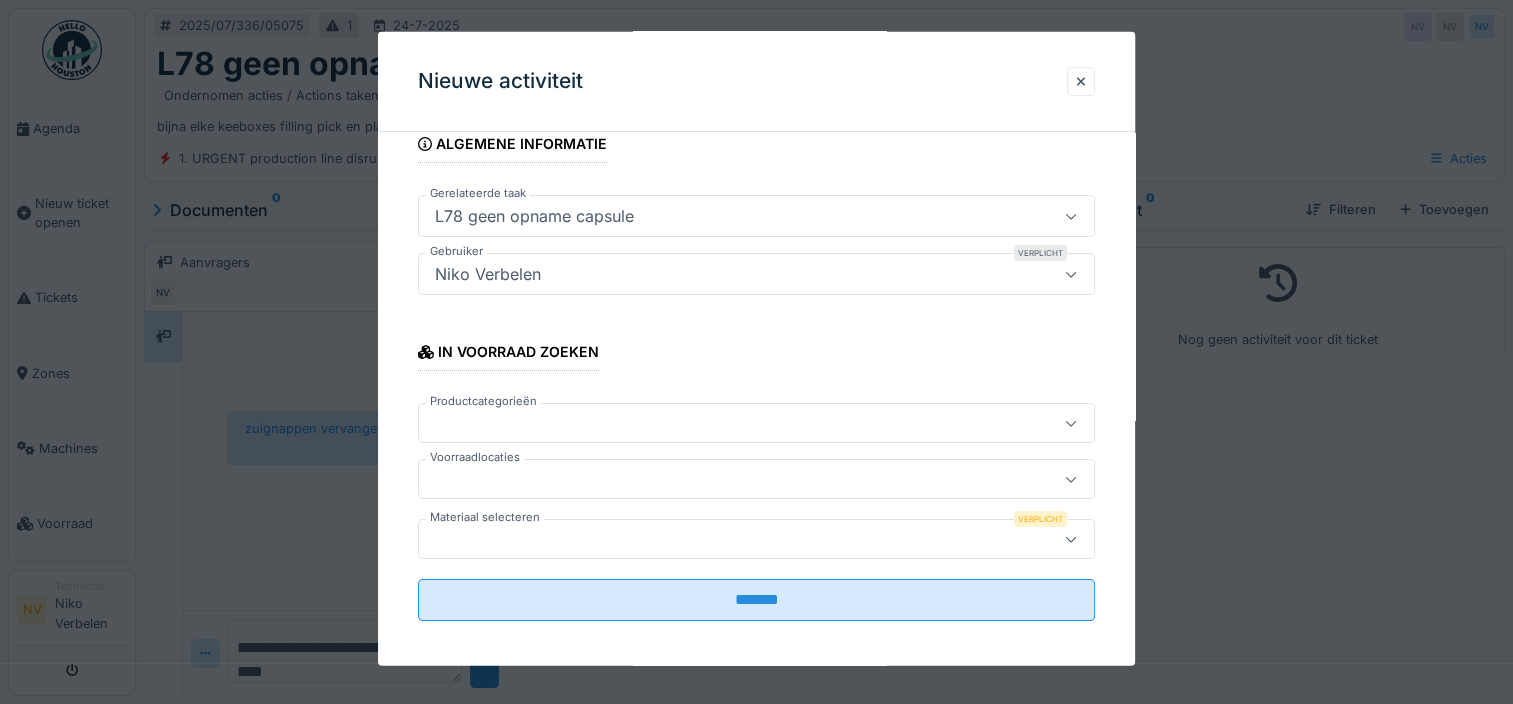 scroll, scrollTop: 129, scrollLeft: 0, axis: vertical 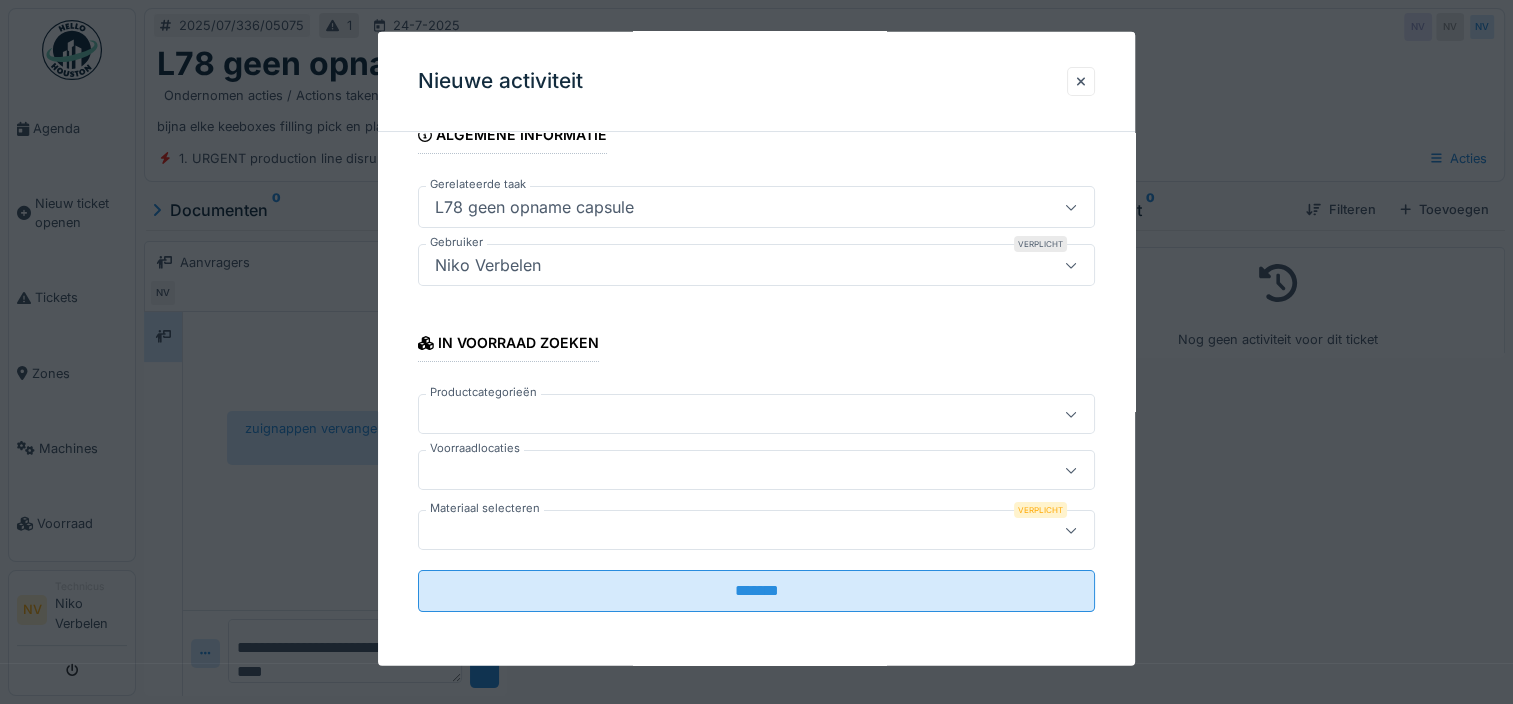 click at bounding box center (722, 414) 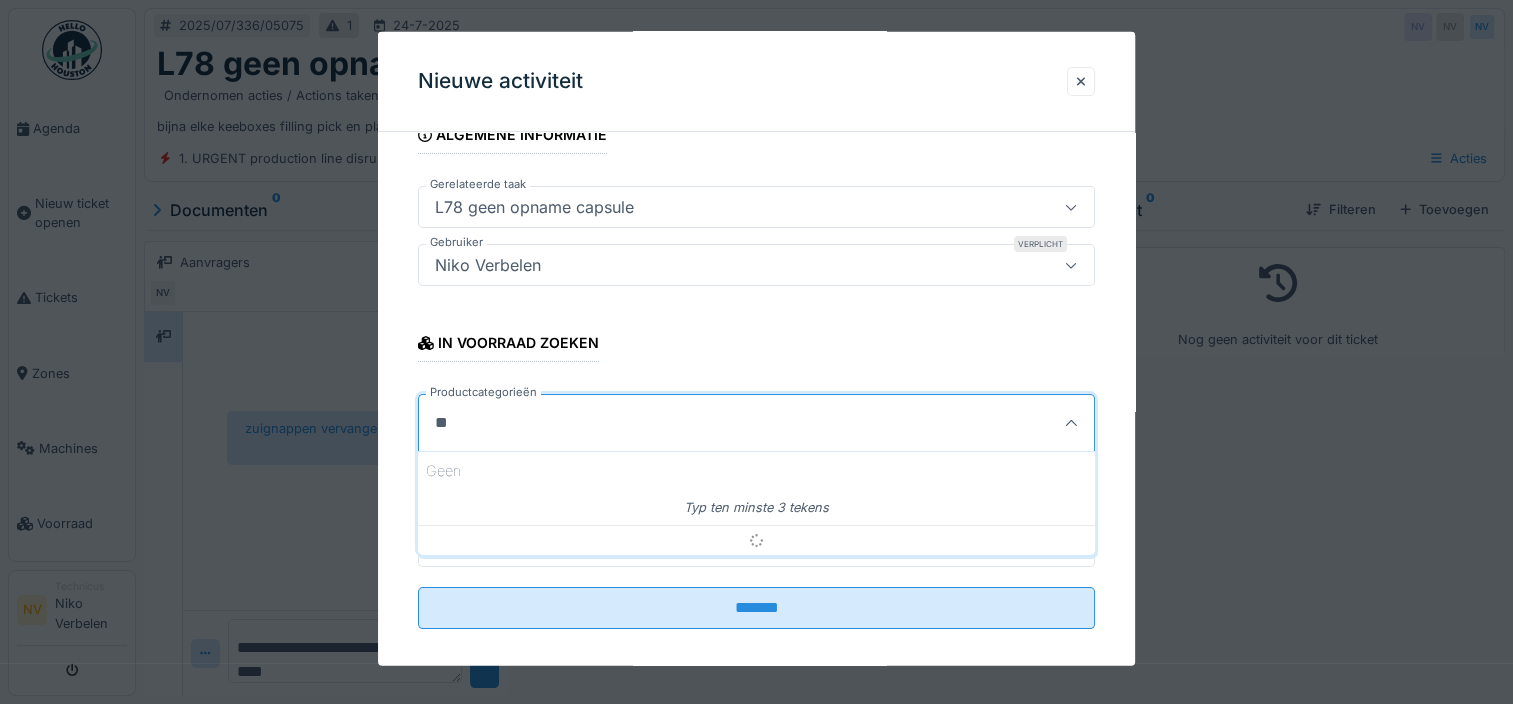 type on "*" 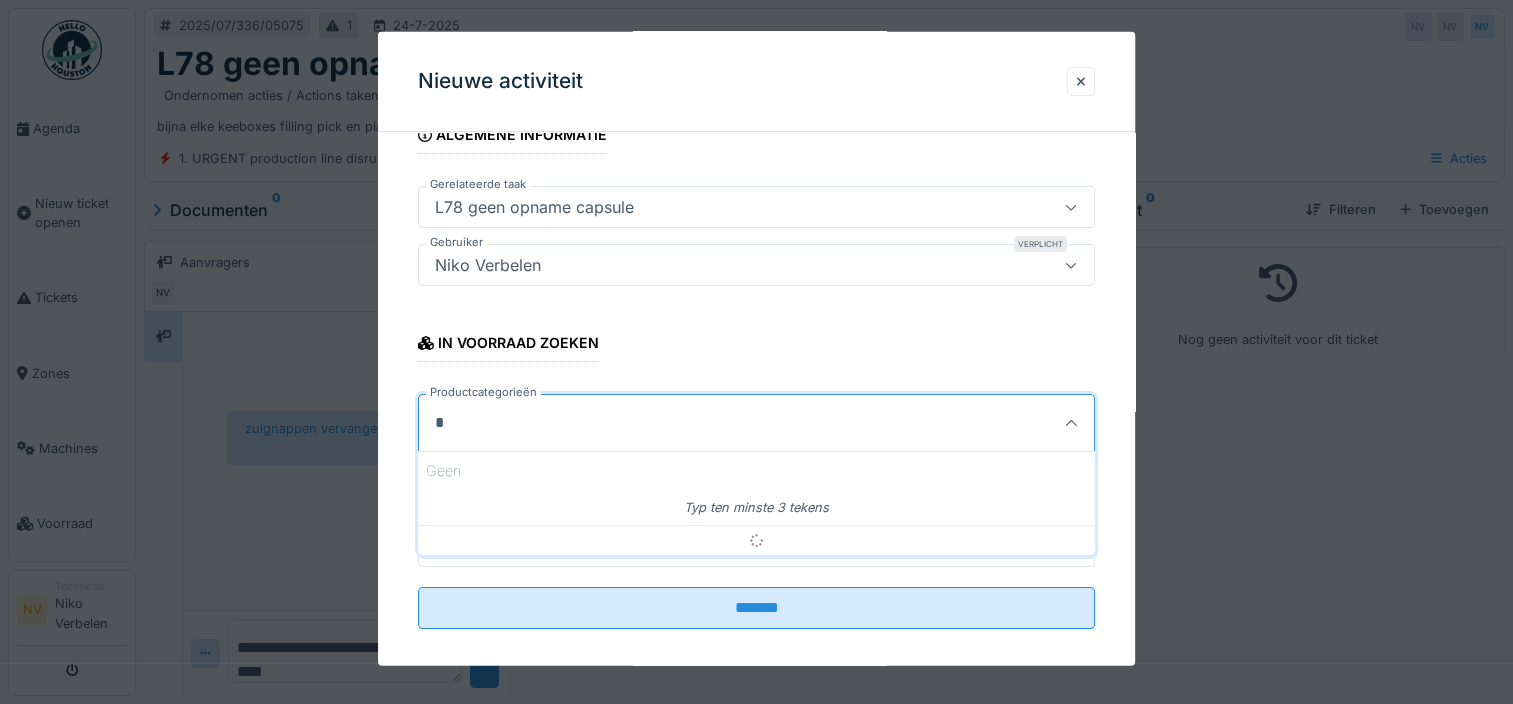 type 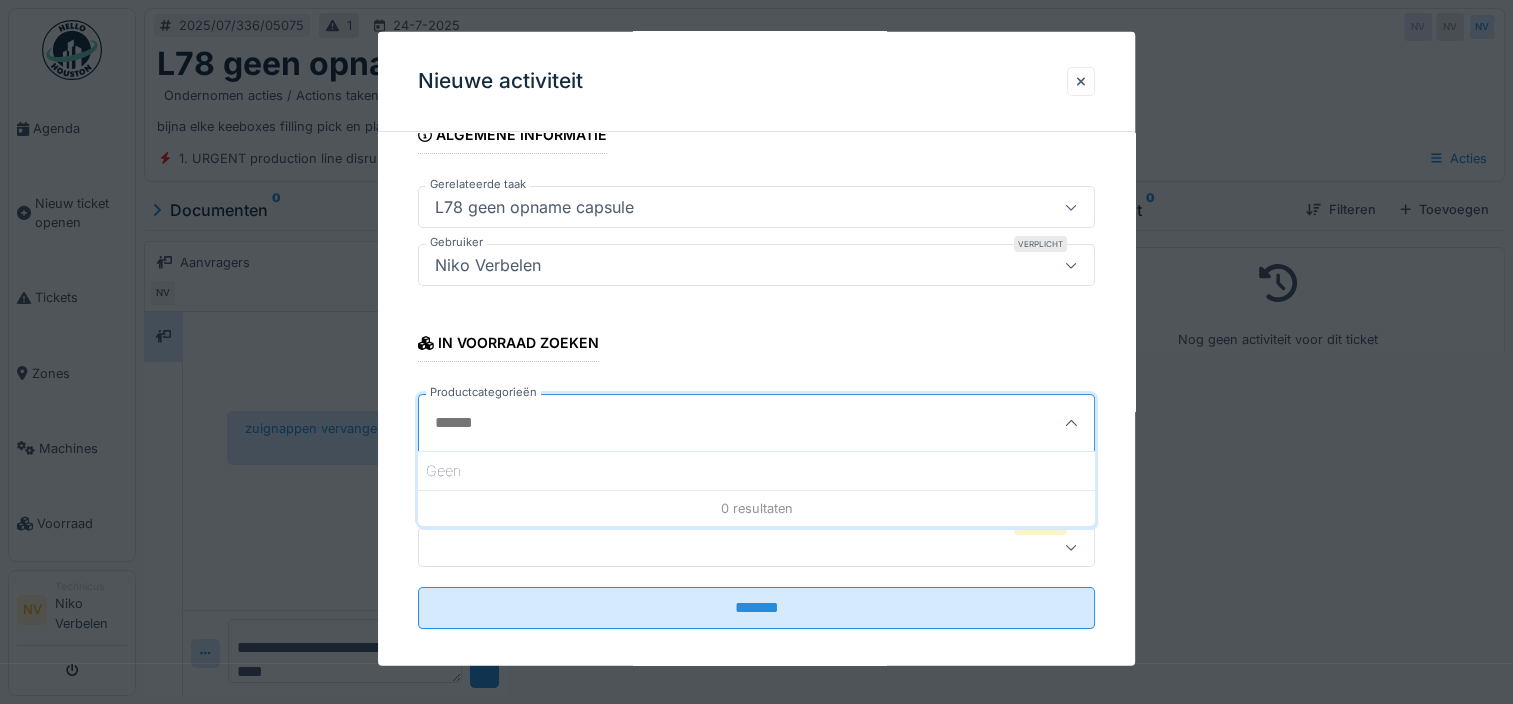 click on "Materiaal Algemene informatie Gerelateerde taak L78 geen opname capsule    ****** Gebruiker Verplicht Niko Verbelen   ***** In voorraad zoeken Productcategorieën Geen 0 resultaten Voorraadlocaties Materiaal selecteren Verplicht *******" at bounding box center [756, 352] 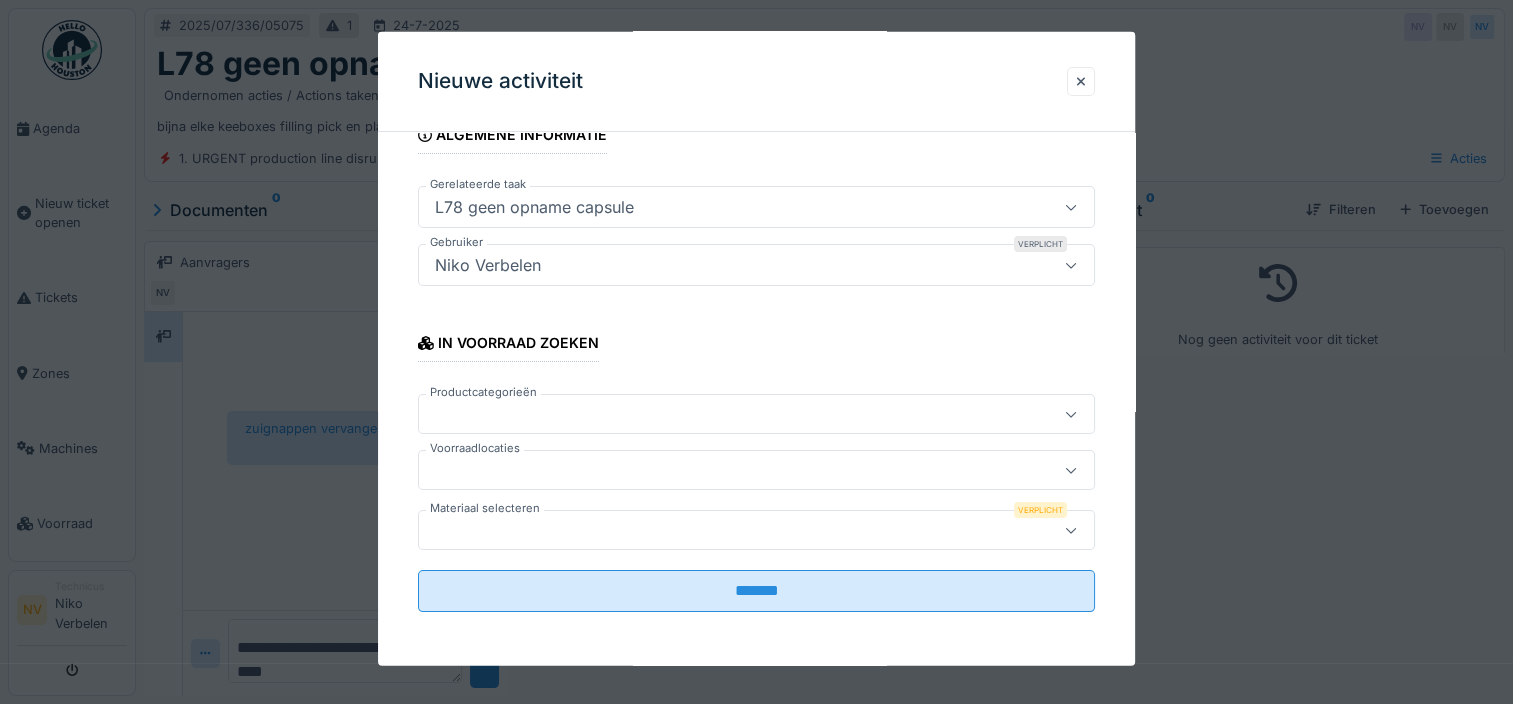 click at bounding box center [722, 470] 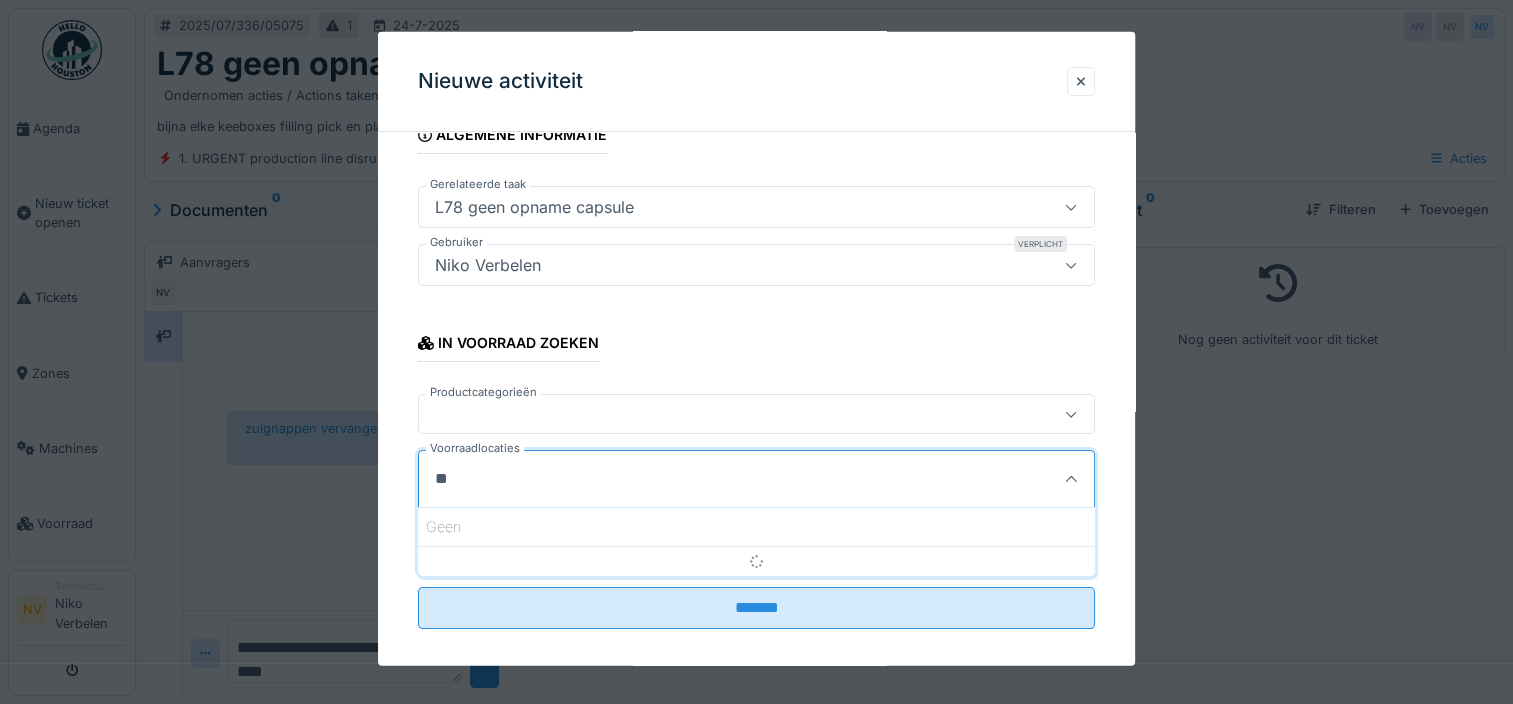 type on "*" 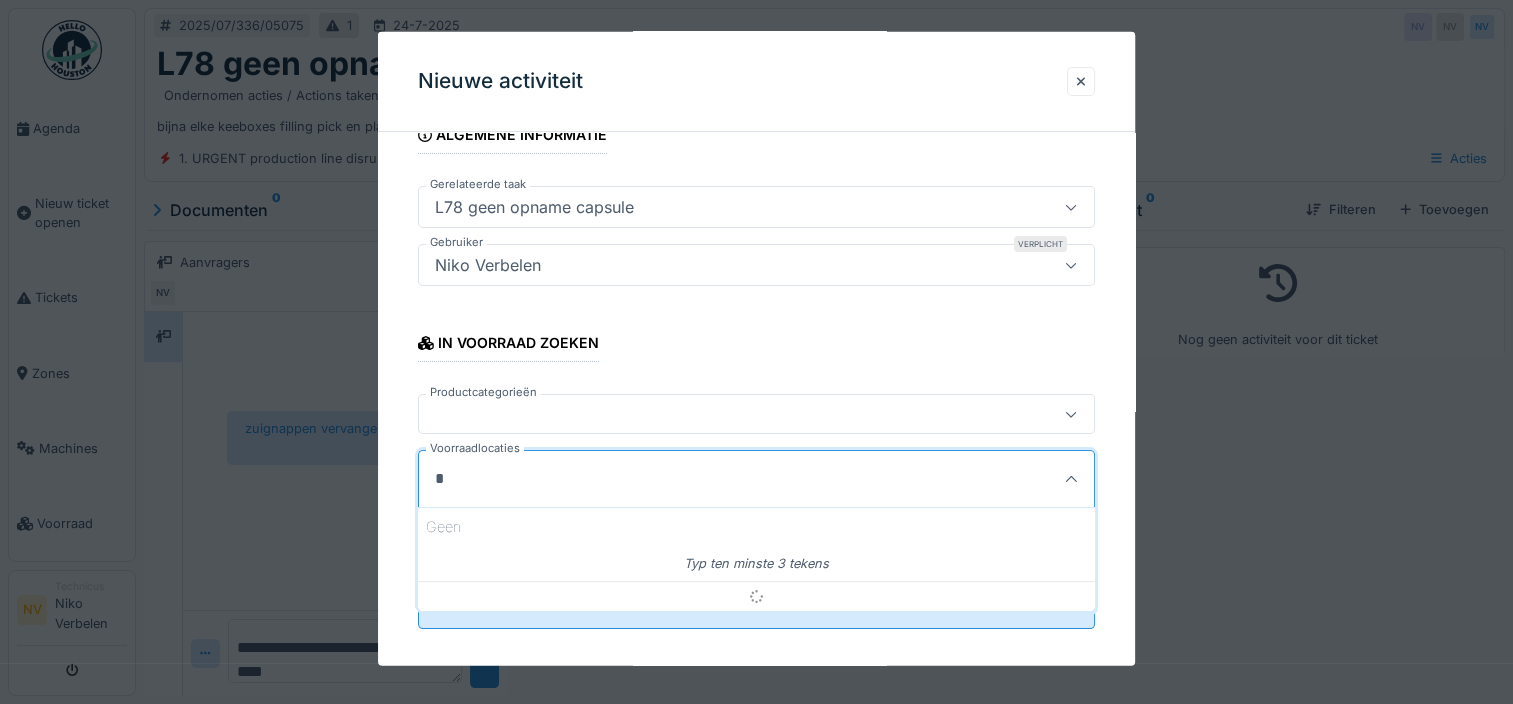 type 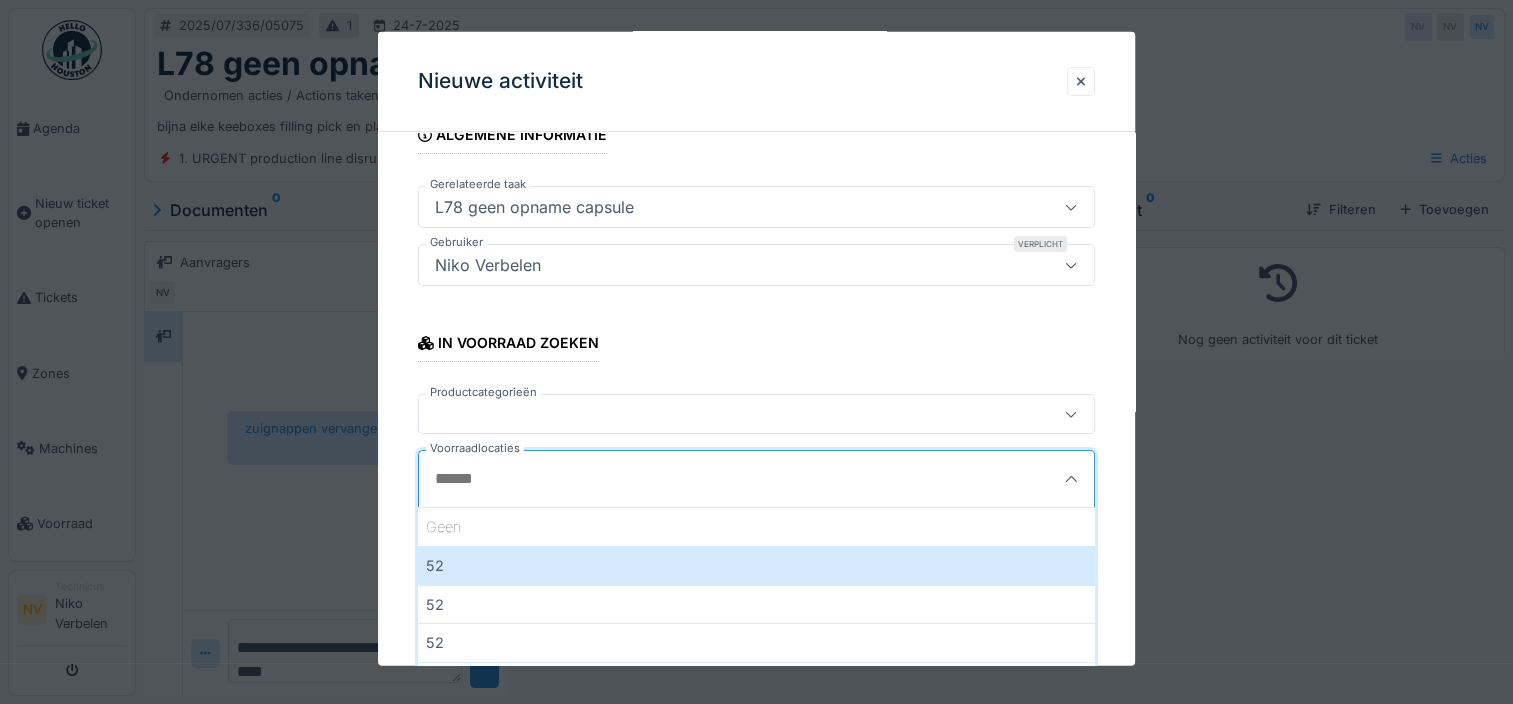 click at bounding box center (756, 352) 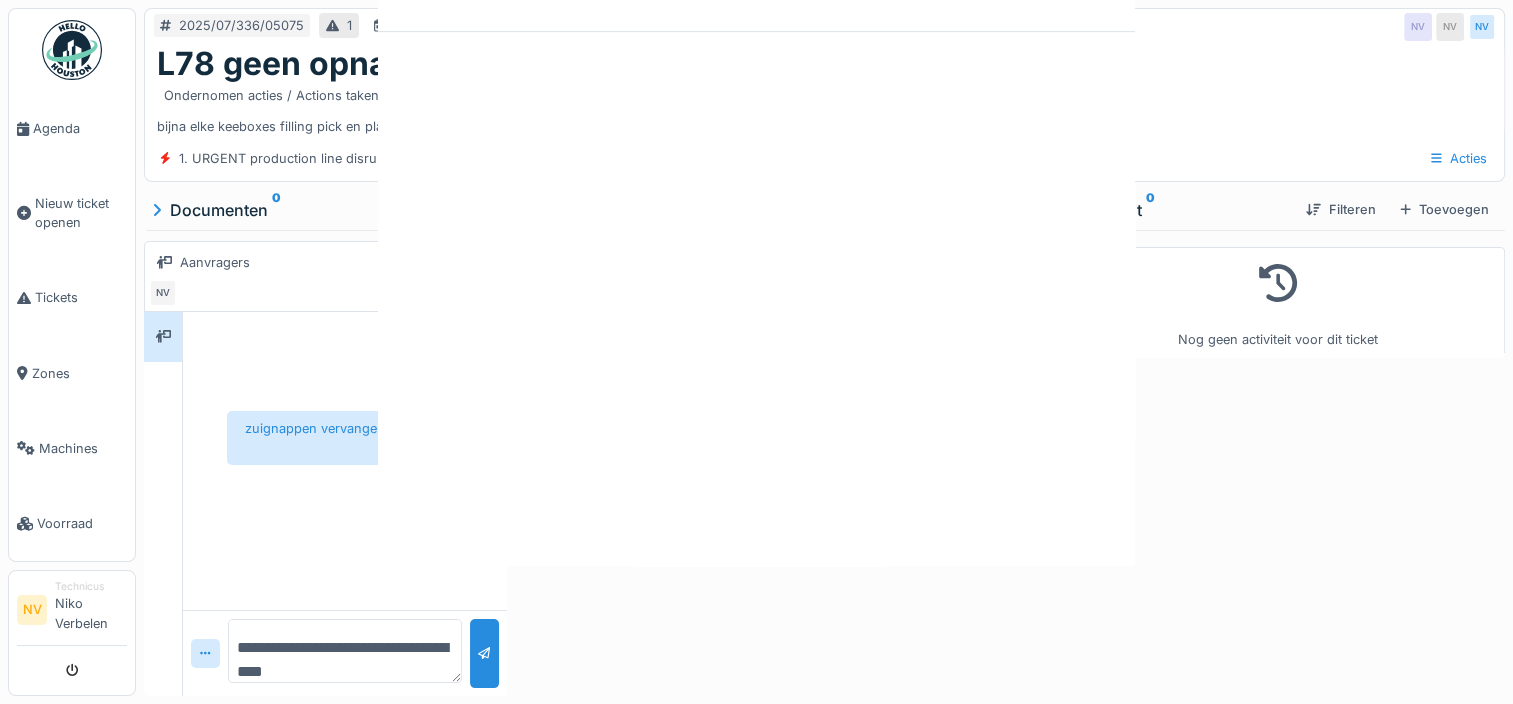 scroll, scrollTop: 0, scrollLeft: 0, axis: both 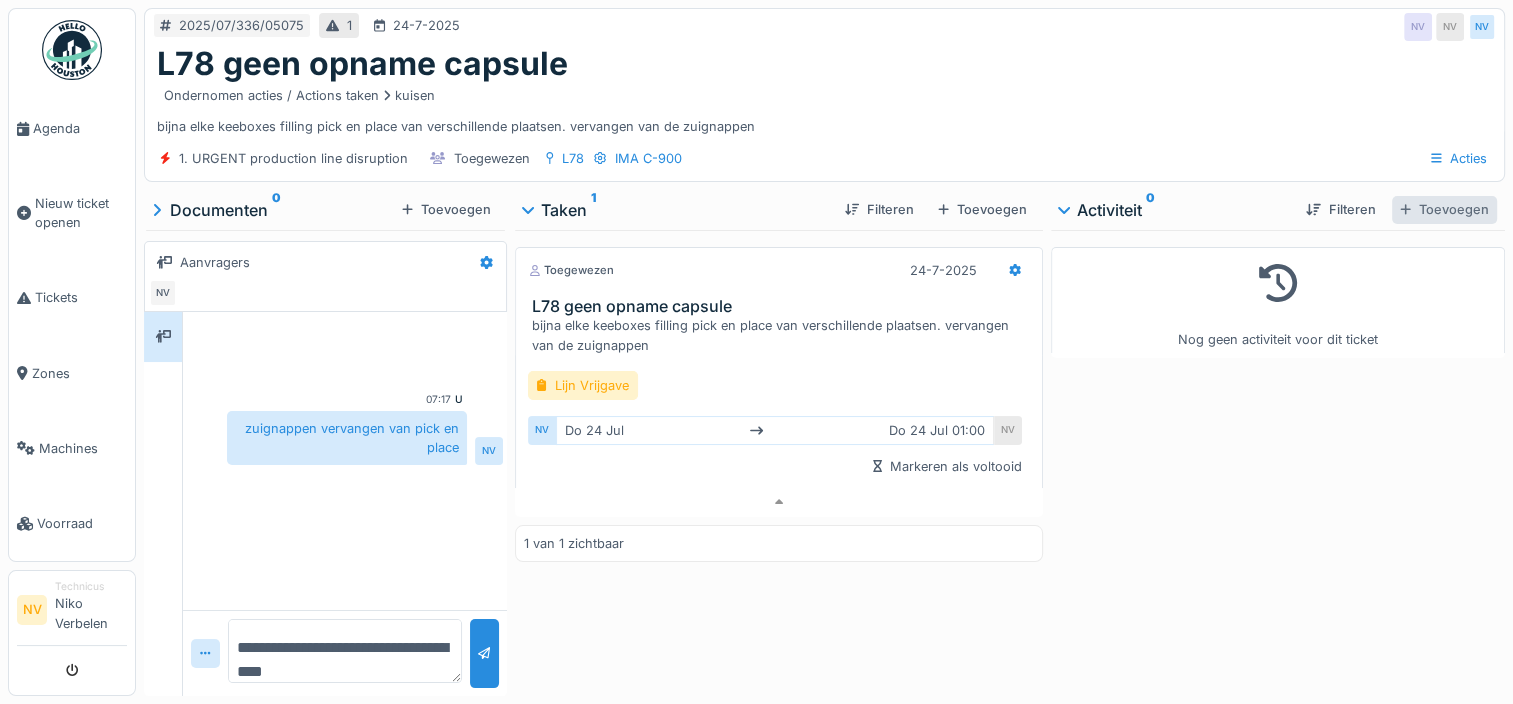 click on "Toevoegen" at bounding box center [1444, 209] 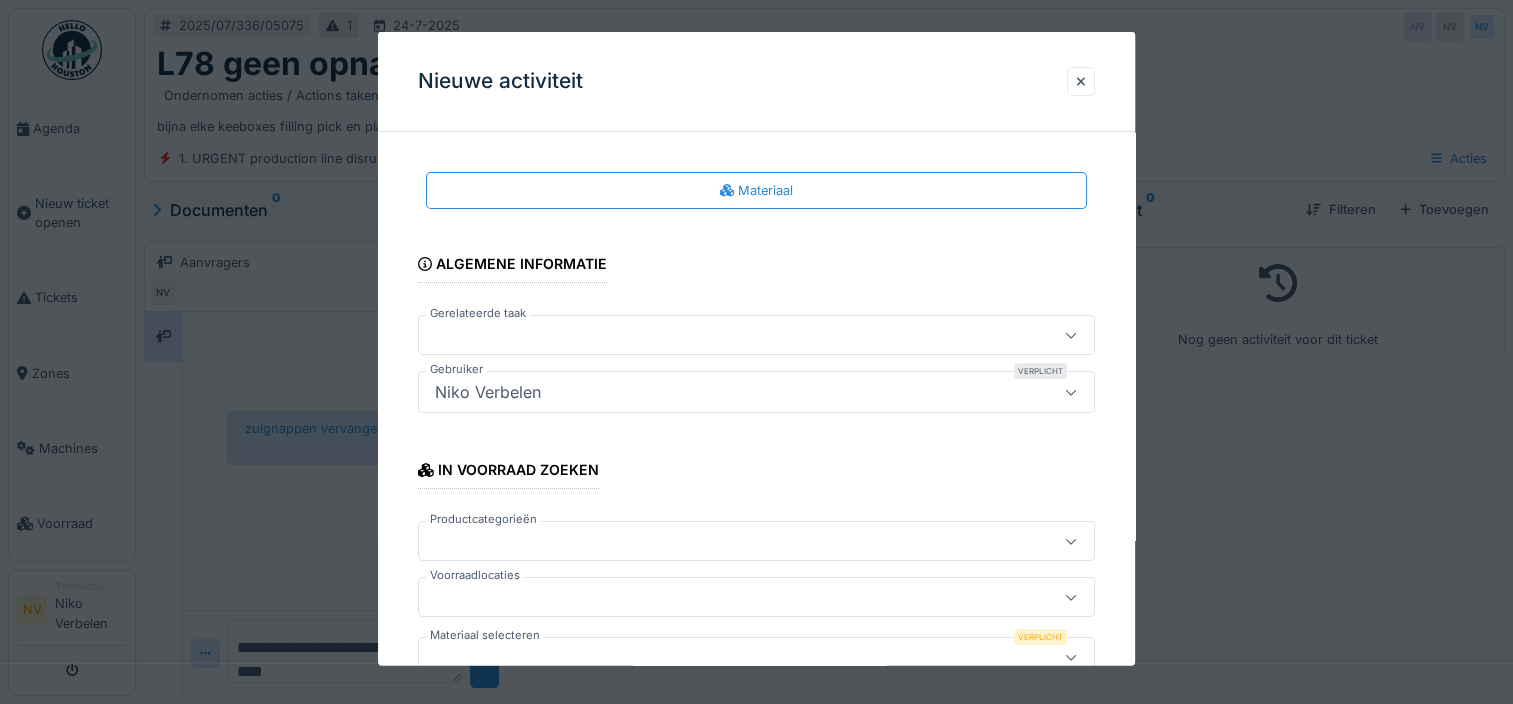 click at bounding box center (722, 335) 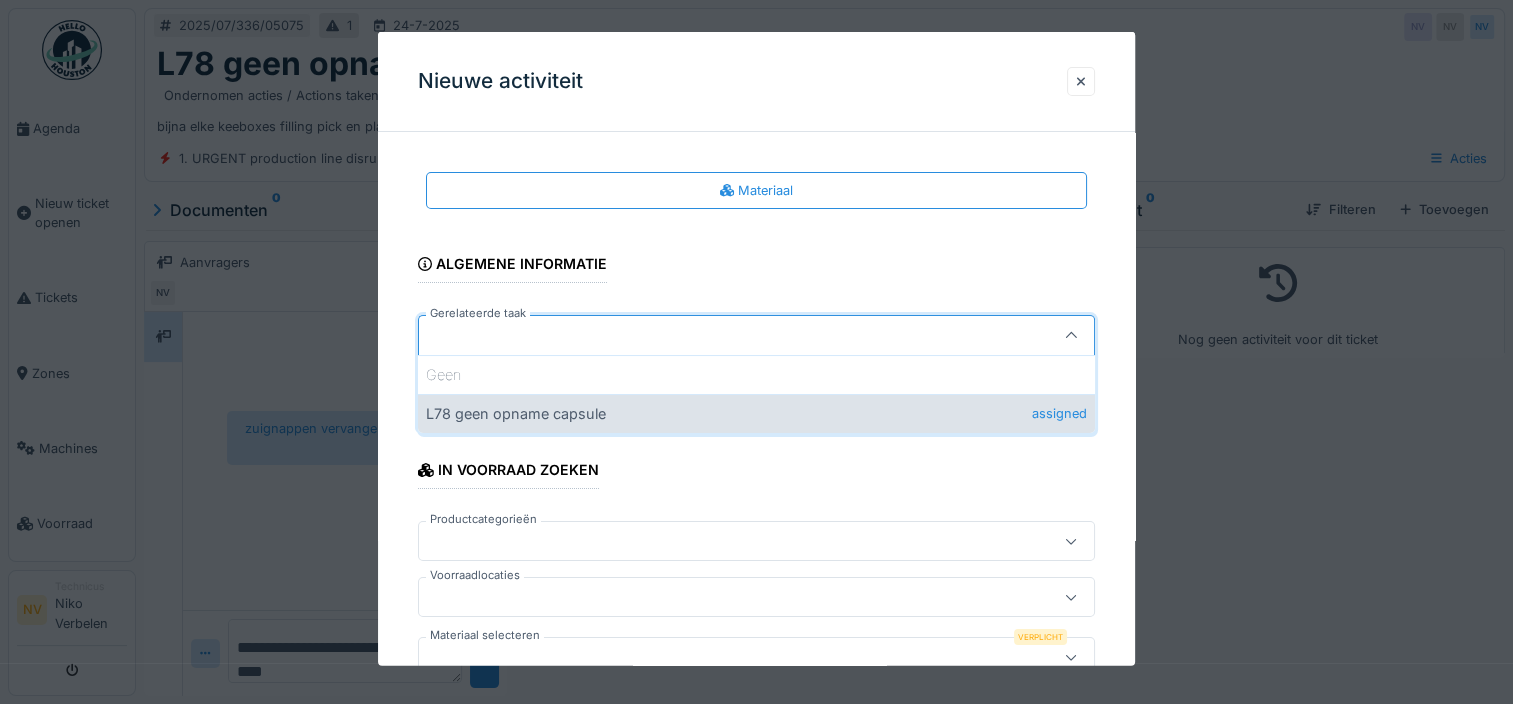 click on "L78 geen opname capsule    assigned" at bounding box center [756, 413] 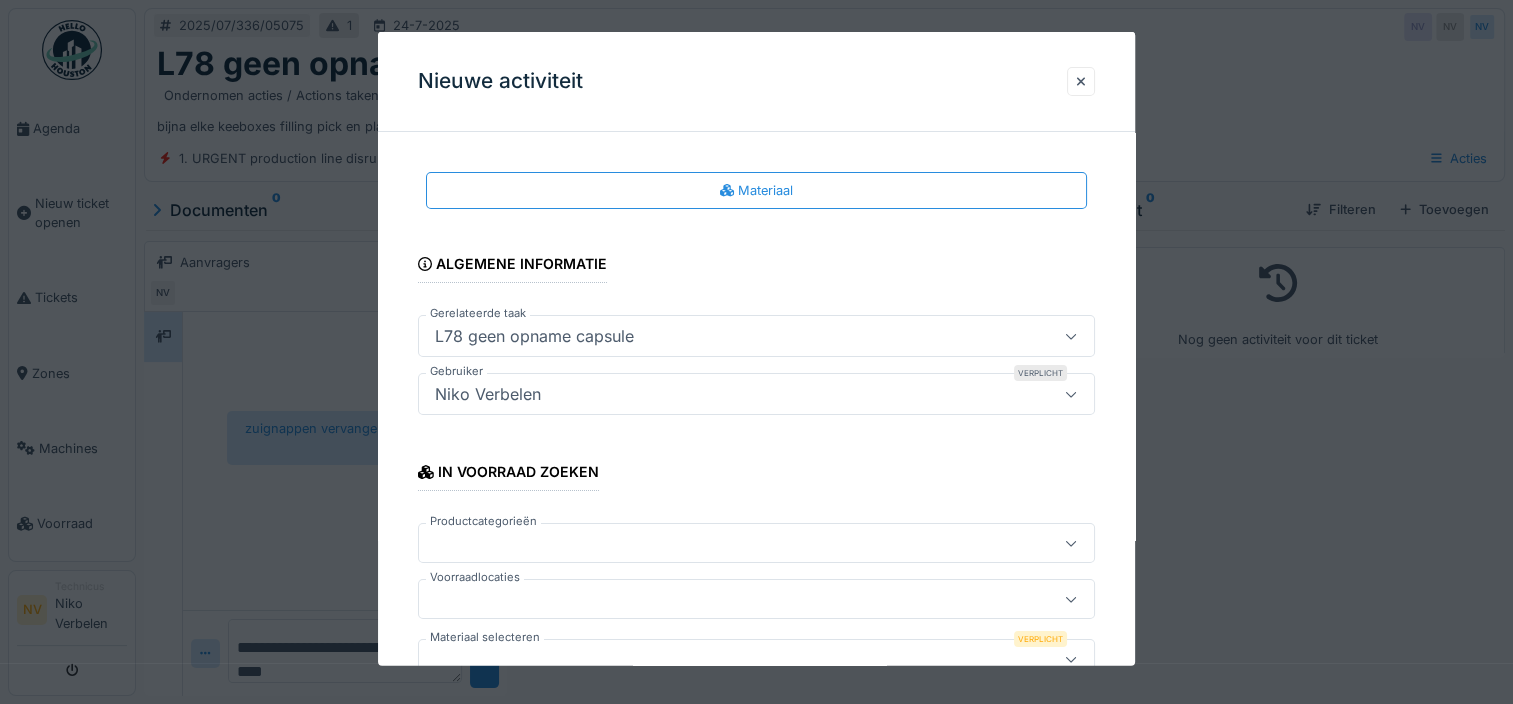 click on "In voorraad zoeken Productcategorieën Voorraadlocaties Materiaal selecteren Verplicht" at bounding box center [756, 562] 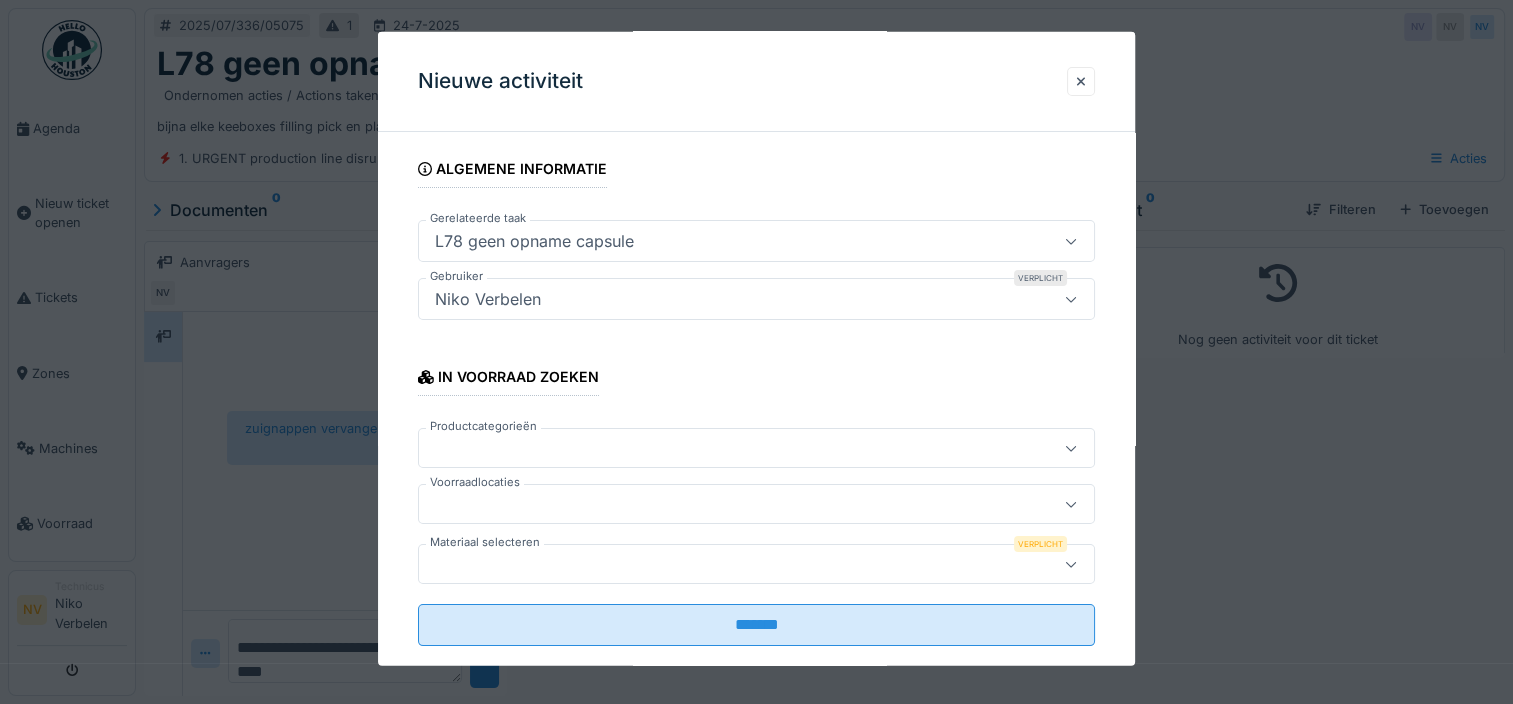 scroll, scrollTop: 120, scrollLeft: 0, axis: vertical 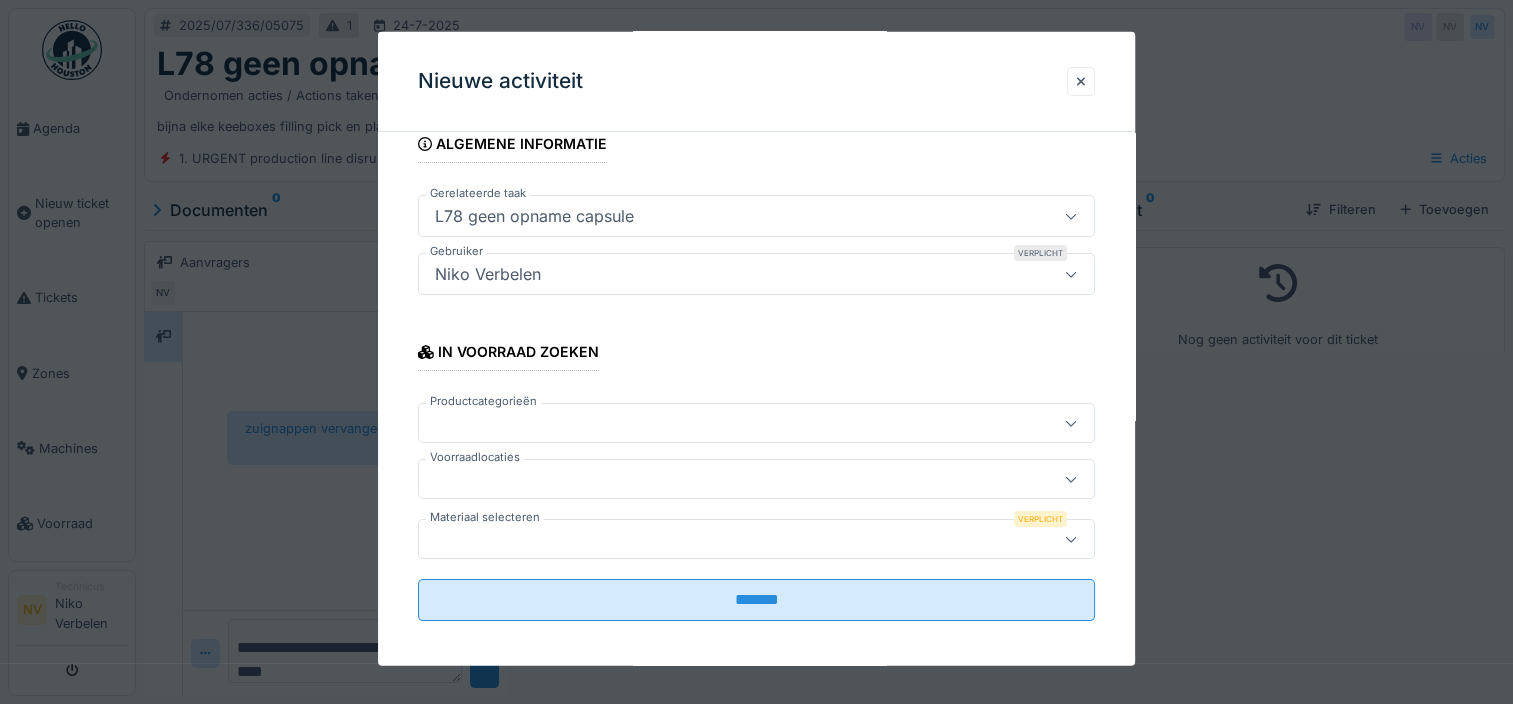 click at bounding box center (722, 539) 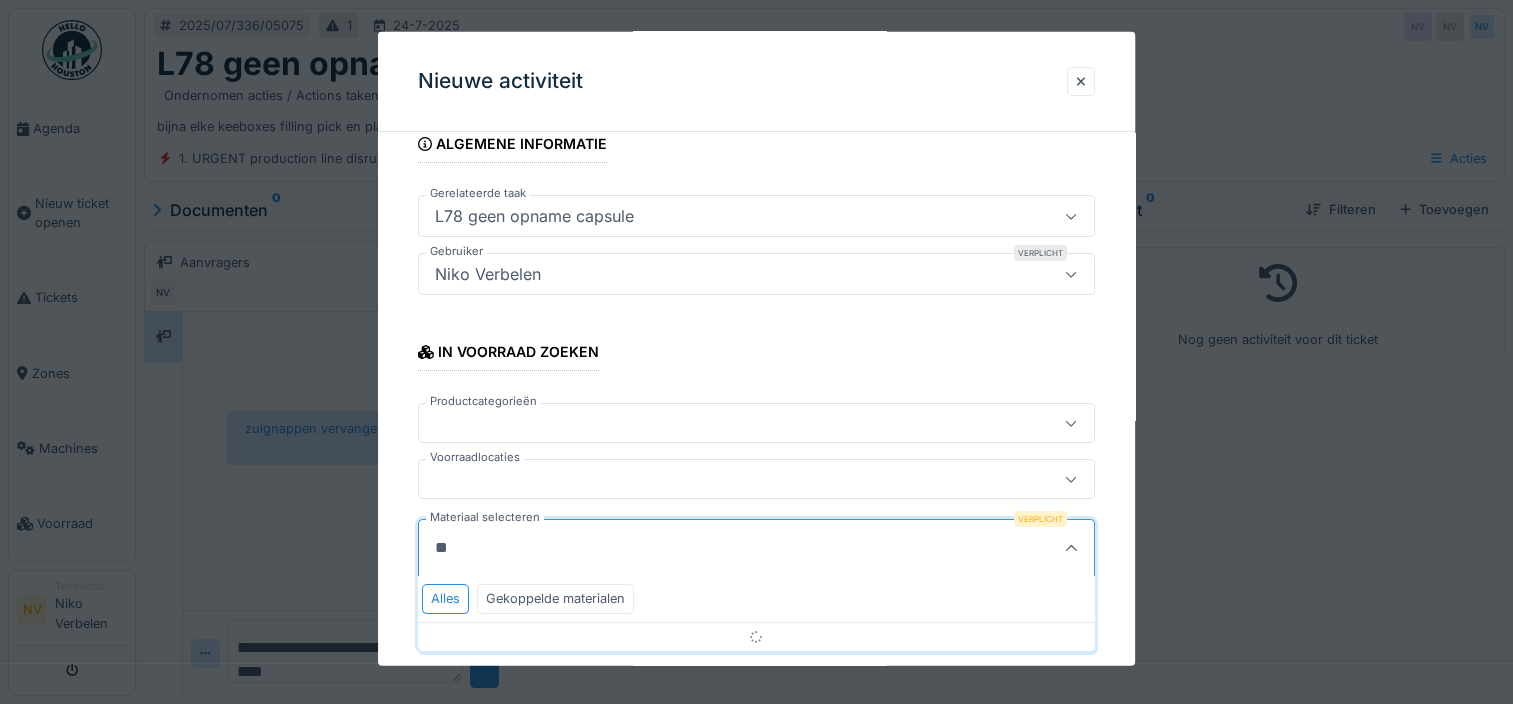 type on "*" 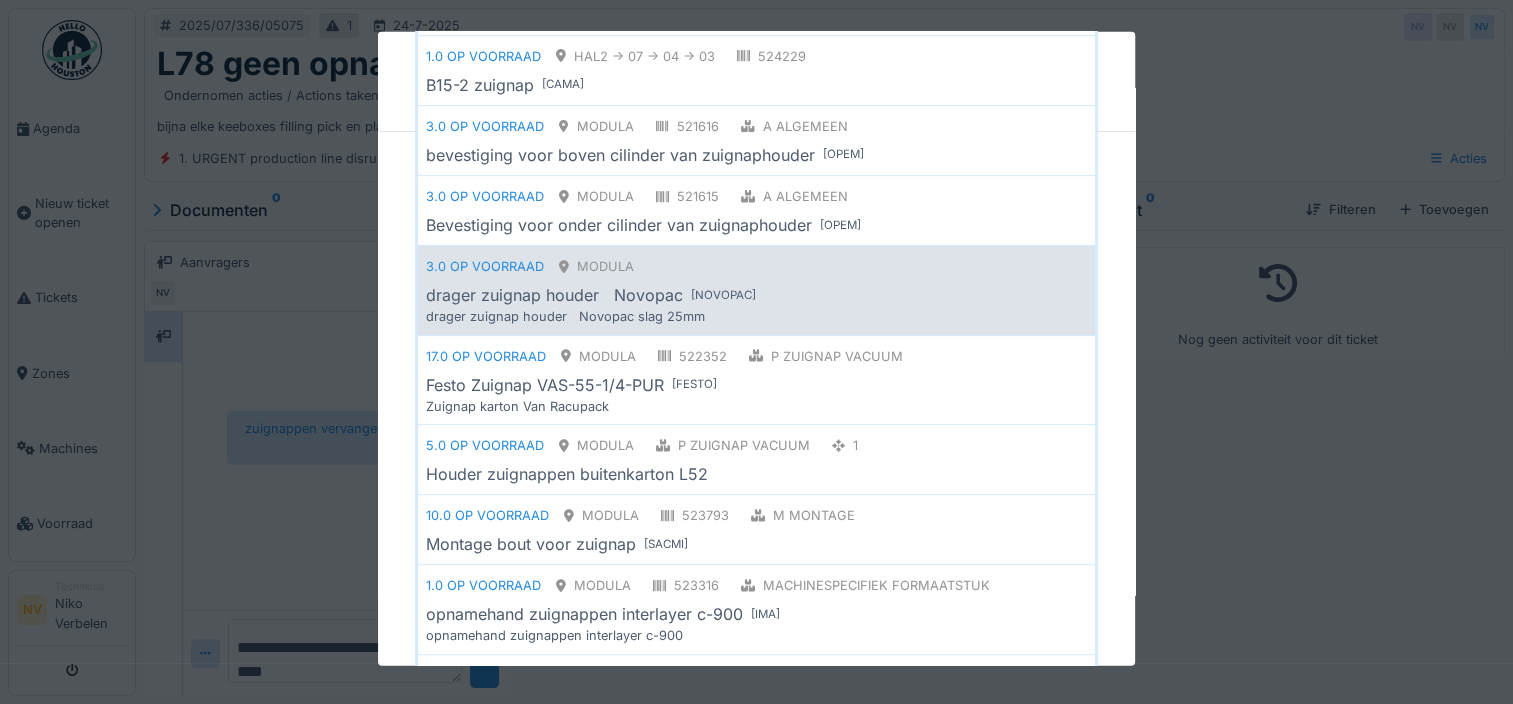 scroll, scrollTop: 662, scrollLeft: 0, axis: vertical 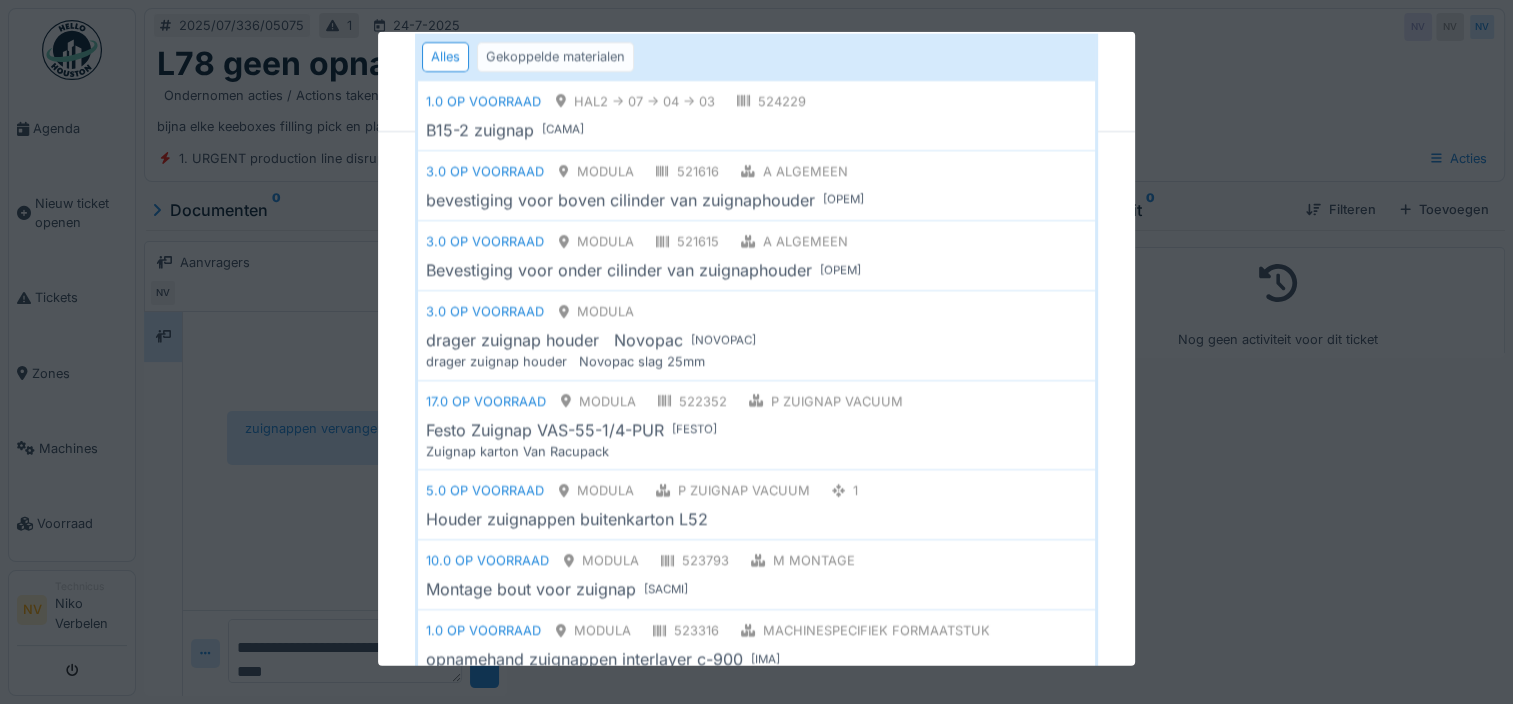 click on "Gekoppelde materialen" at bounding box center [555, 56] 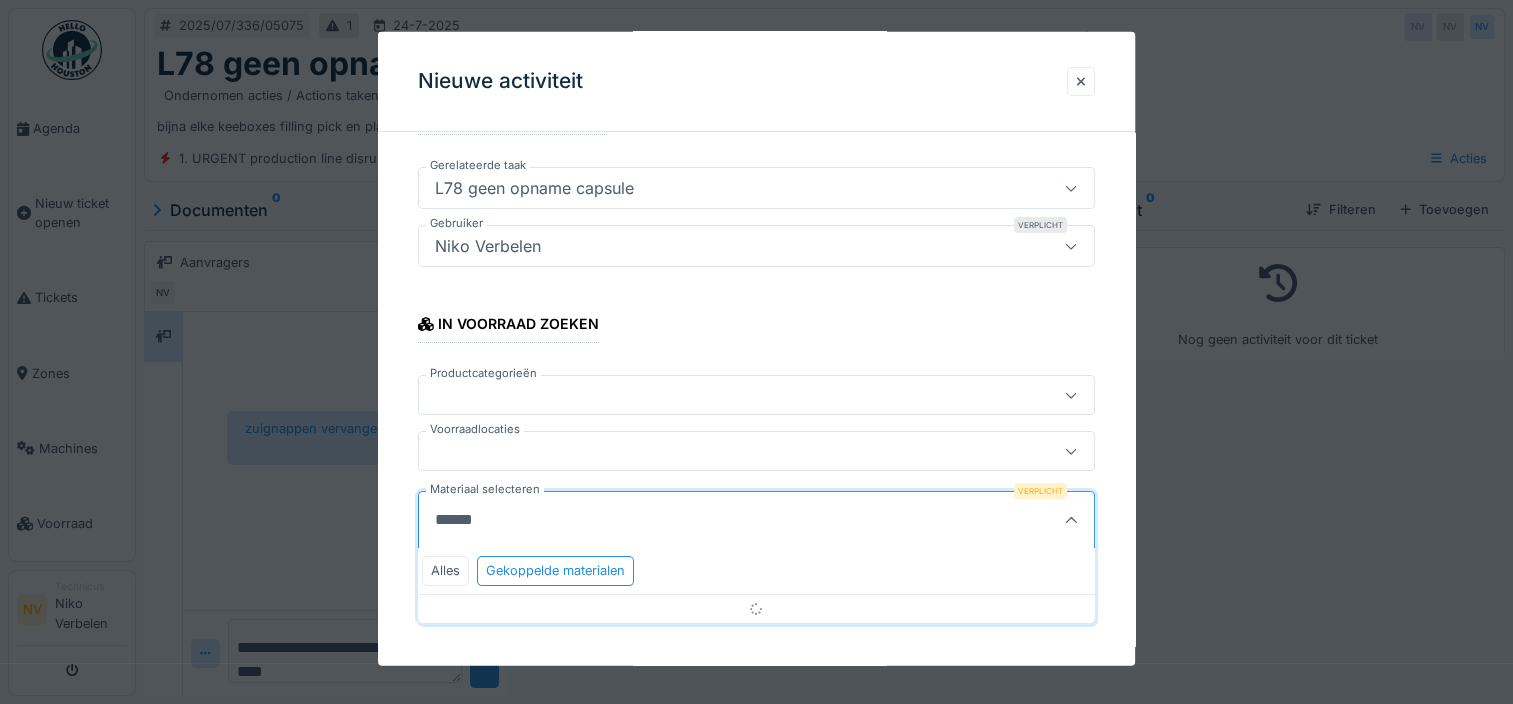 scroll, scrollTop: 146, scrollLeft: 0, axis: vertical 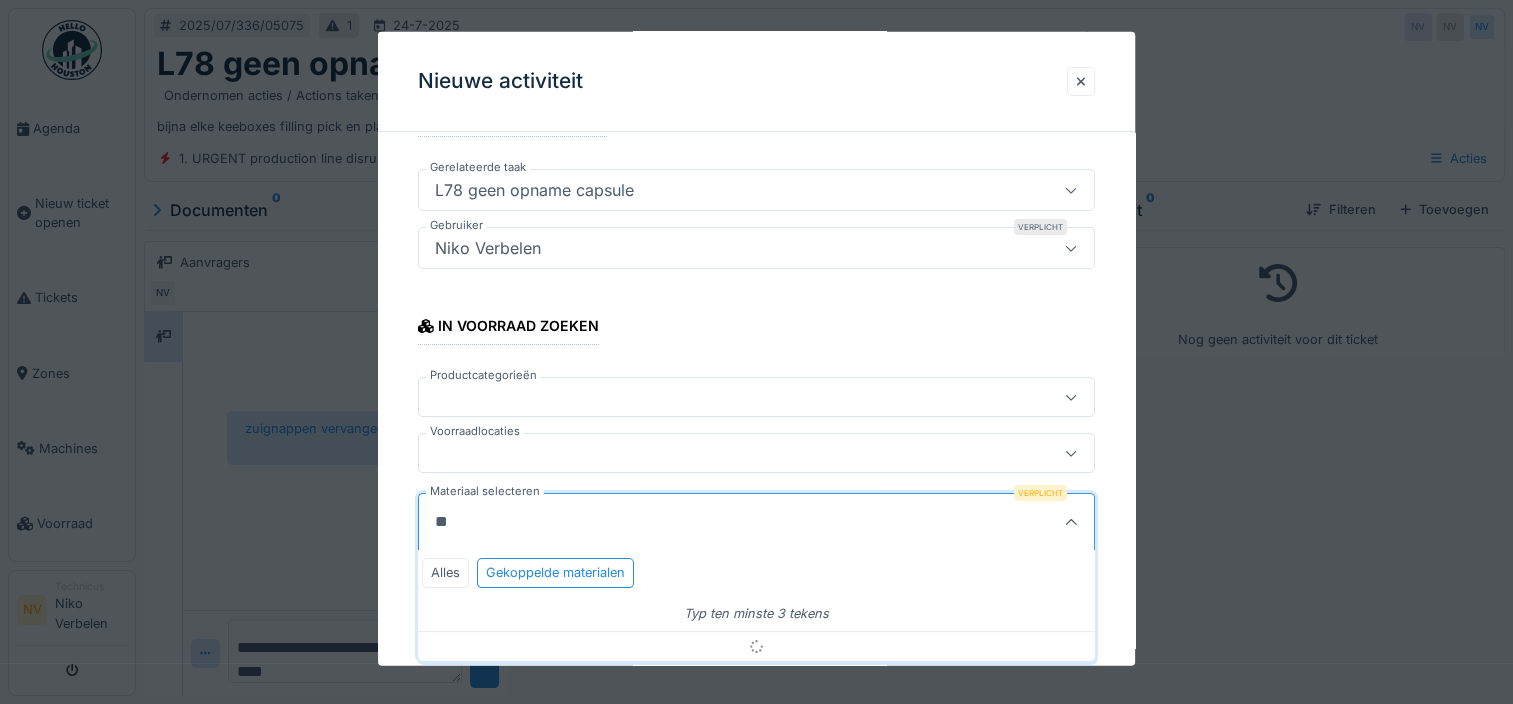 type on "*" 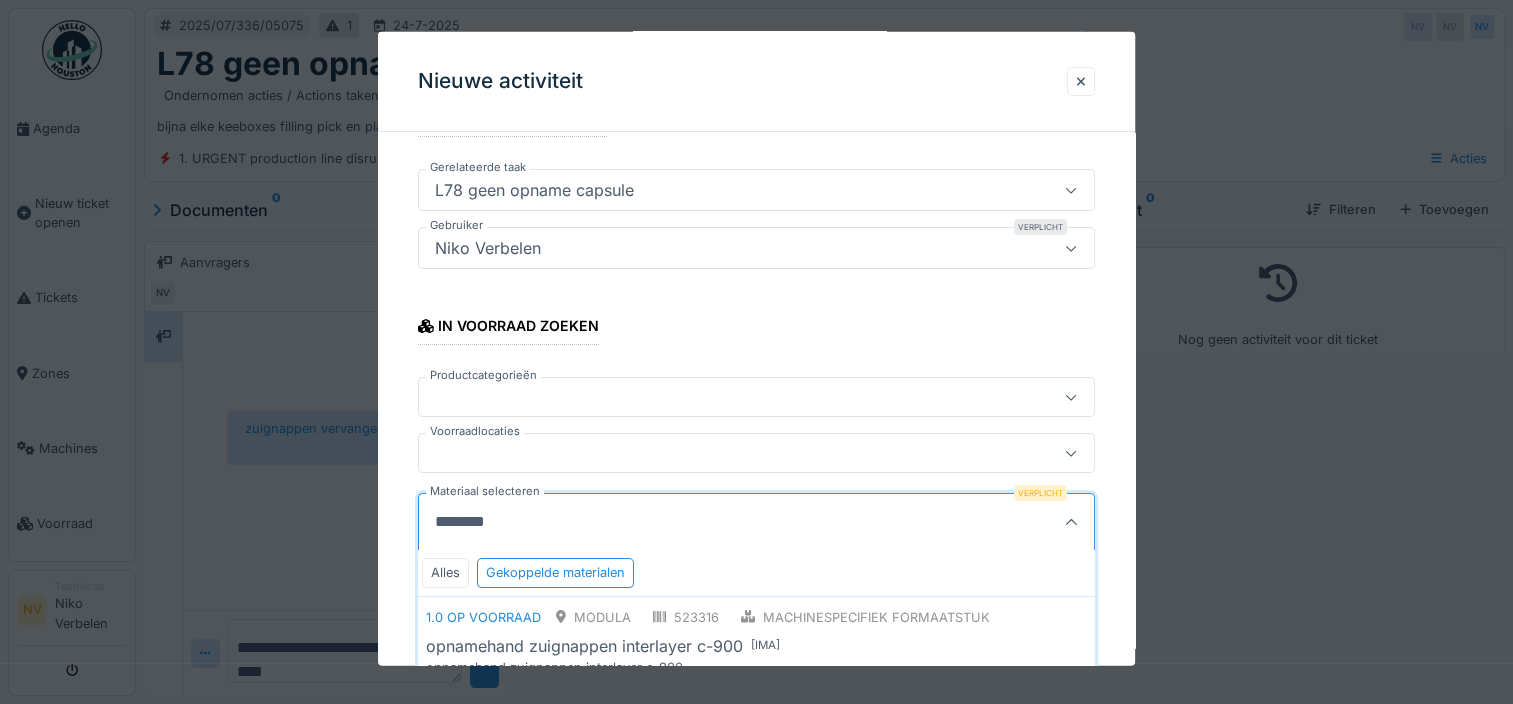 scroll, scrollTop: 198, scrollLeft: 0, axis: vertical 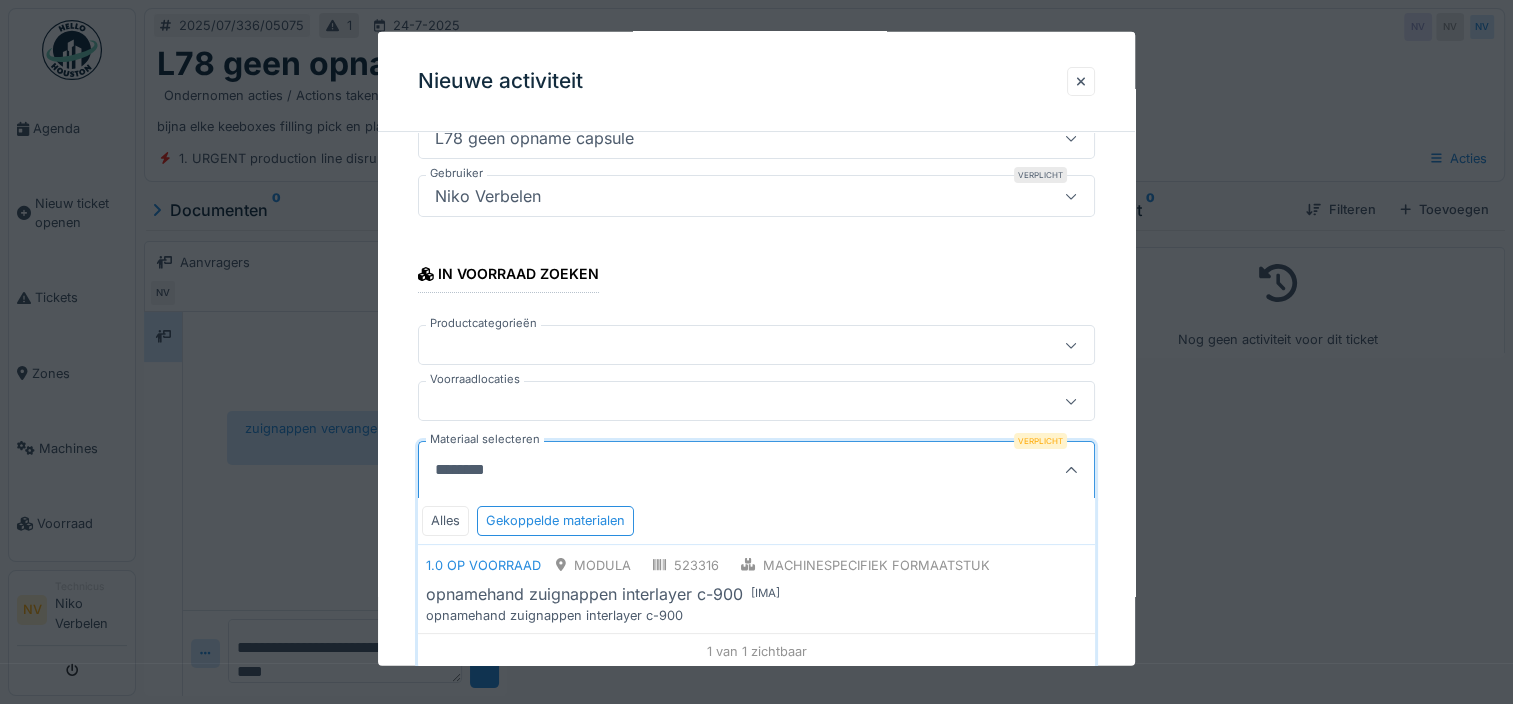 click on "Alles Gekoppelde materialen" at bounding box center [756, 520] 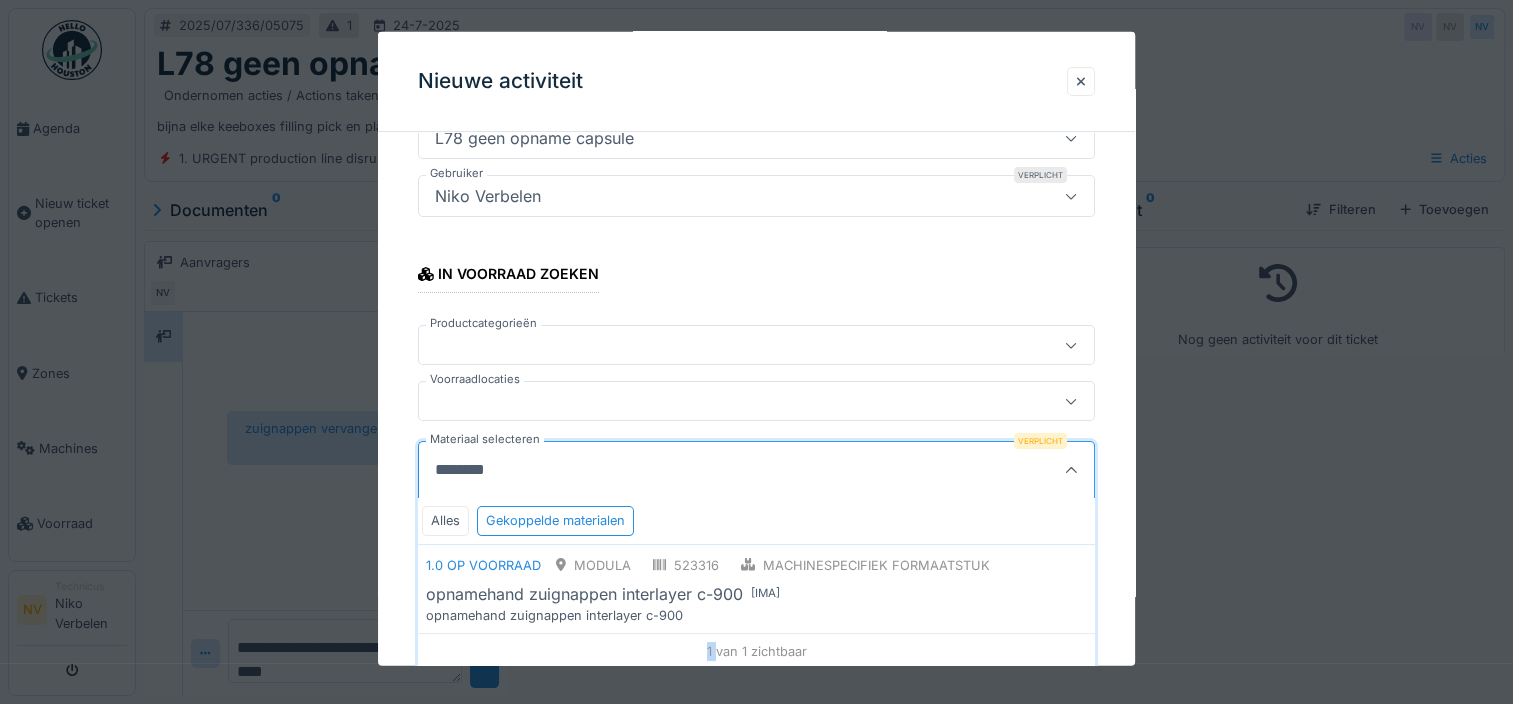 click on "Alles Gekoppelde materialen" at bounding box center (756, 520) 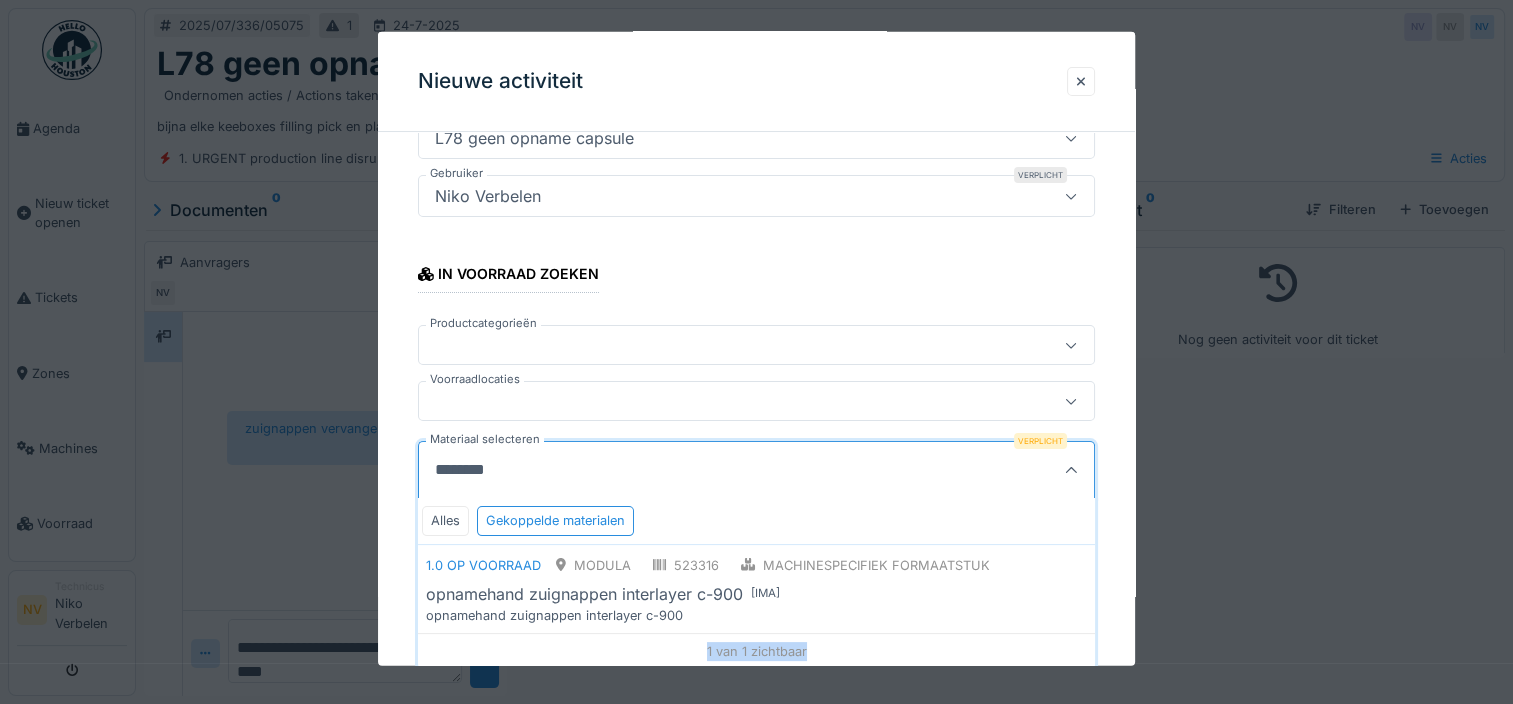 click on "Alles Gekoppelde materialen" at bounding box center [756, 520] 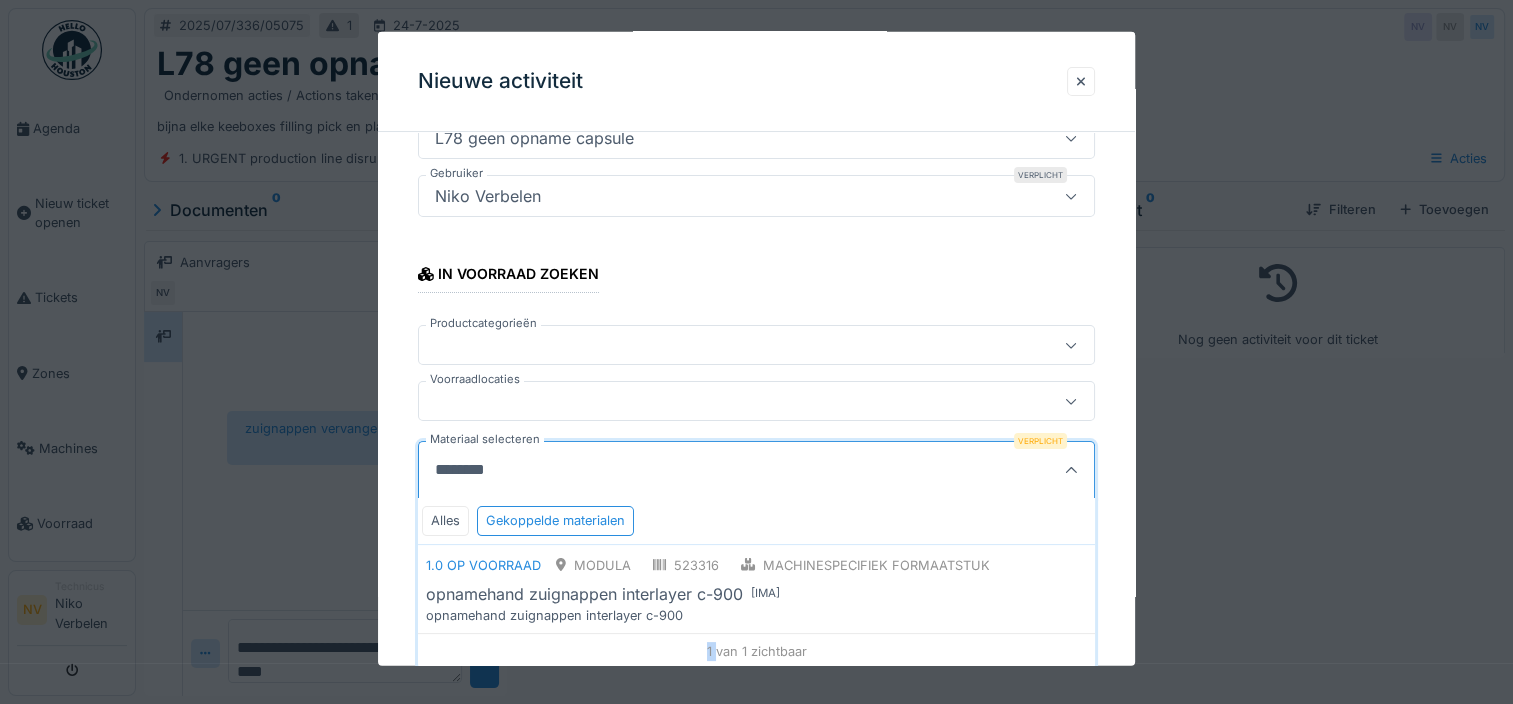 click on "Alles Gekoppelde materialen" at bounding box center [756, 520] 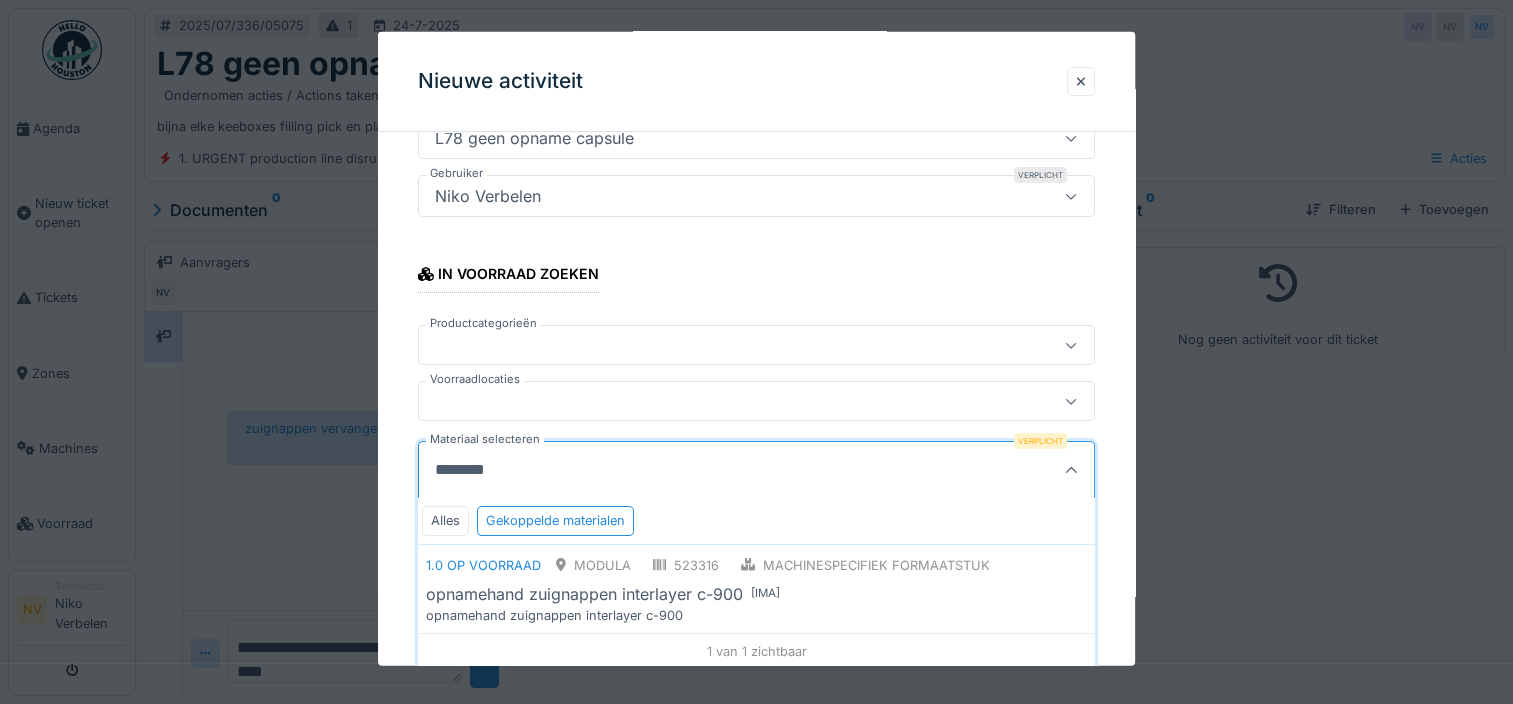 click on "********" at bounding box center [710, 470] 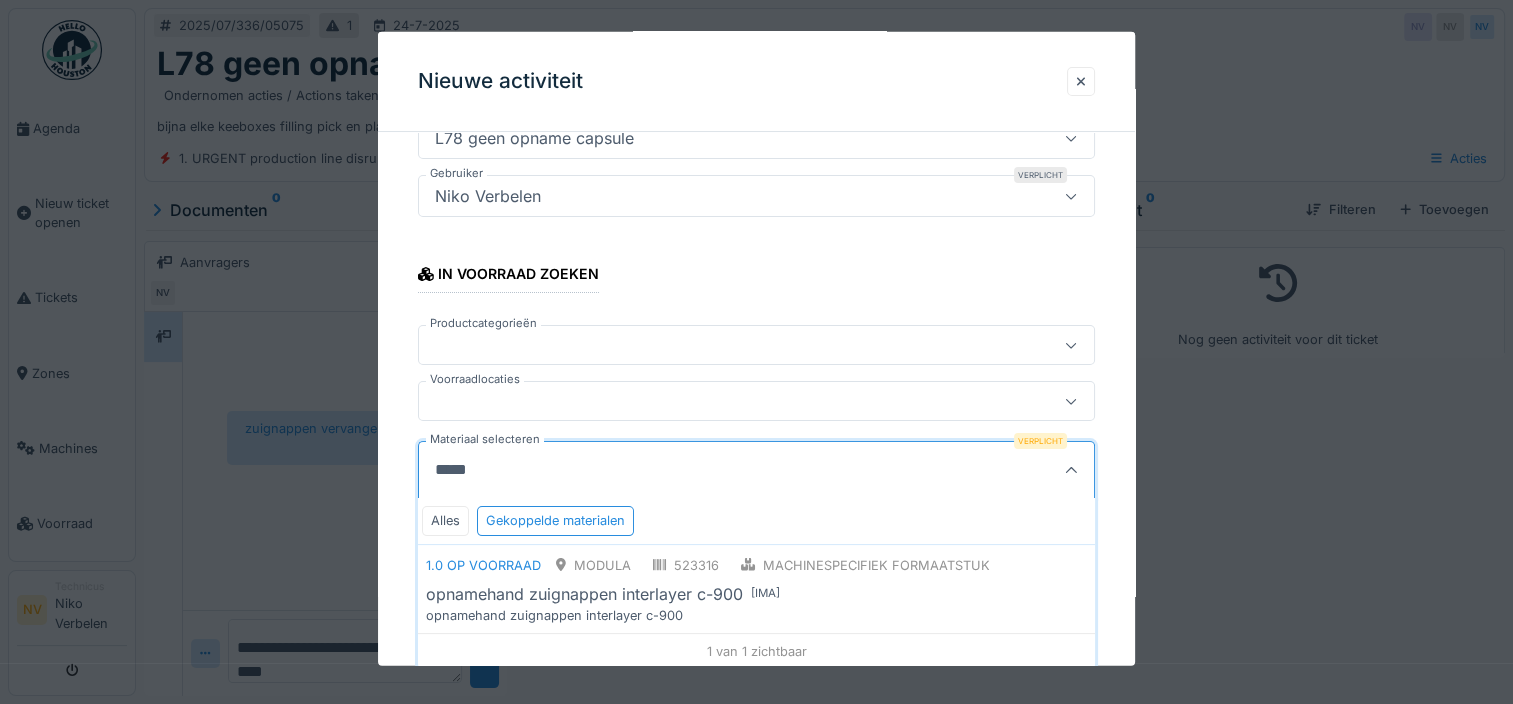 scroll, scrollTop: 146, scrollLeft: 0, axis: vertical 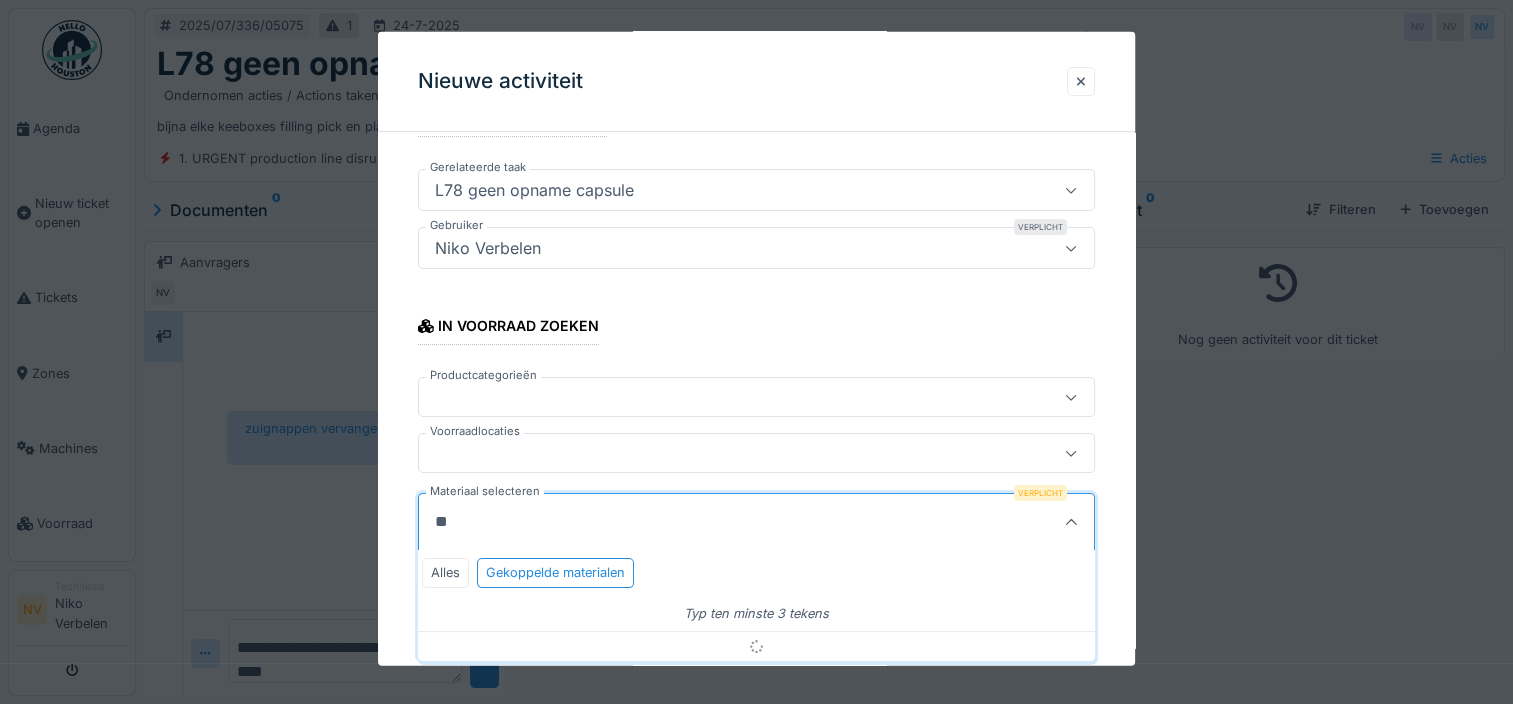 type on "*" 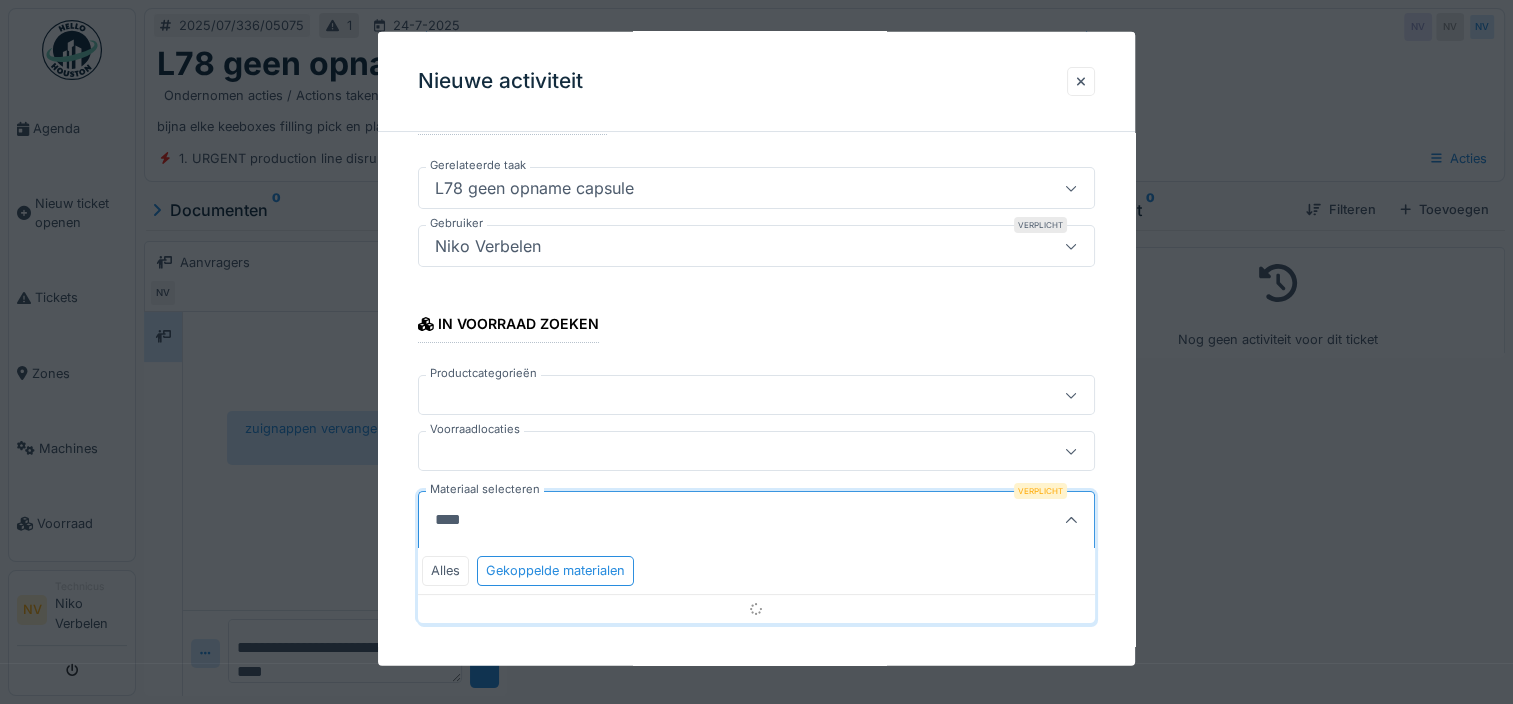 scroll, scrollTop: 146, scrollLeft: 0, axis: vertical 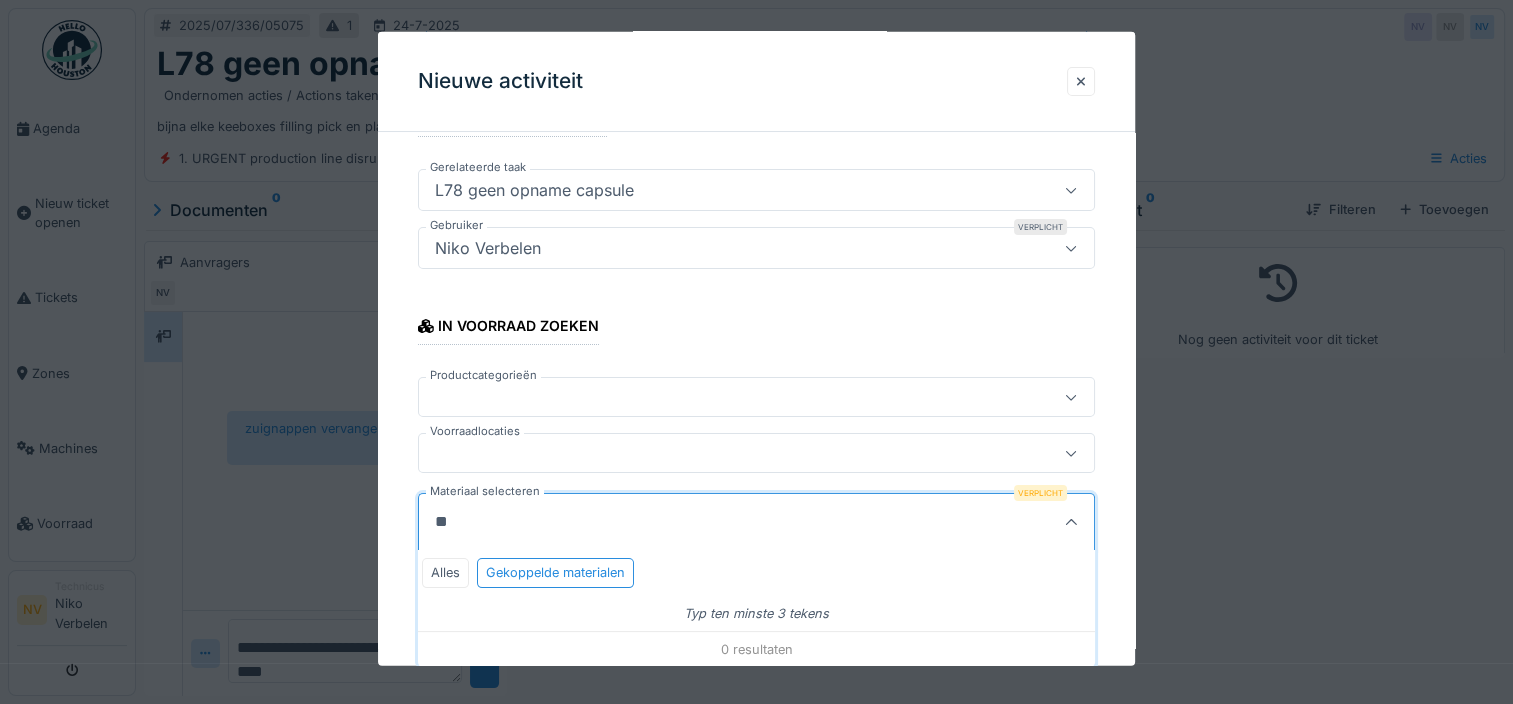 type on "*" 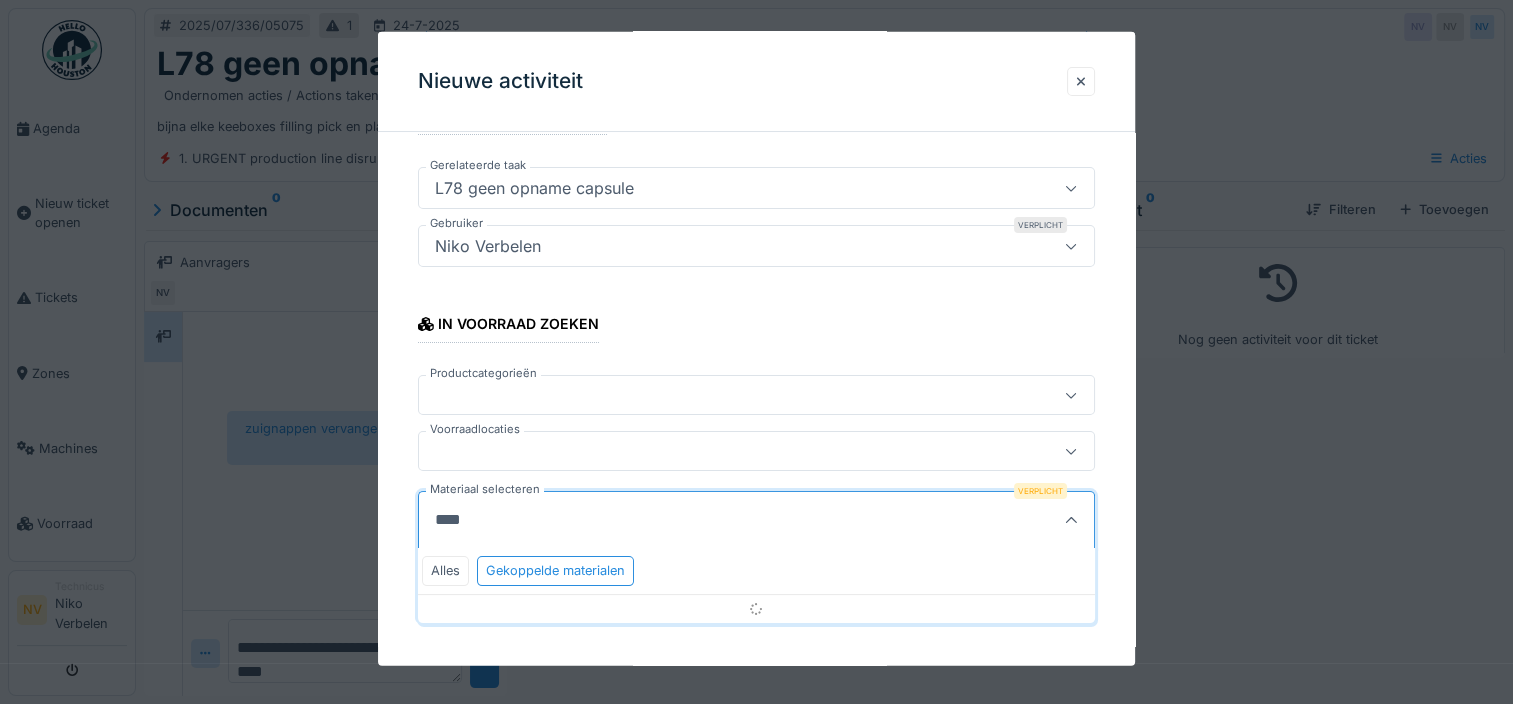 scroll, scrollTop: 146, scrollLeft: 0, axis: vertical 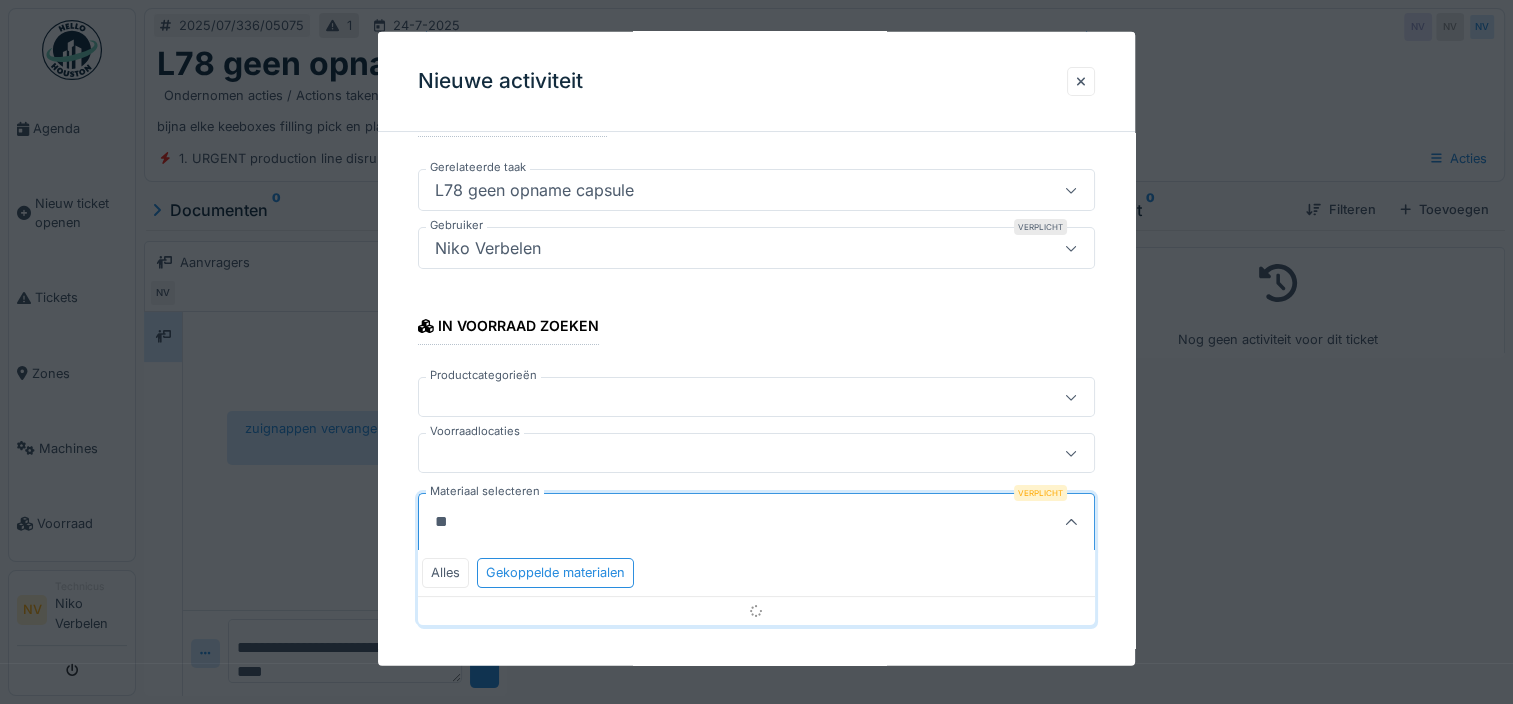 type on "*" 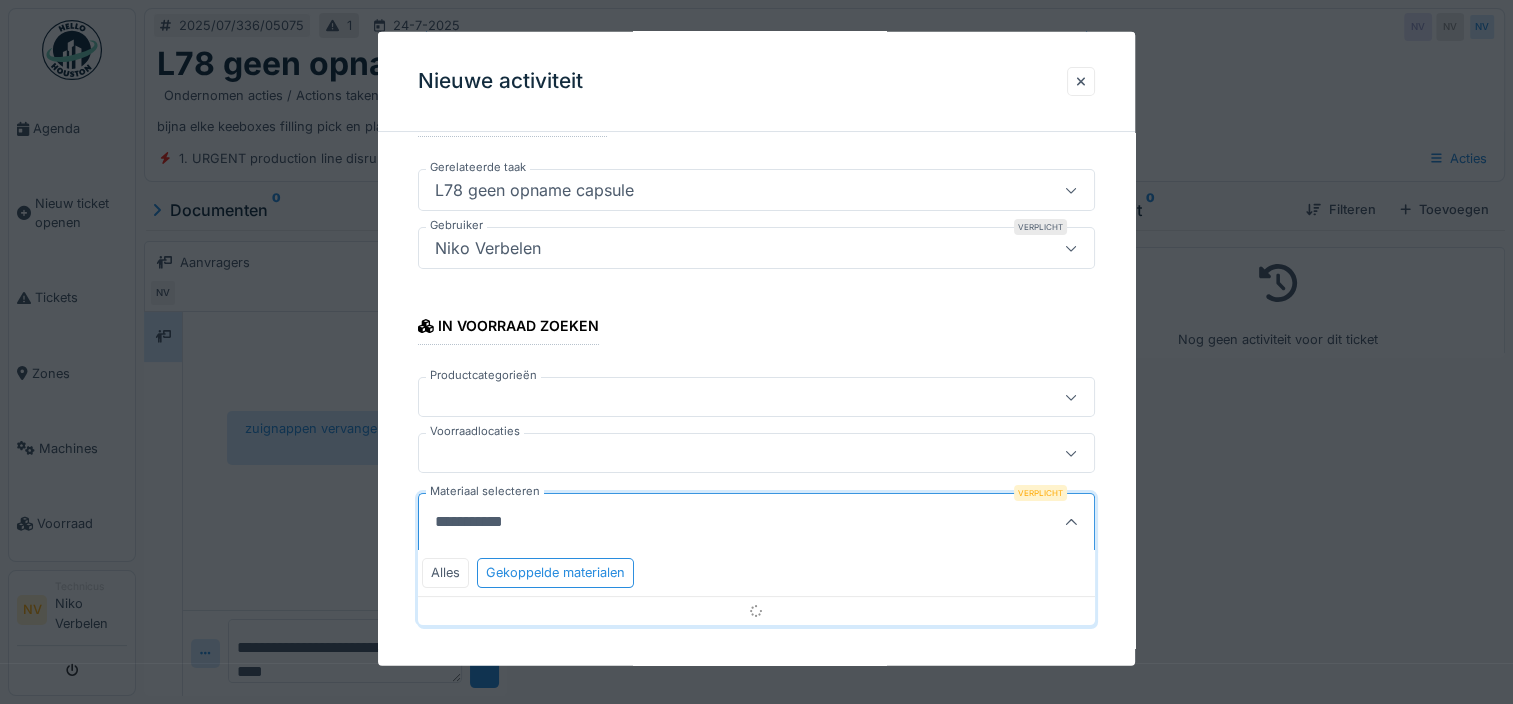 scroll, scrollTop: 198, scrollLeft: 0, axis: vertical 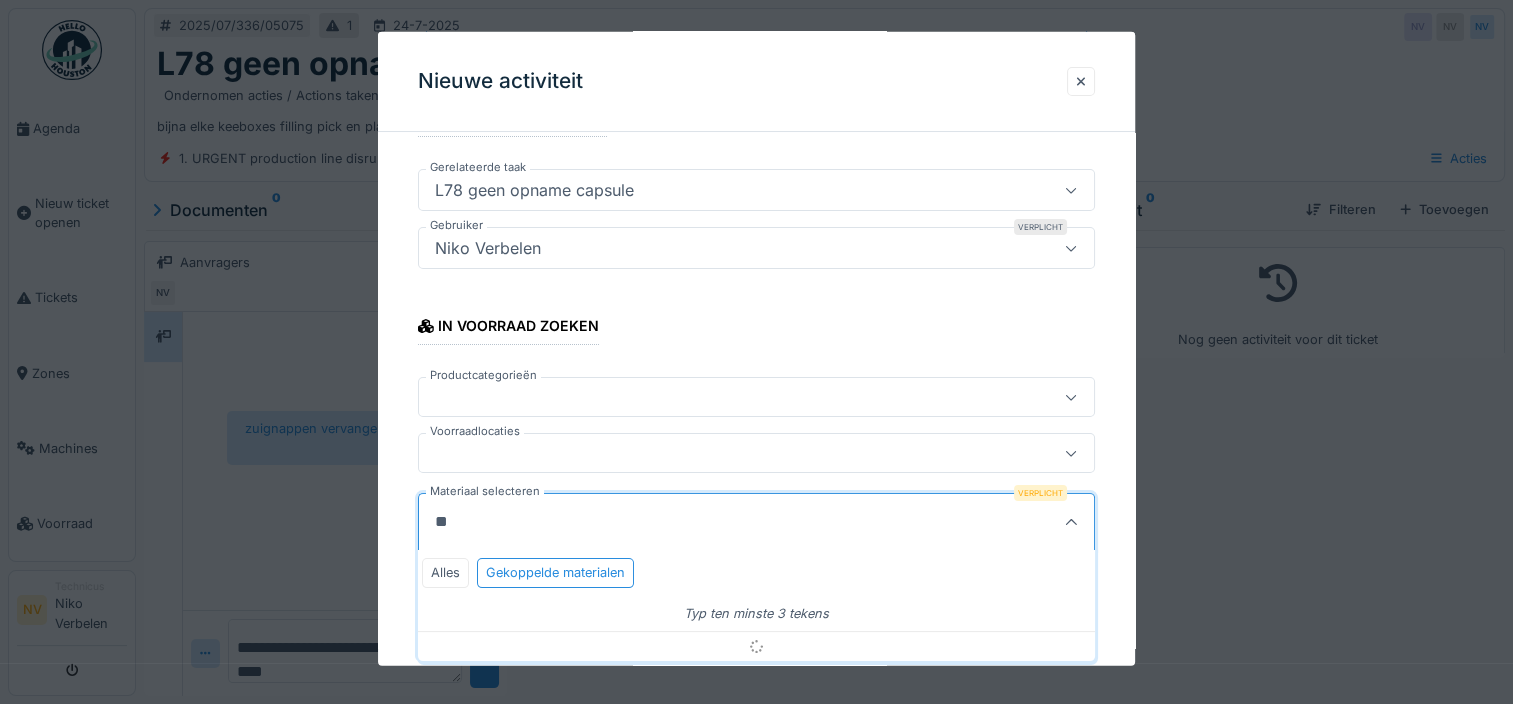 type on "*" 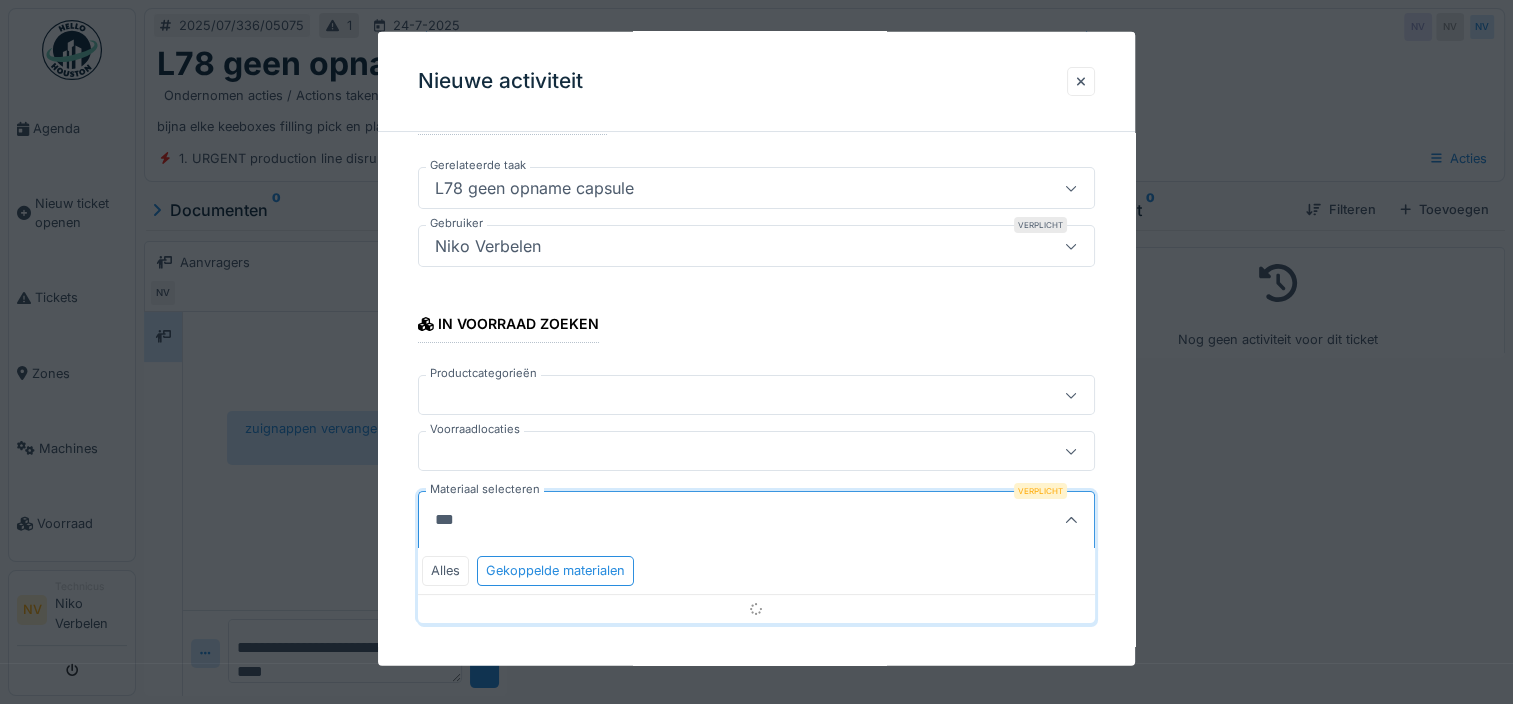 scroll, scrollTop: 146, scrollLeft: 0, axis: vertical 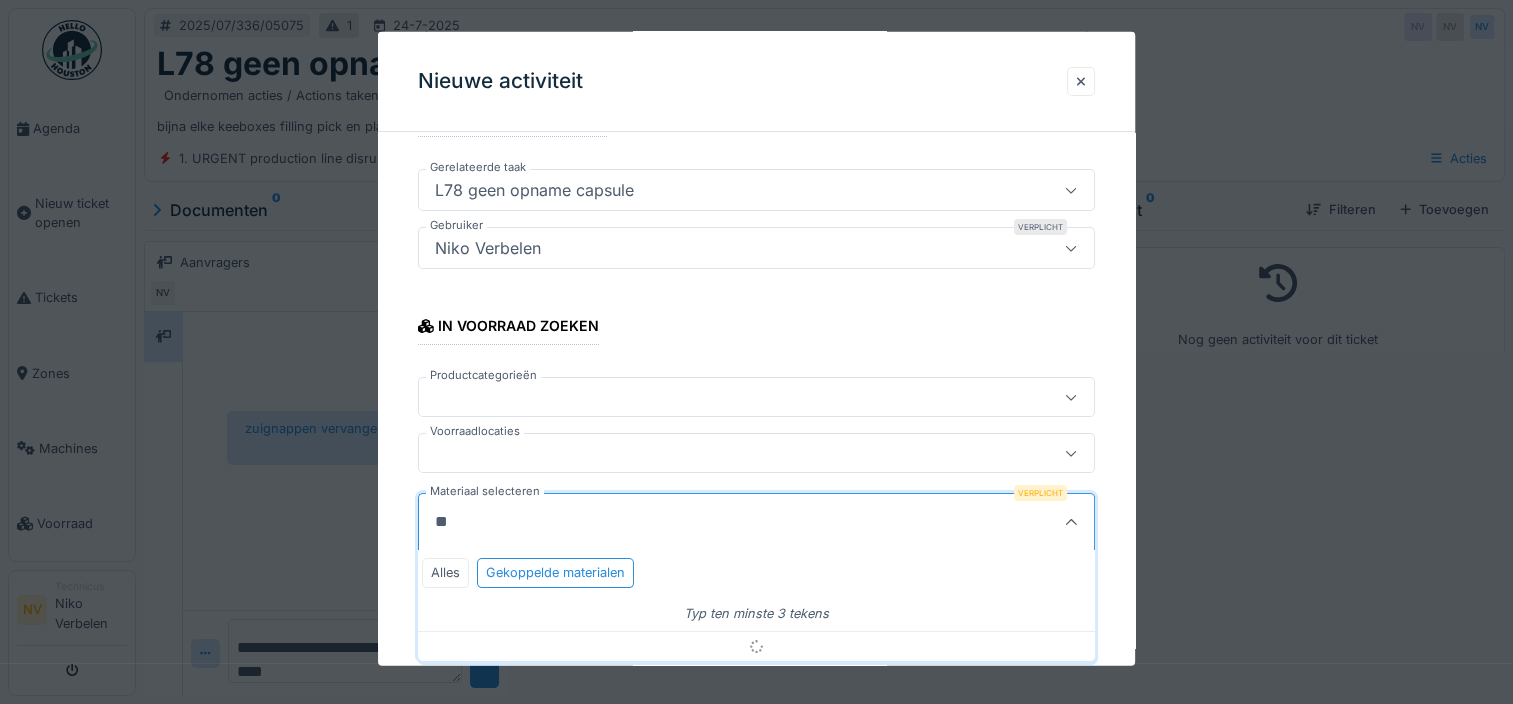 type on "*" 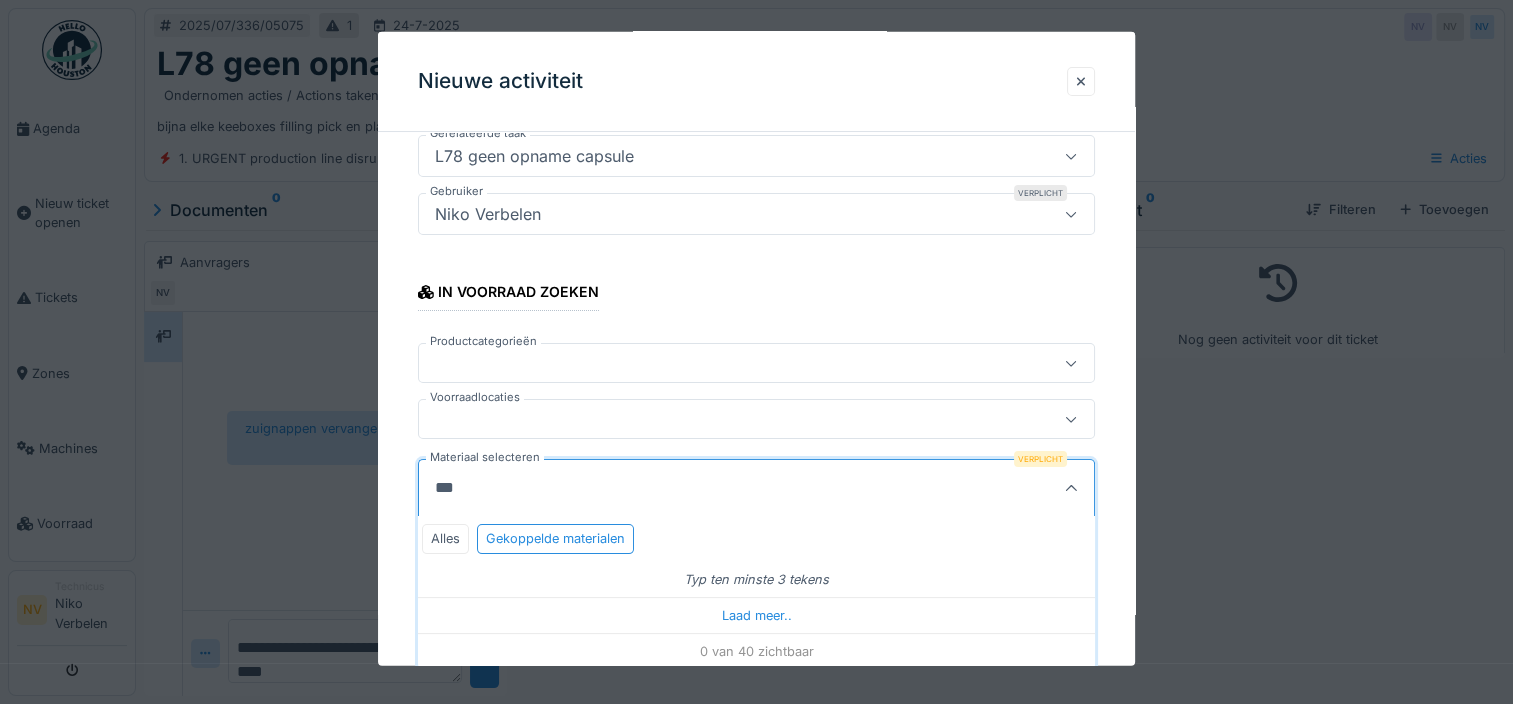 scroll, scrollTop: 146, scrollLeft: 0, axis: vertical 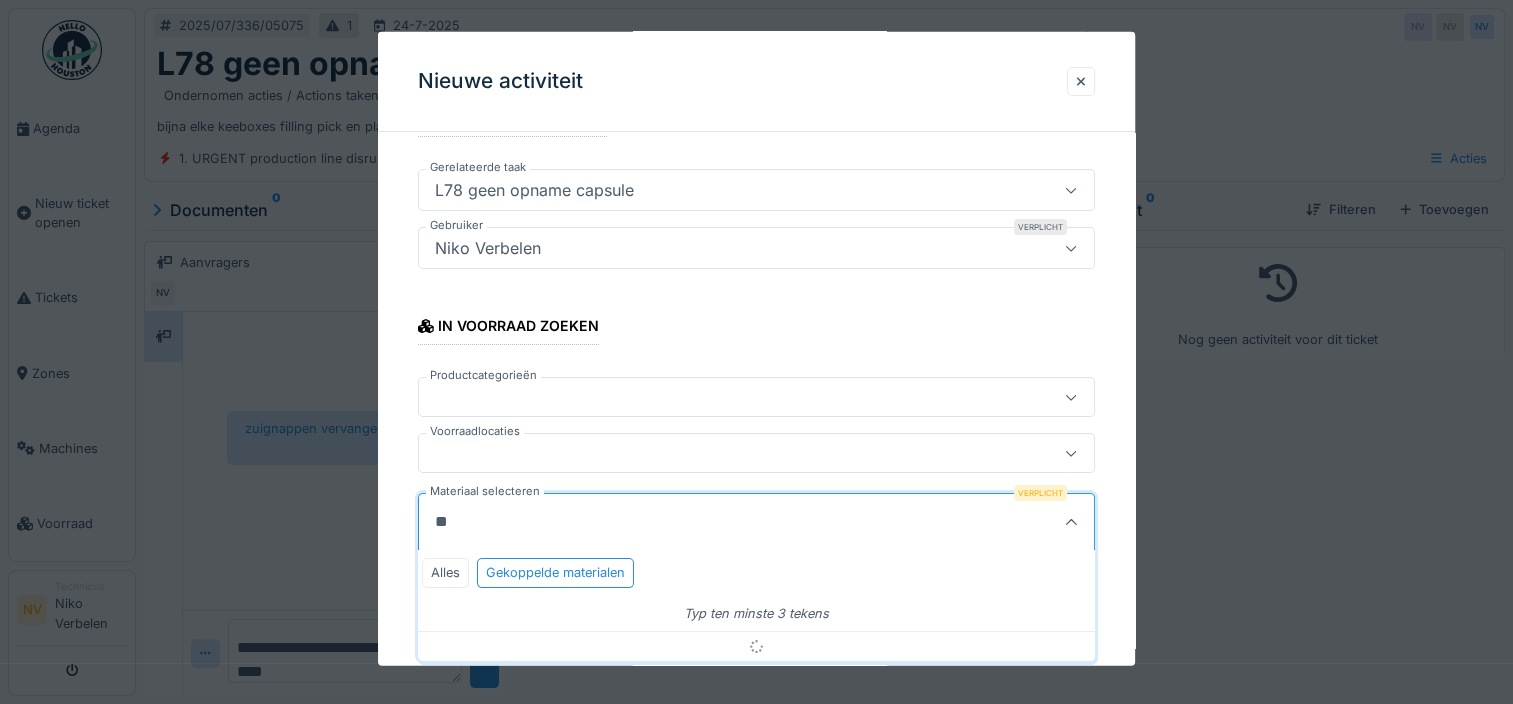 type on "*" 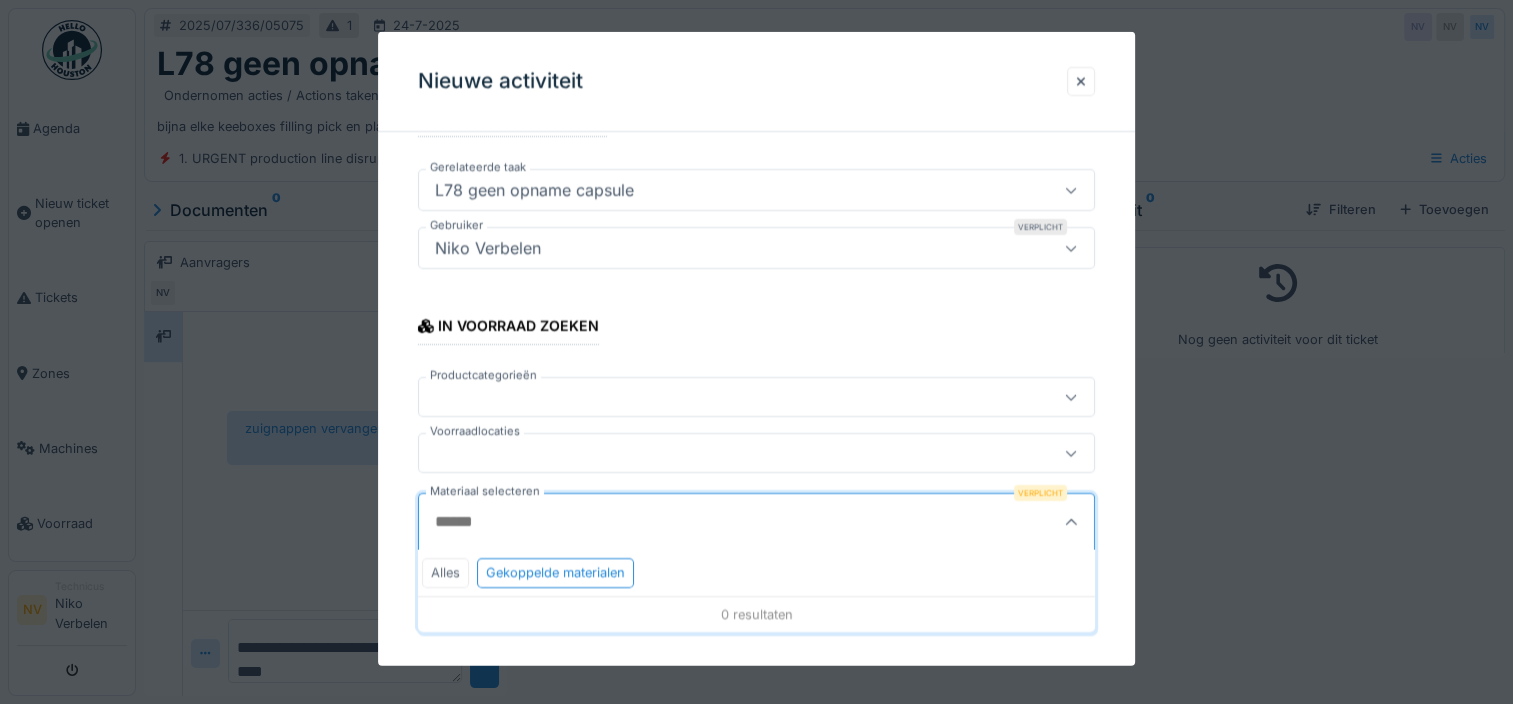 click on "Alles" at bounding box center [445, 572] 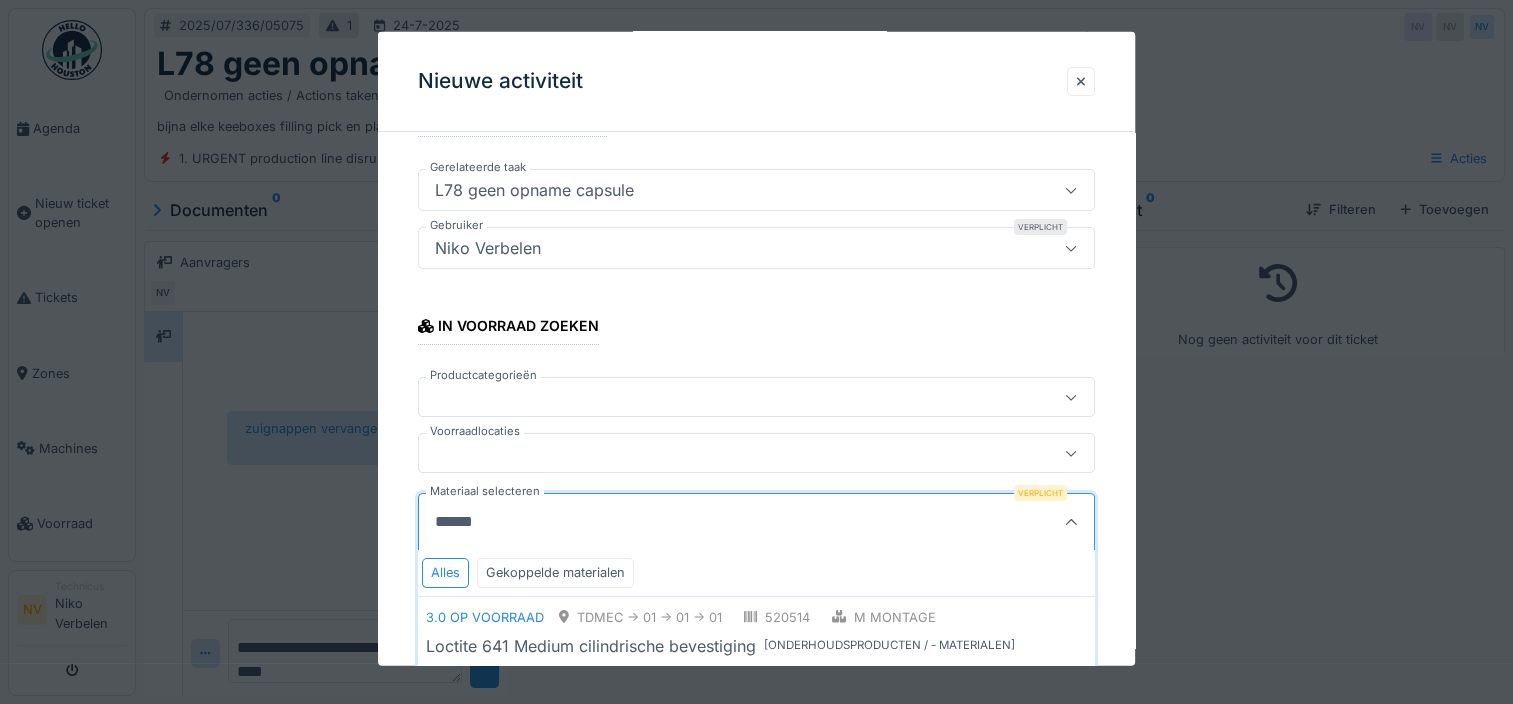 click on "******" at bounding box center (710, 522) 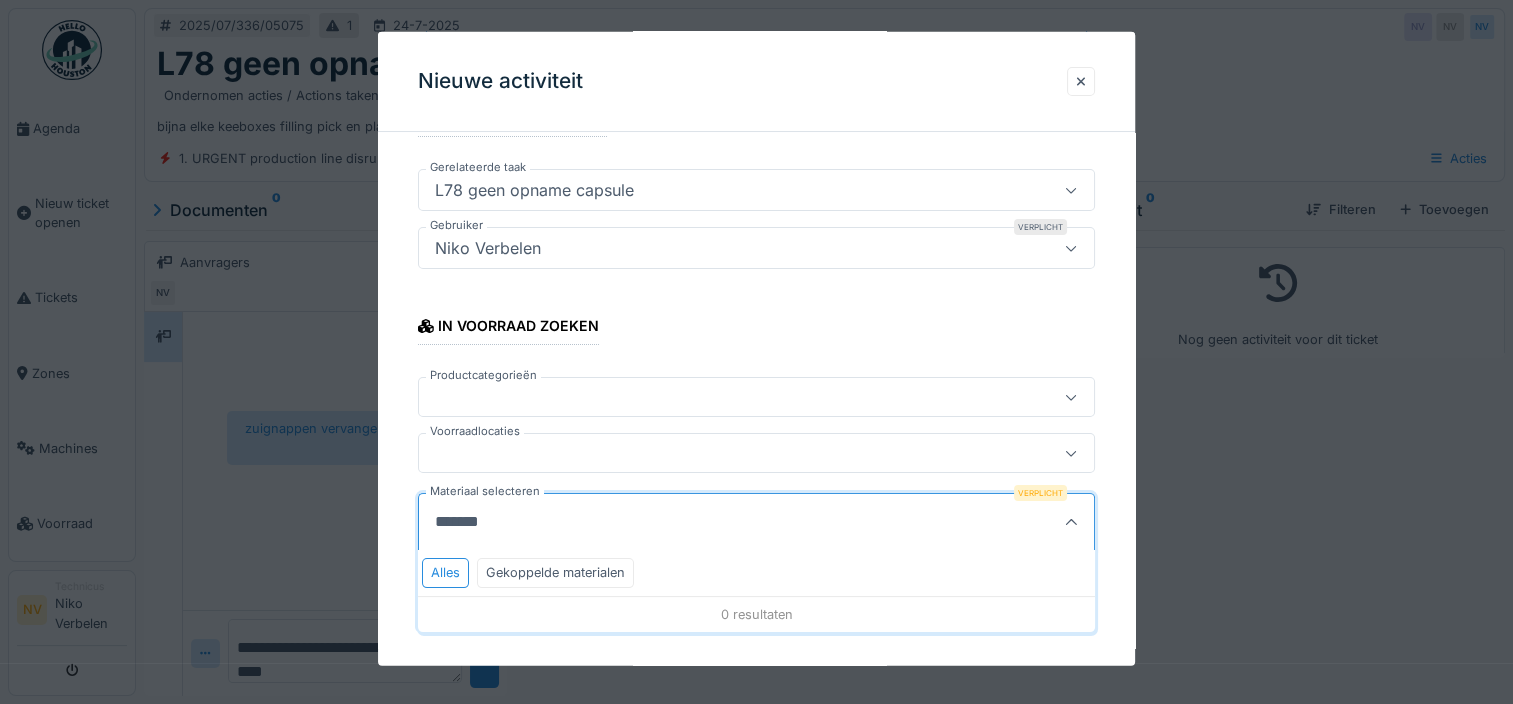 click on "*******" at bounding box center (710, 522) 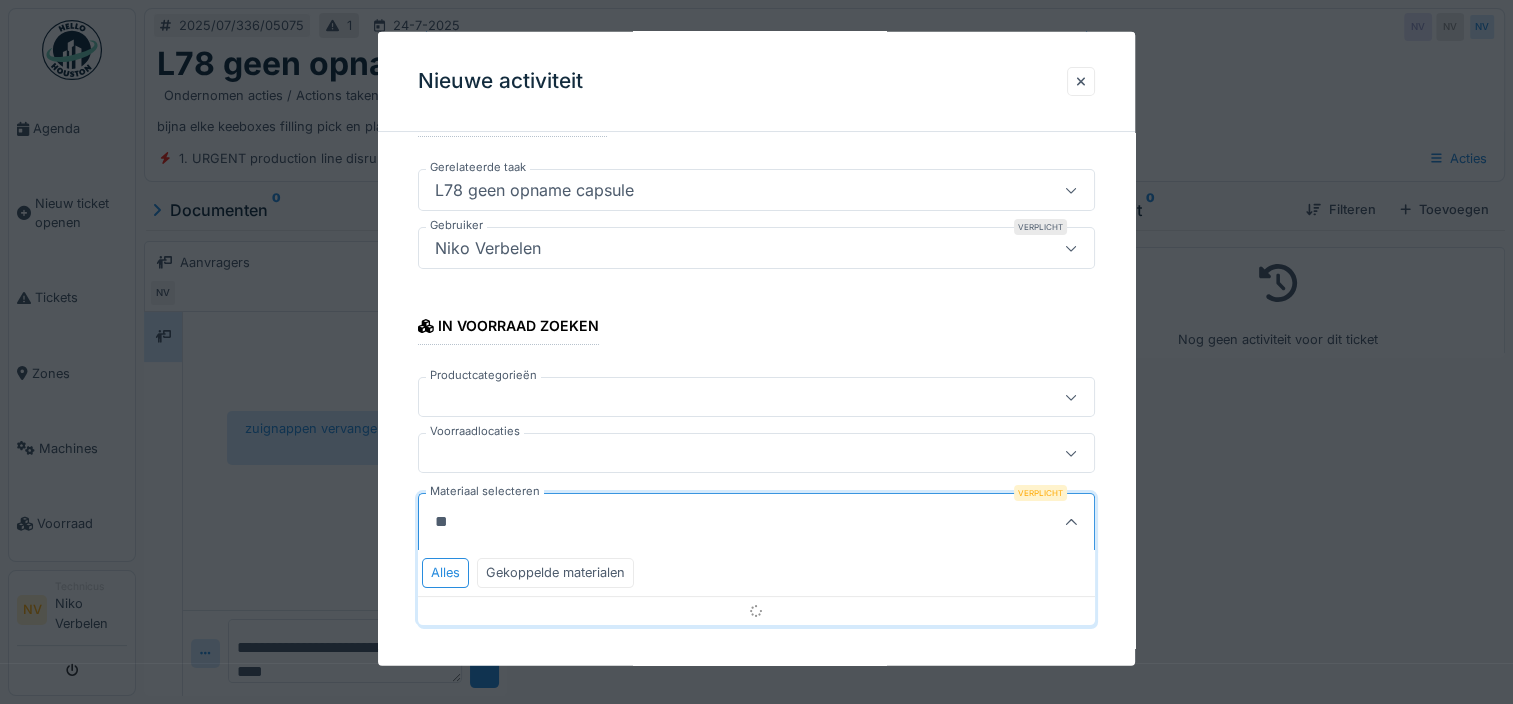 type on "*" 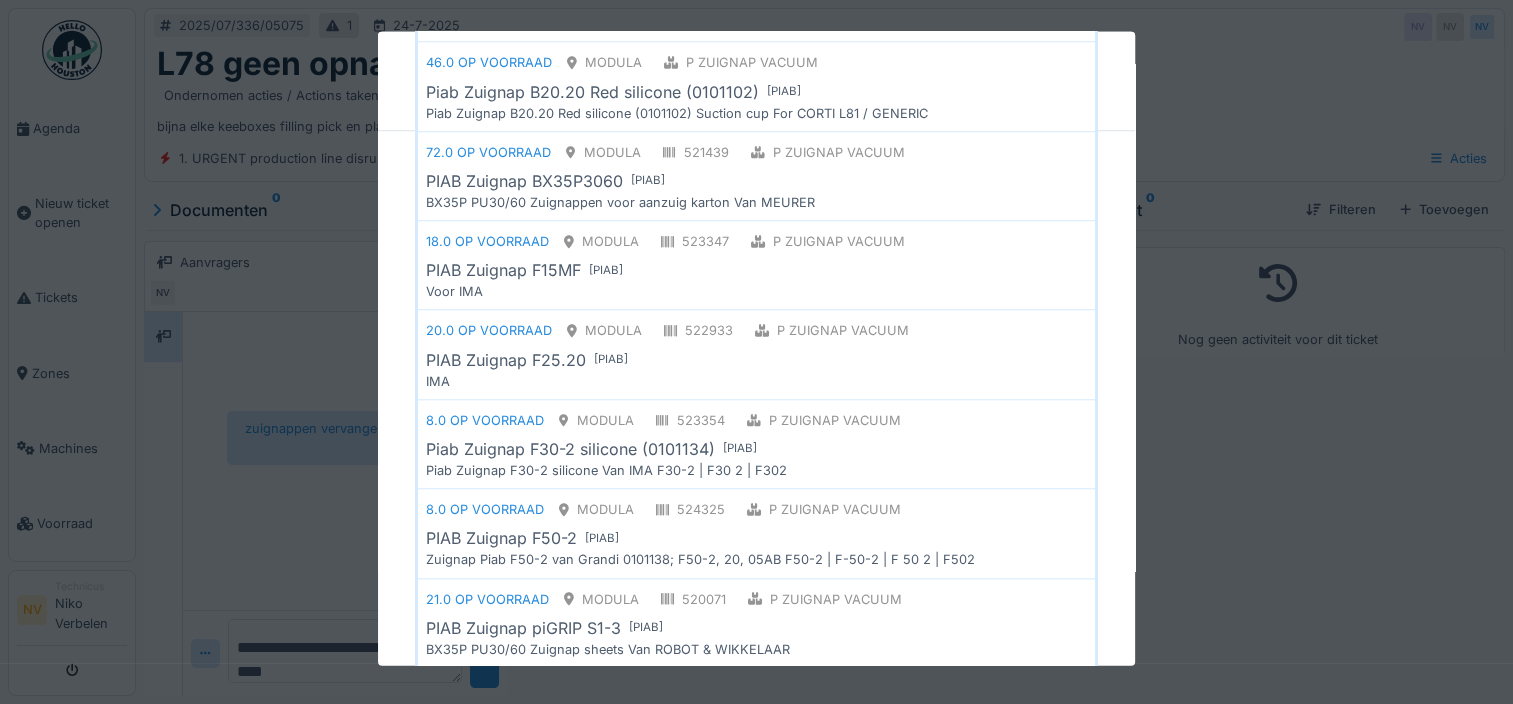 scroll, scrollTop: 1806, scrollLeft: 0, axis: vertical 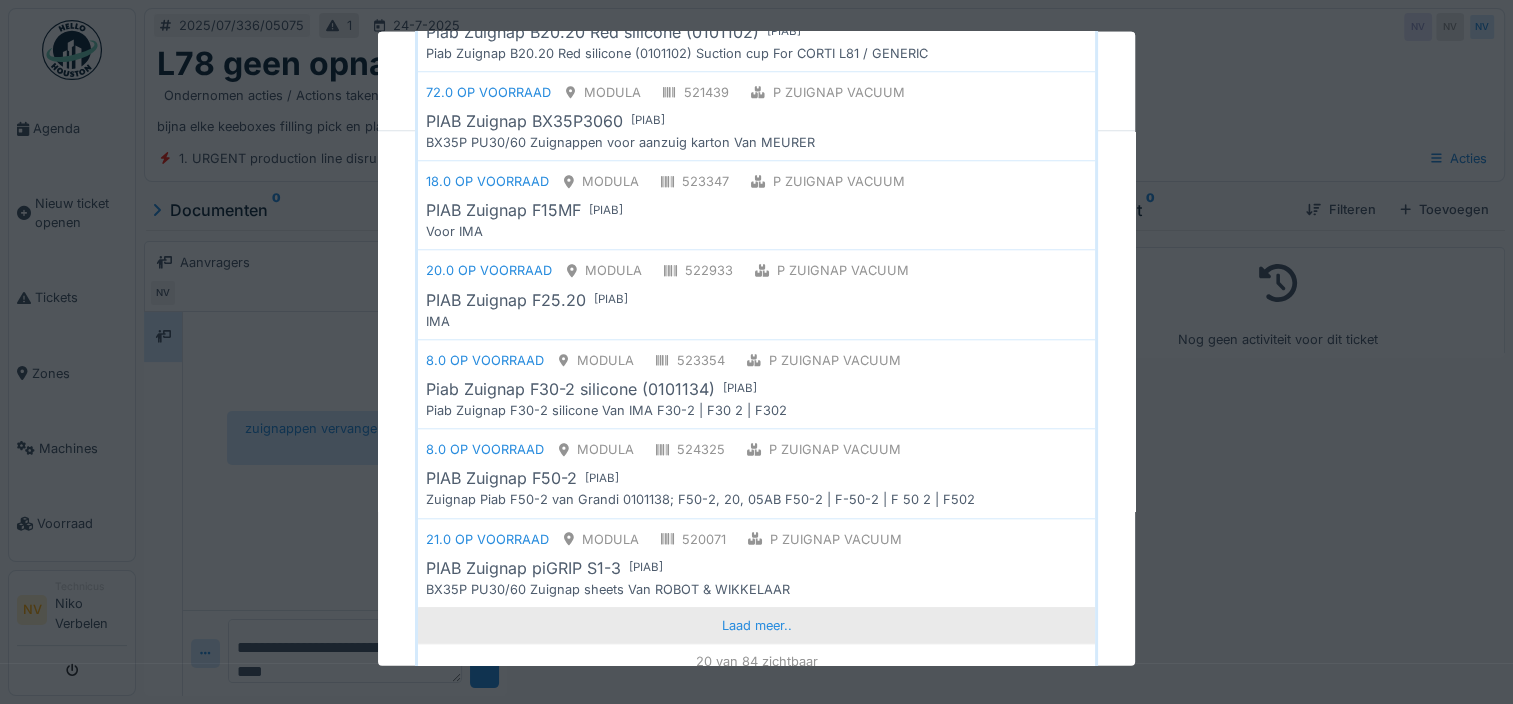type on "*******" 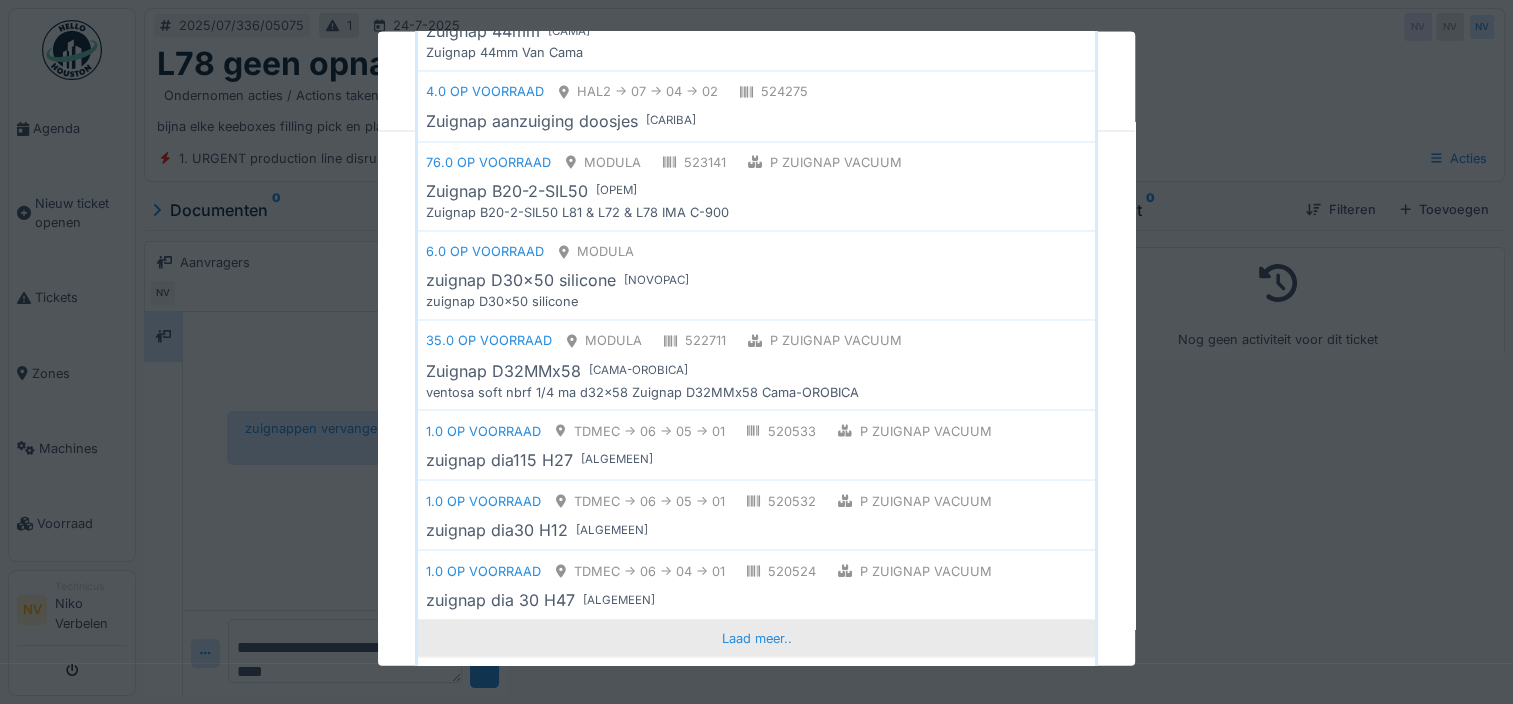 scroll, scrollTop: 3467, scrollLeft: 0, axis: vertical 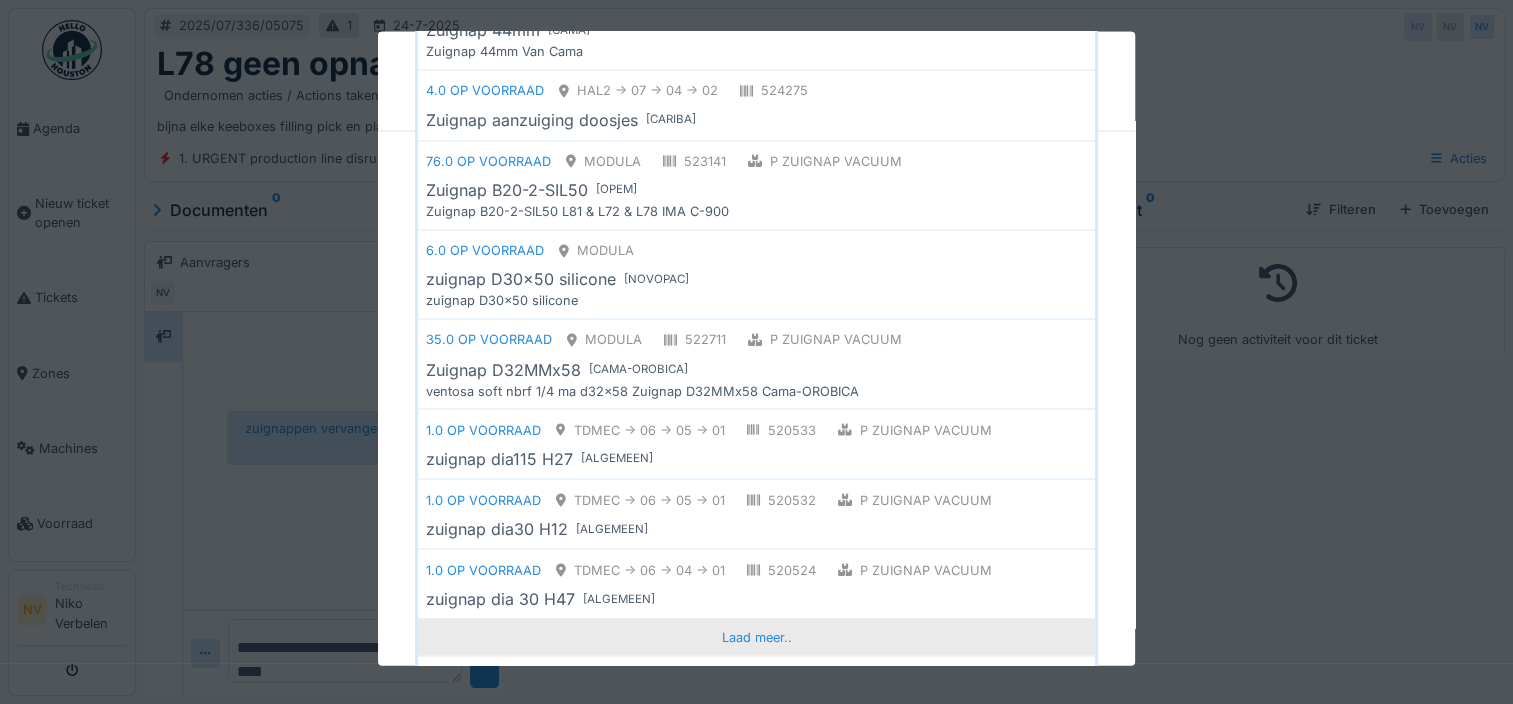 click on "Laad meer.." at bounding box center (756, 637) 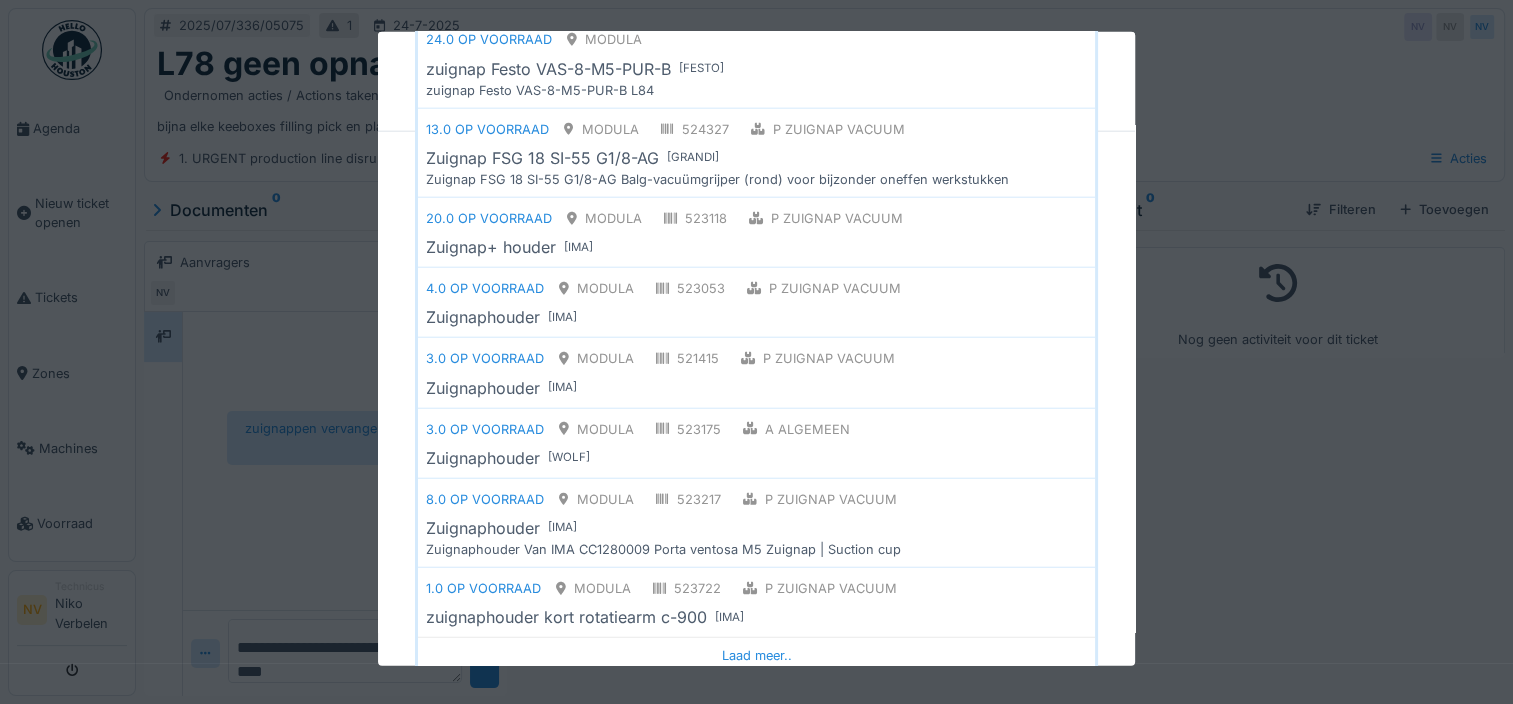 scroll, scrollTop: 4993, scrollLeft: 0, axis: vertical 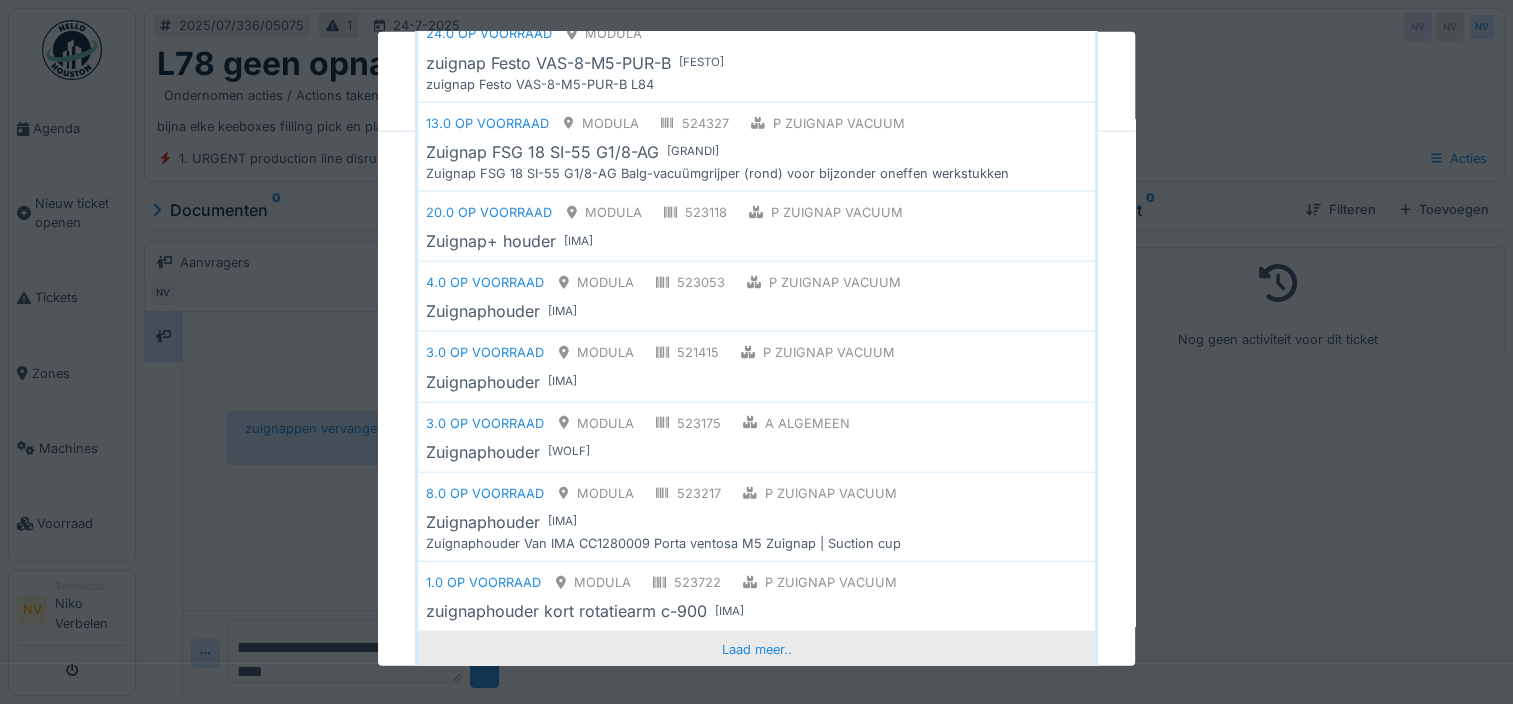 click on "Laad meer.." at bounding box center [756, 649] 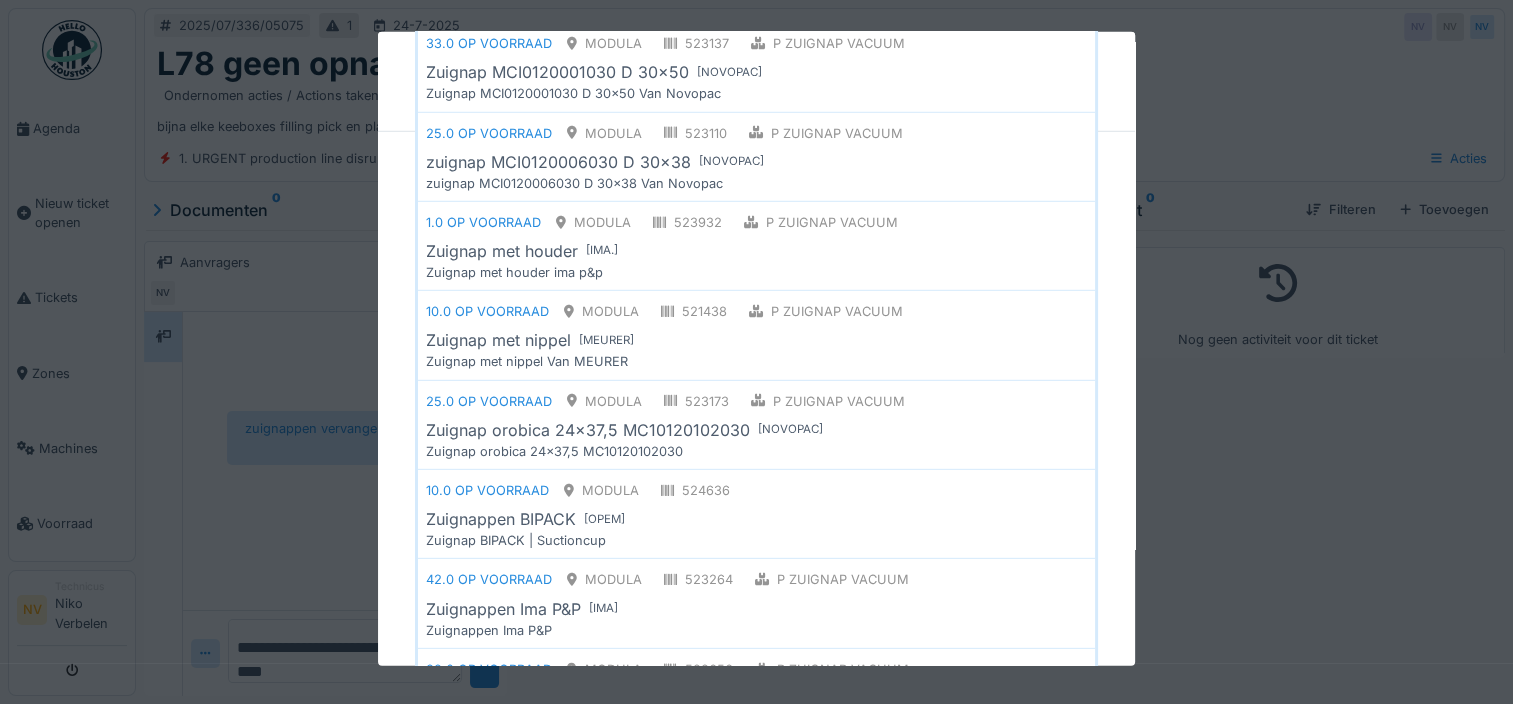 scroll, scrollTop: 5833, scrollLeft: 0, axis: vertical 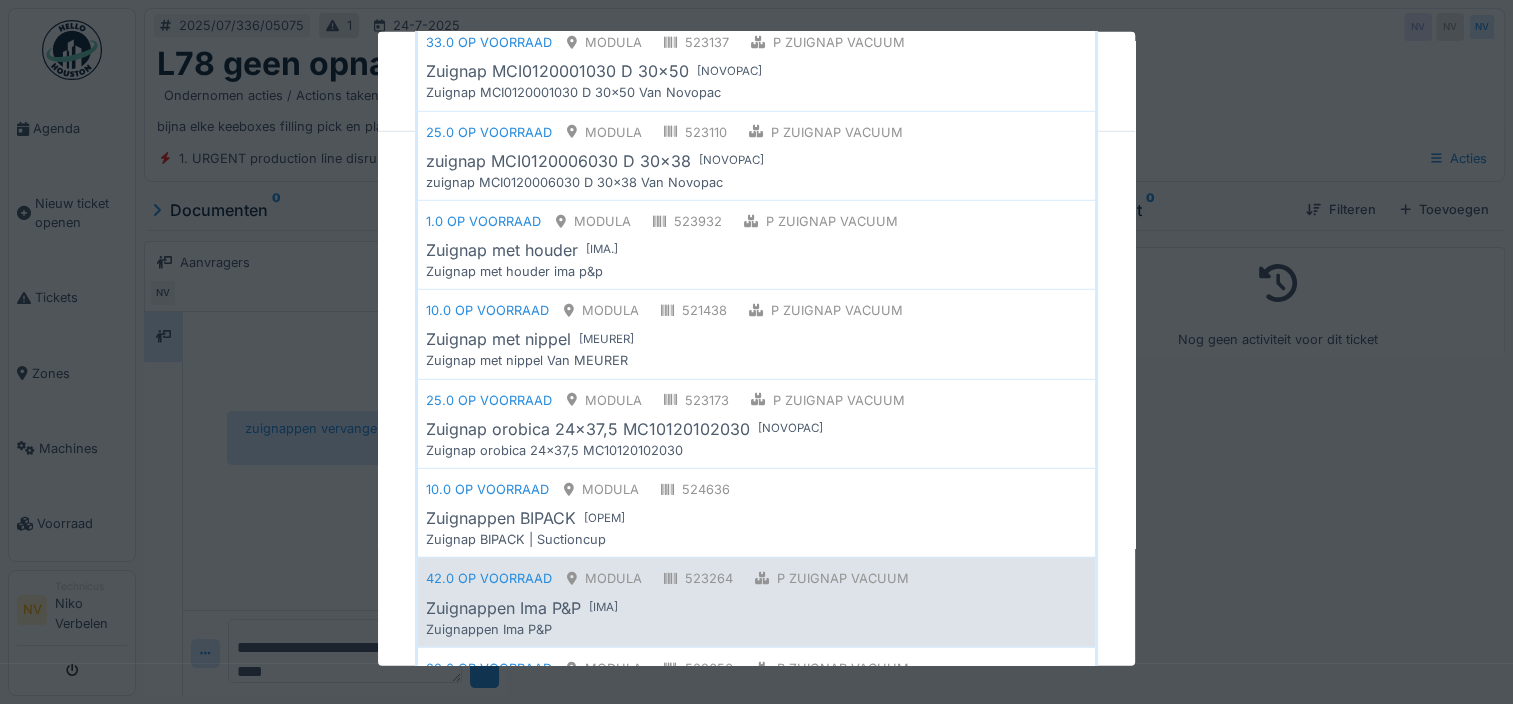click on "Zuignappen Ima P&P" at bounding box center [503, 607] 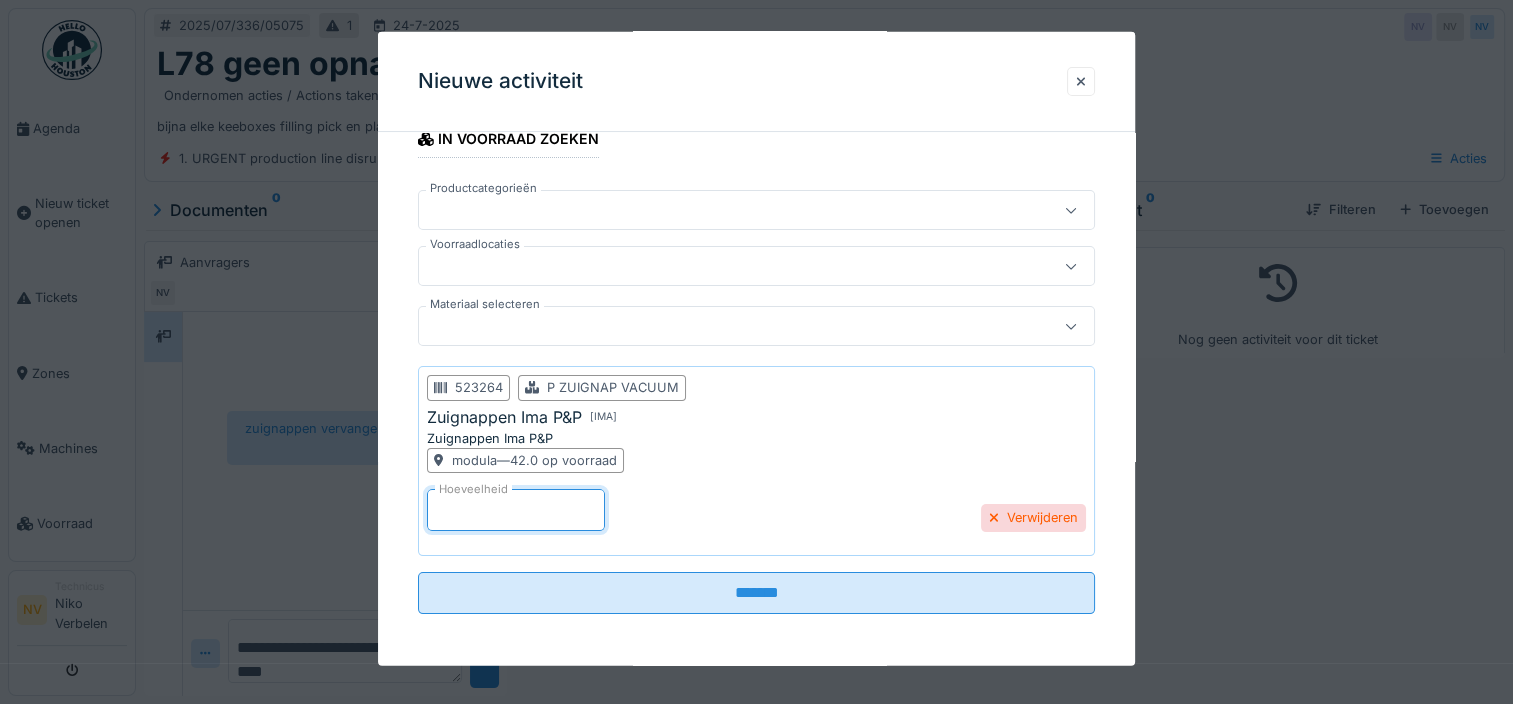 click on "*" at bounding box center (516, 510) 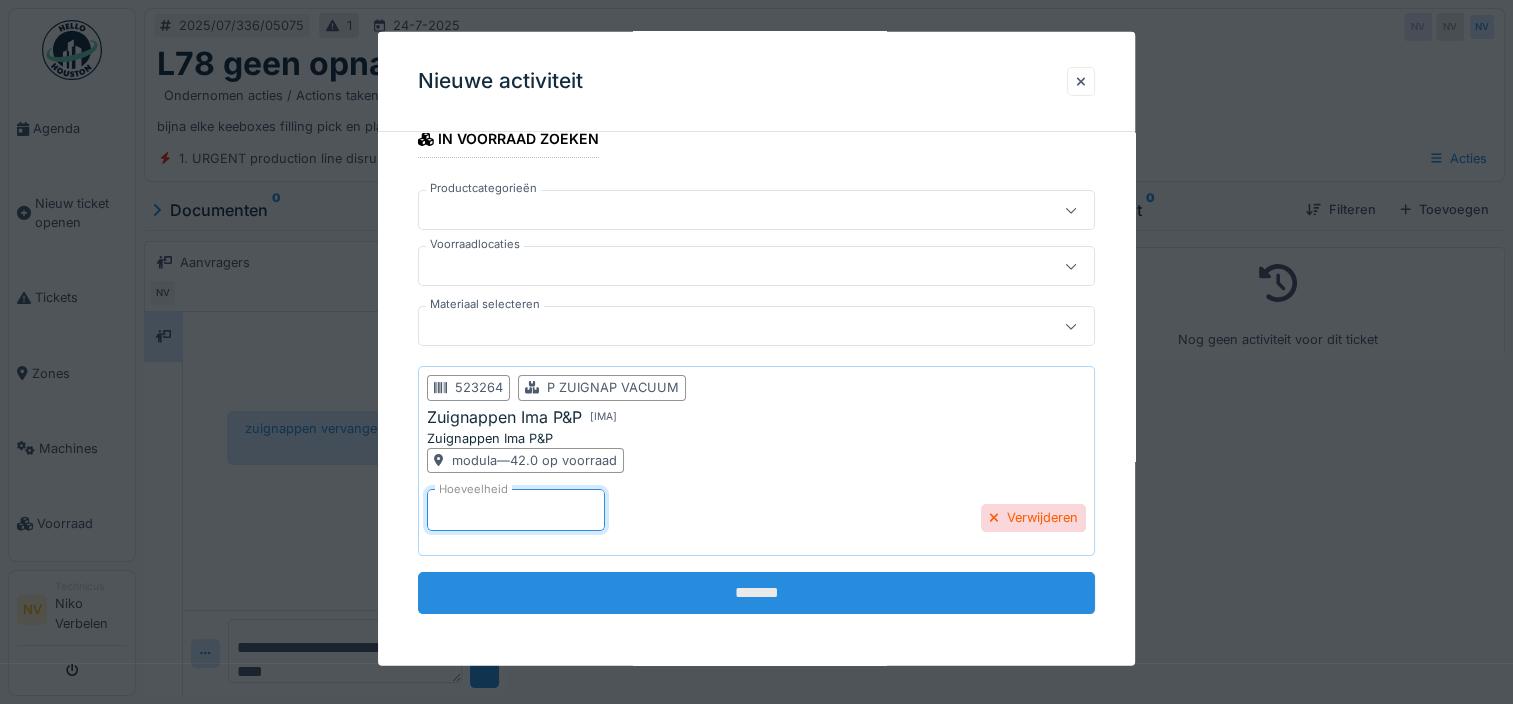 type on "**" 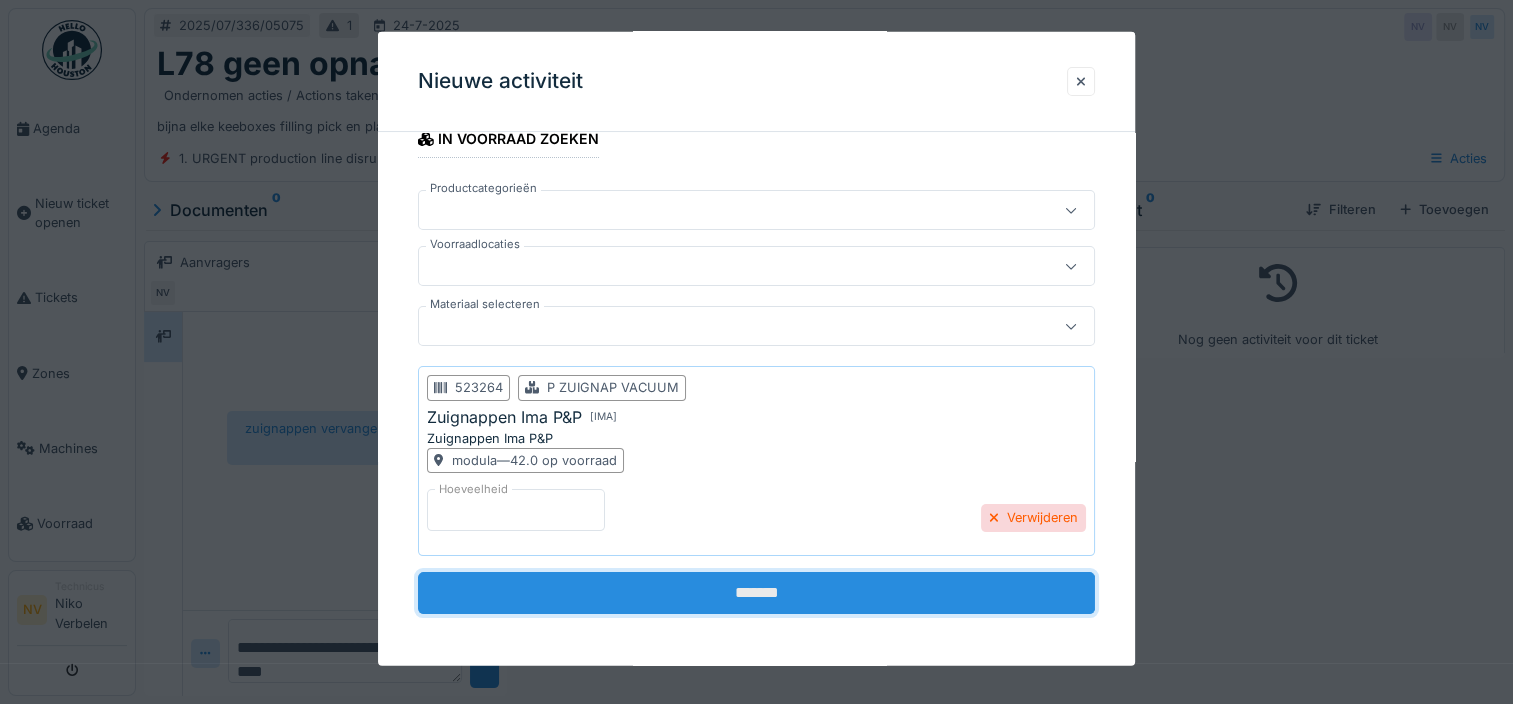 click on "*******" at bounding box center (756, 593) 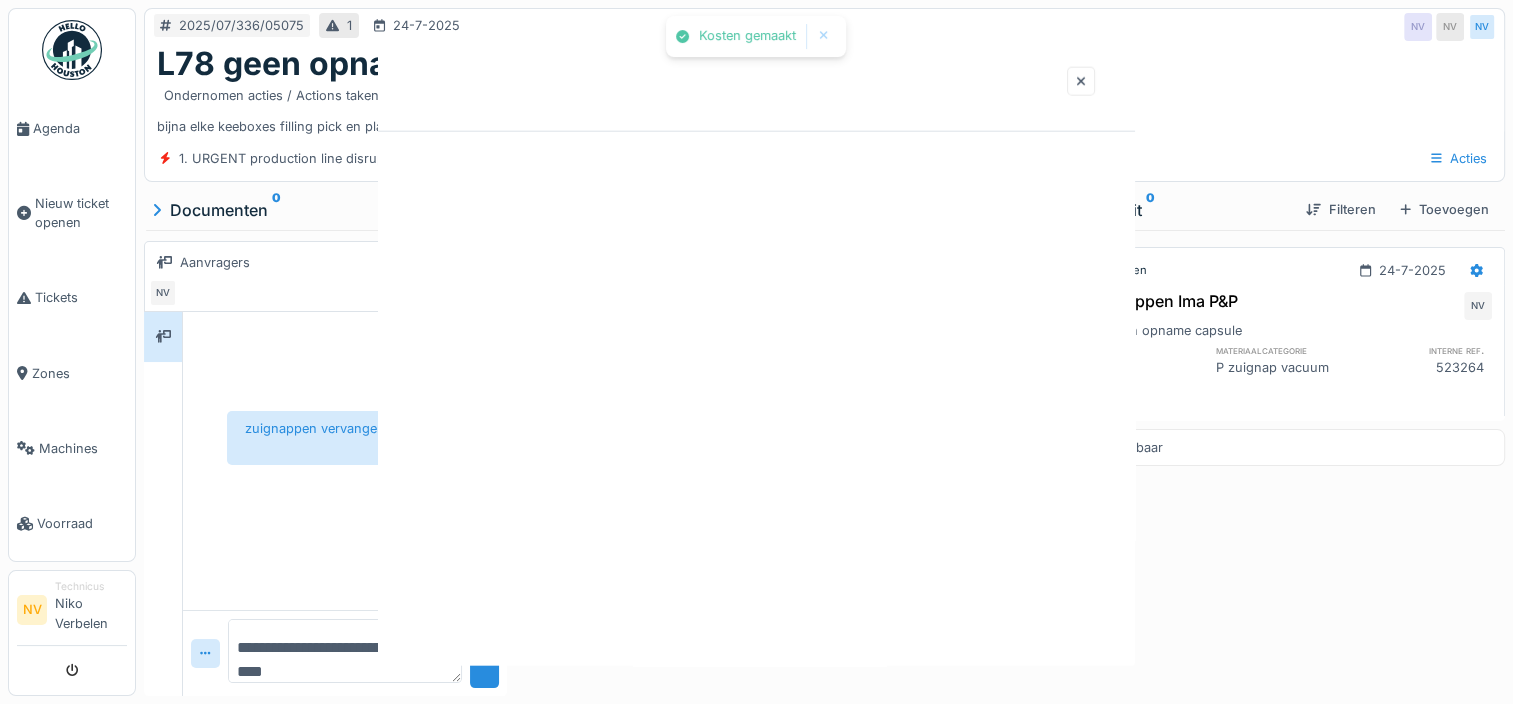 scroll, scrollTop: 0, scrollLeft: 0, axis: both 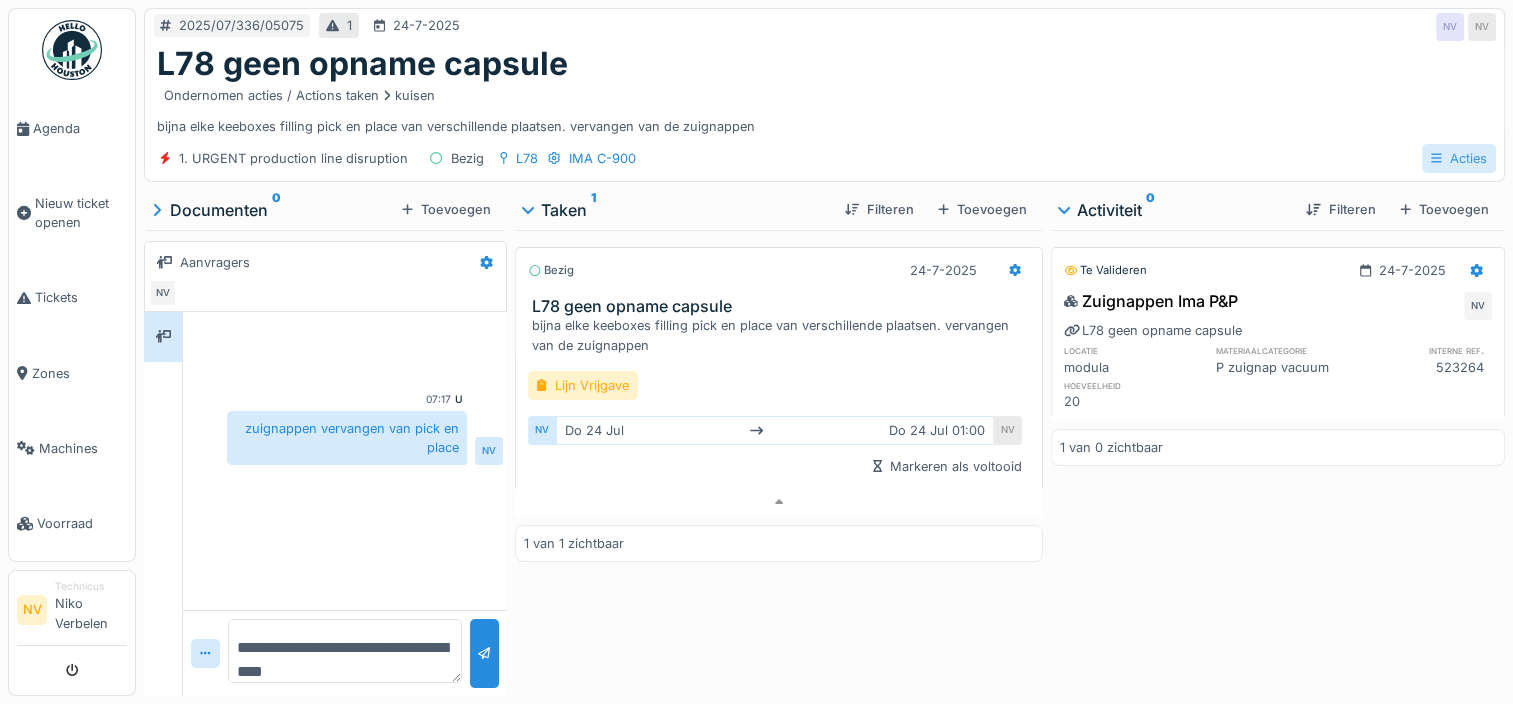 click on "Acties" at bounding box center [1459, 158] 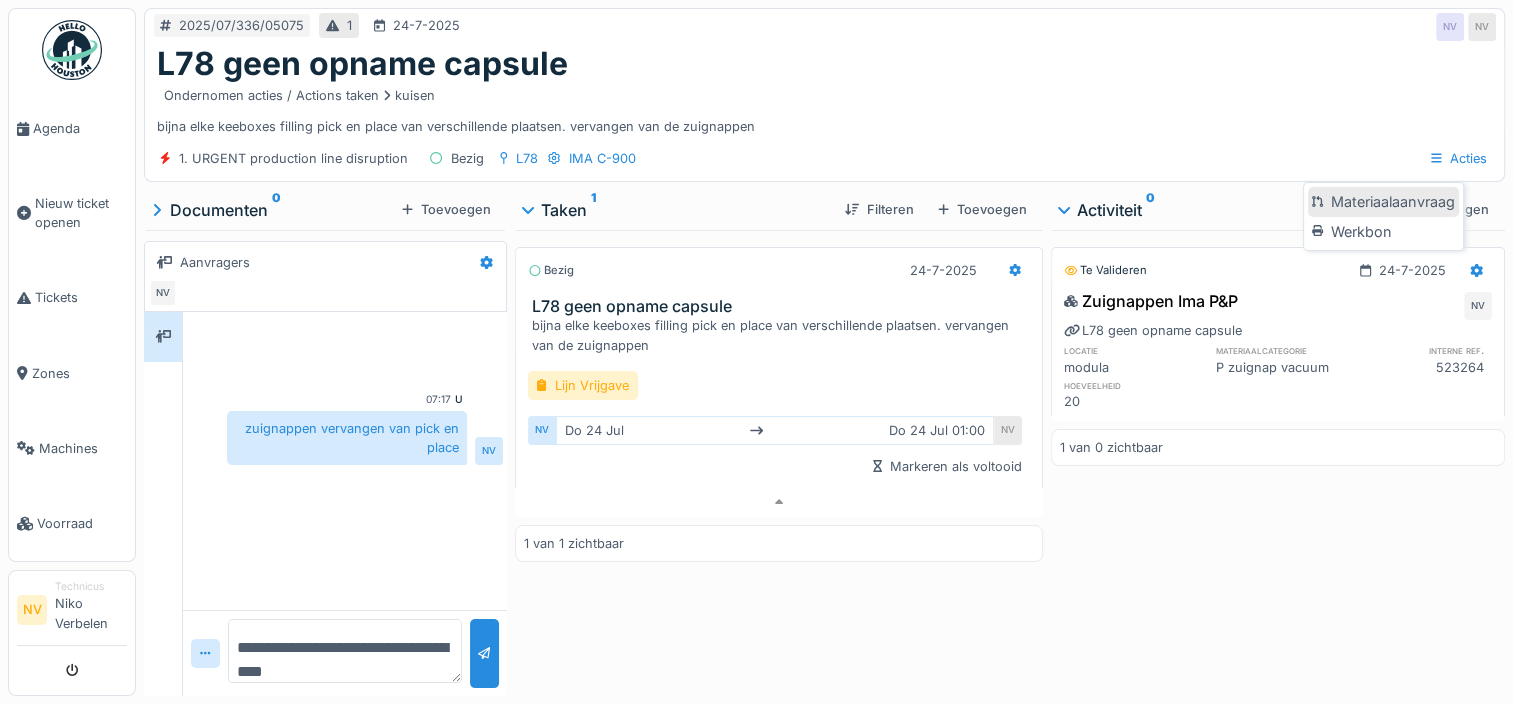 click on "Materiaalaanvraag" at bounding box center [1383, 202] 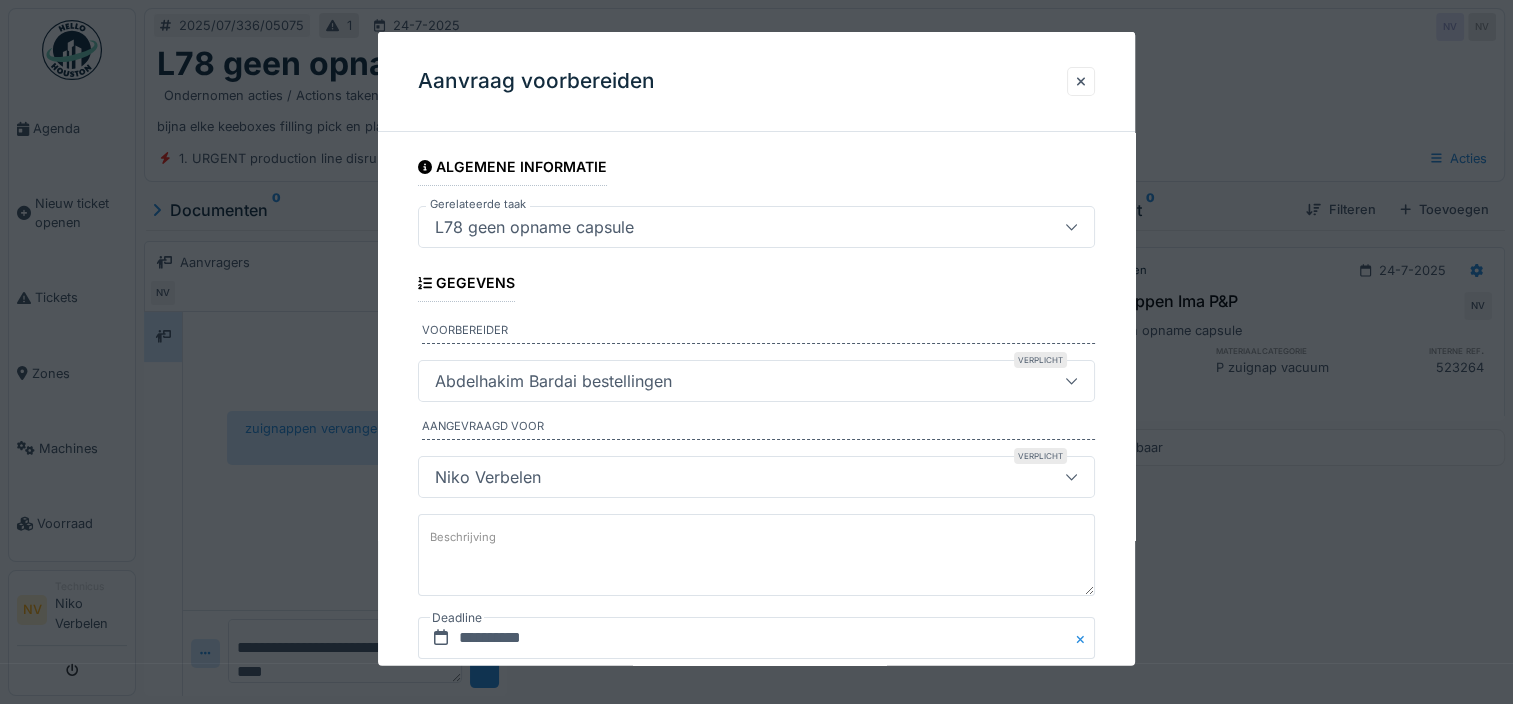 click on "Abdelhakim Bardai bestellingen" at bounding box center (756, 381) 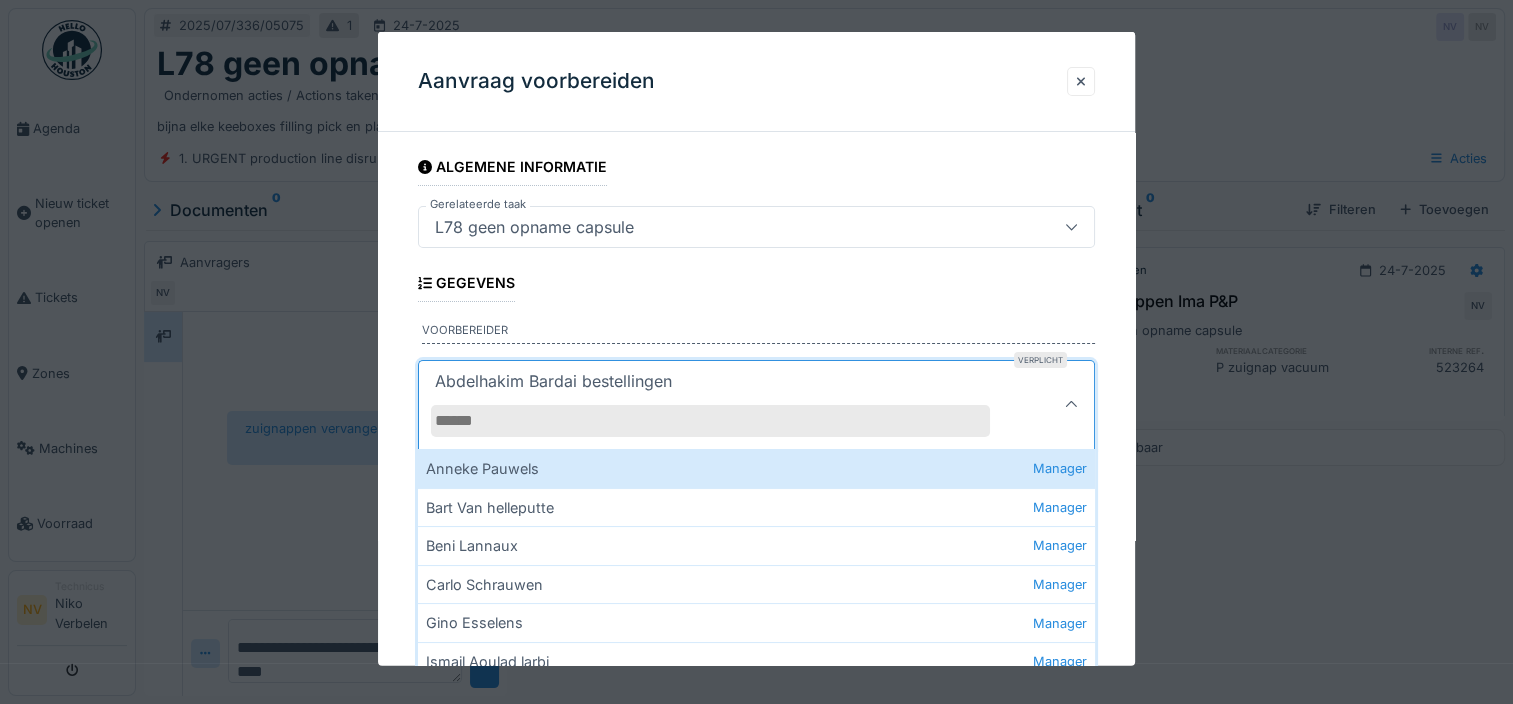 click on "**********" at bounding box center (756, 464) 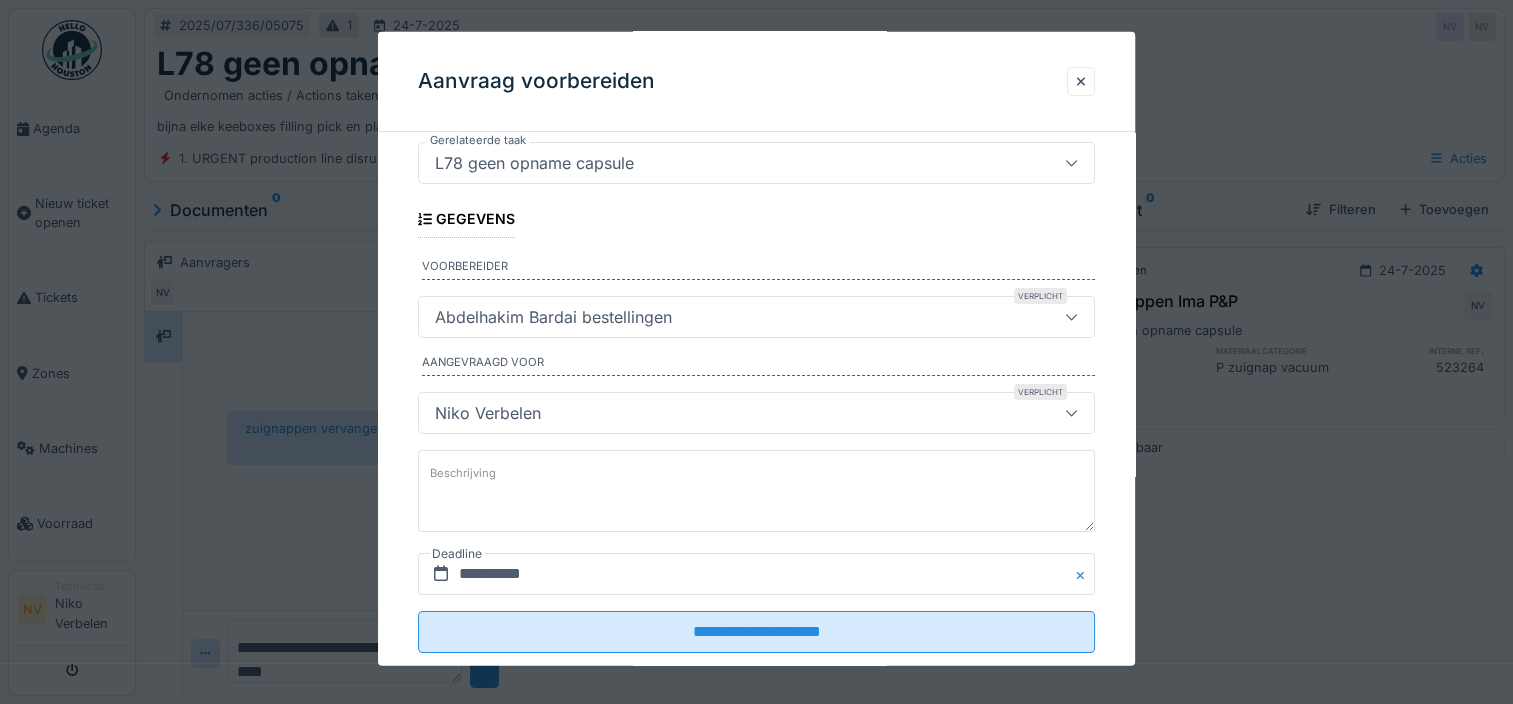 scroll, scrollTop: 24, scrollLeft: 0, axis: vertical 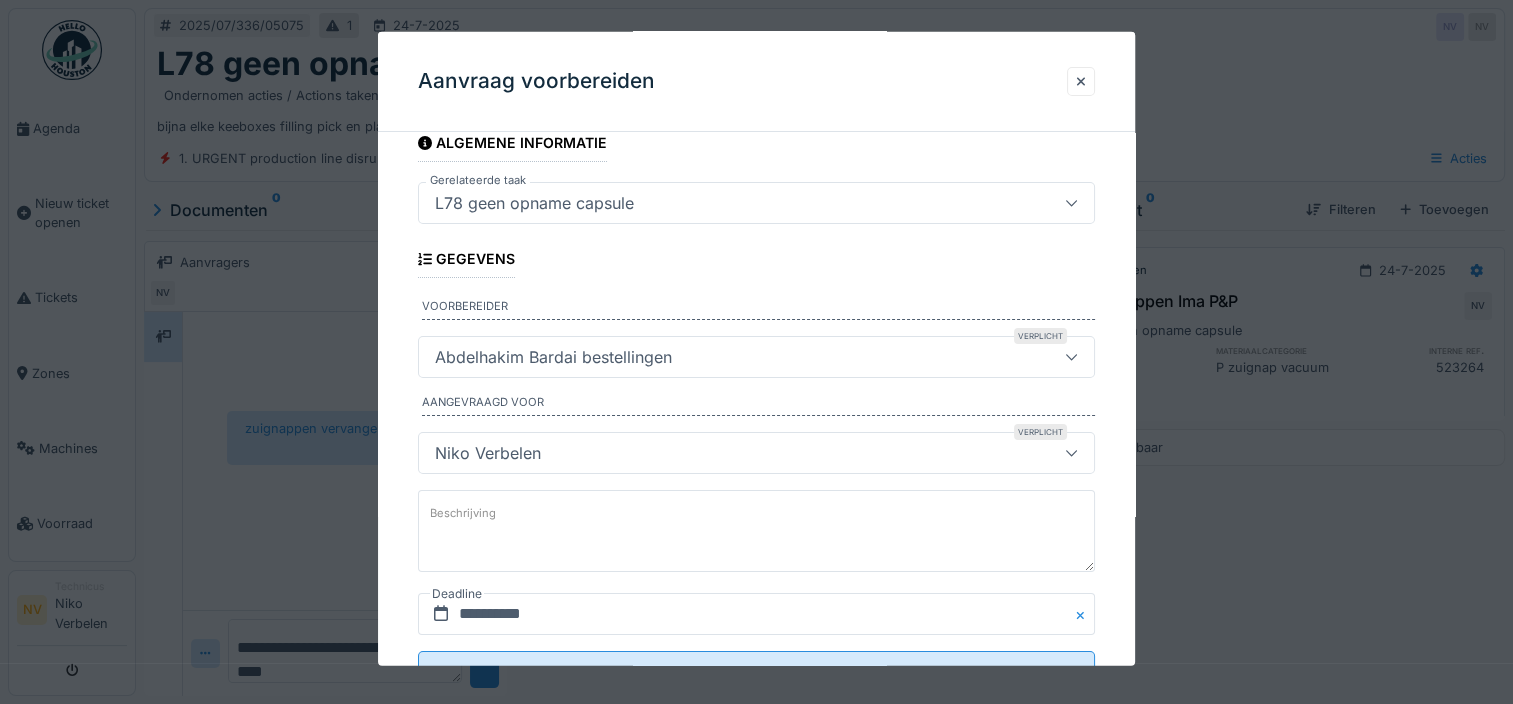 click 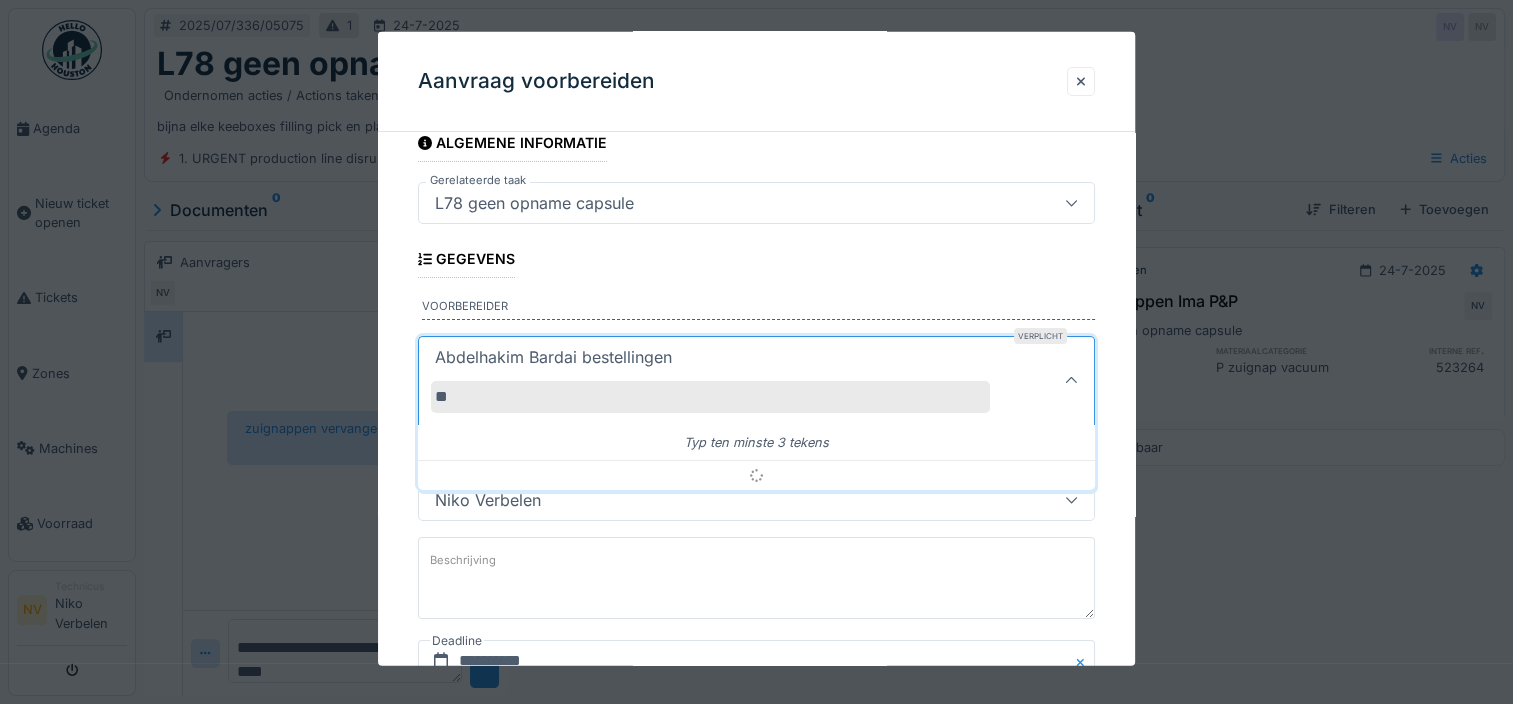 type on "*" 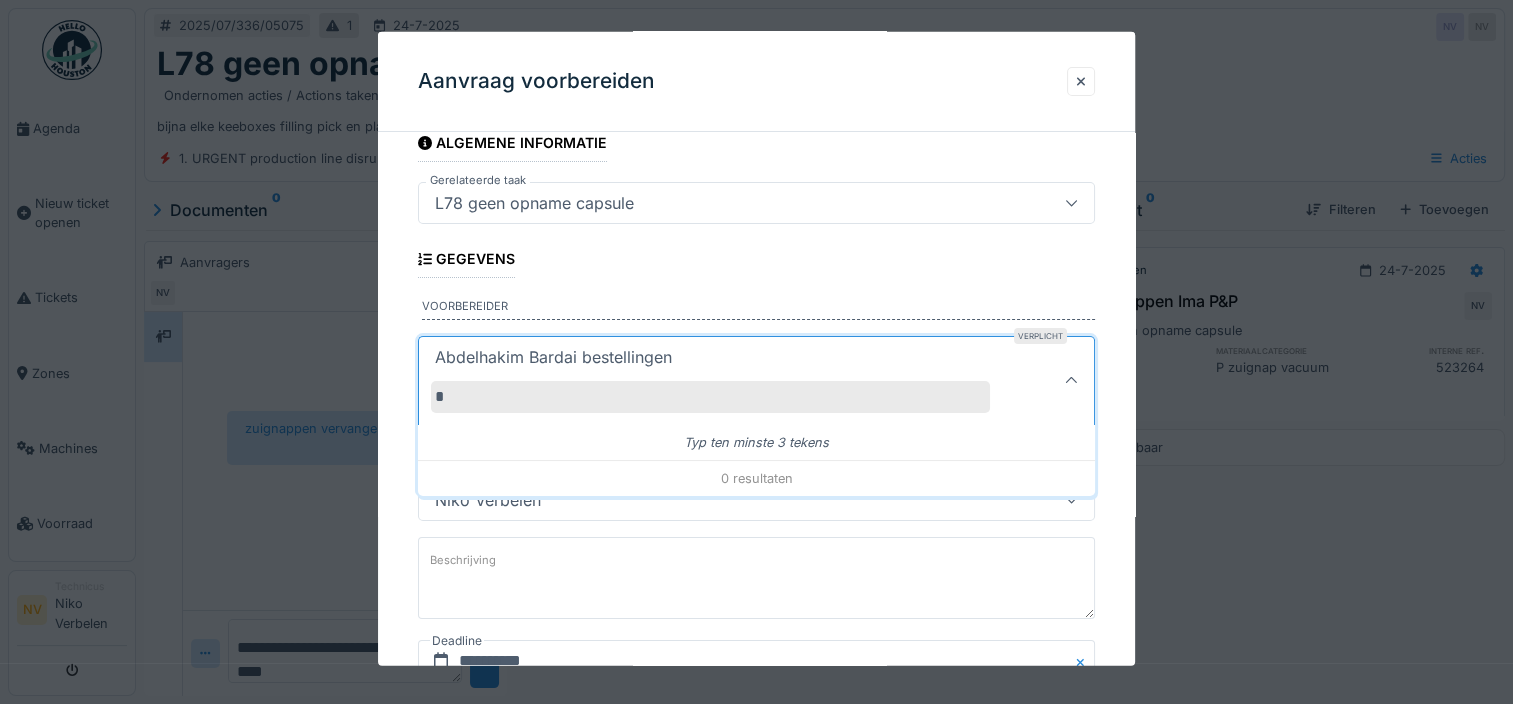 type 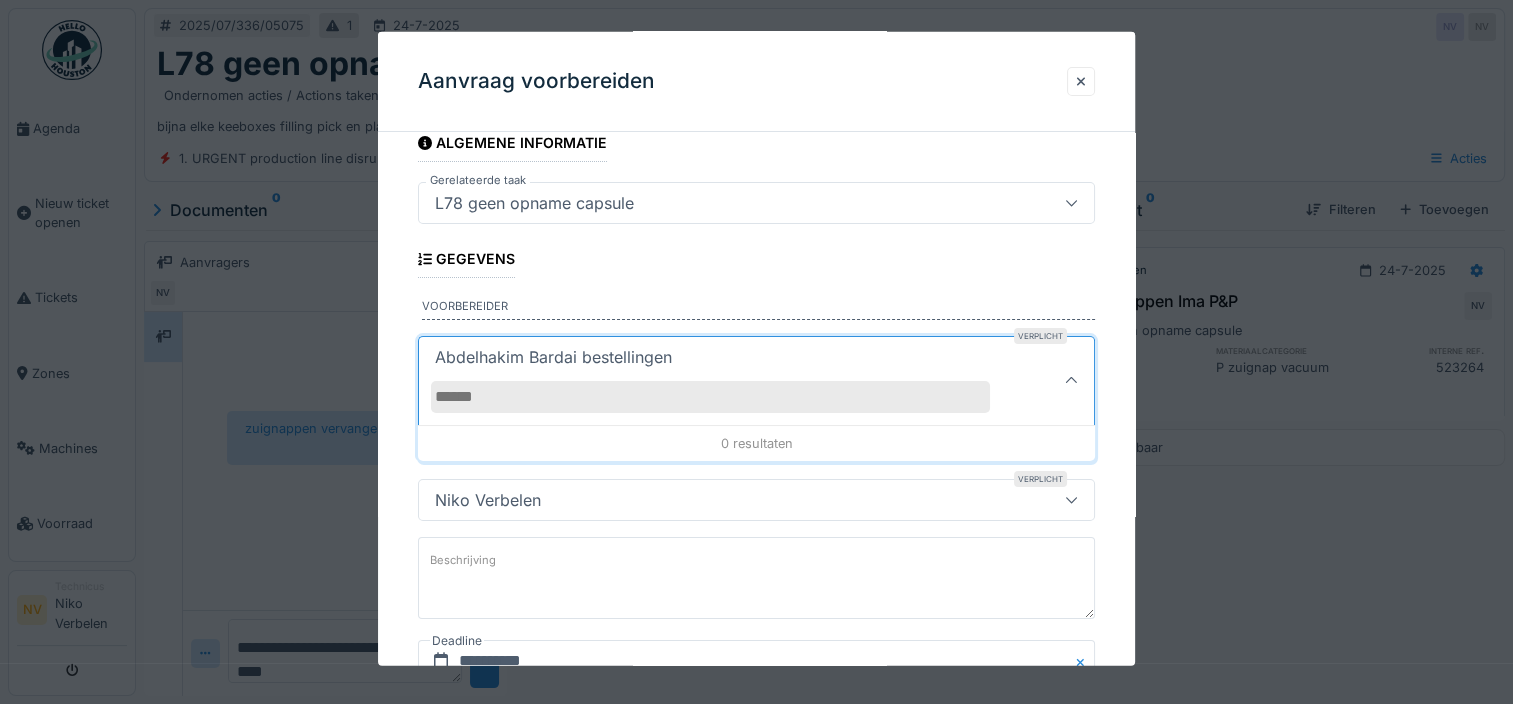 click on "**********" at bounding box center (756, 440) 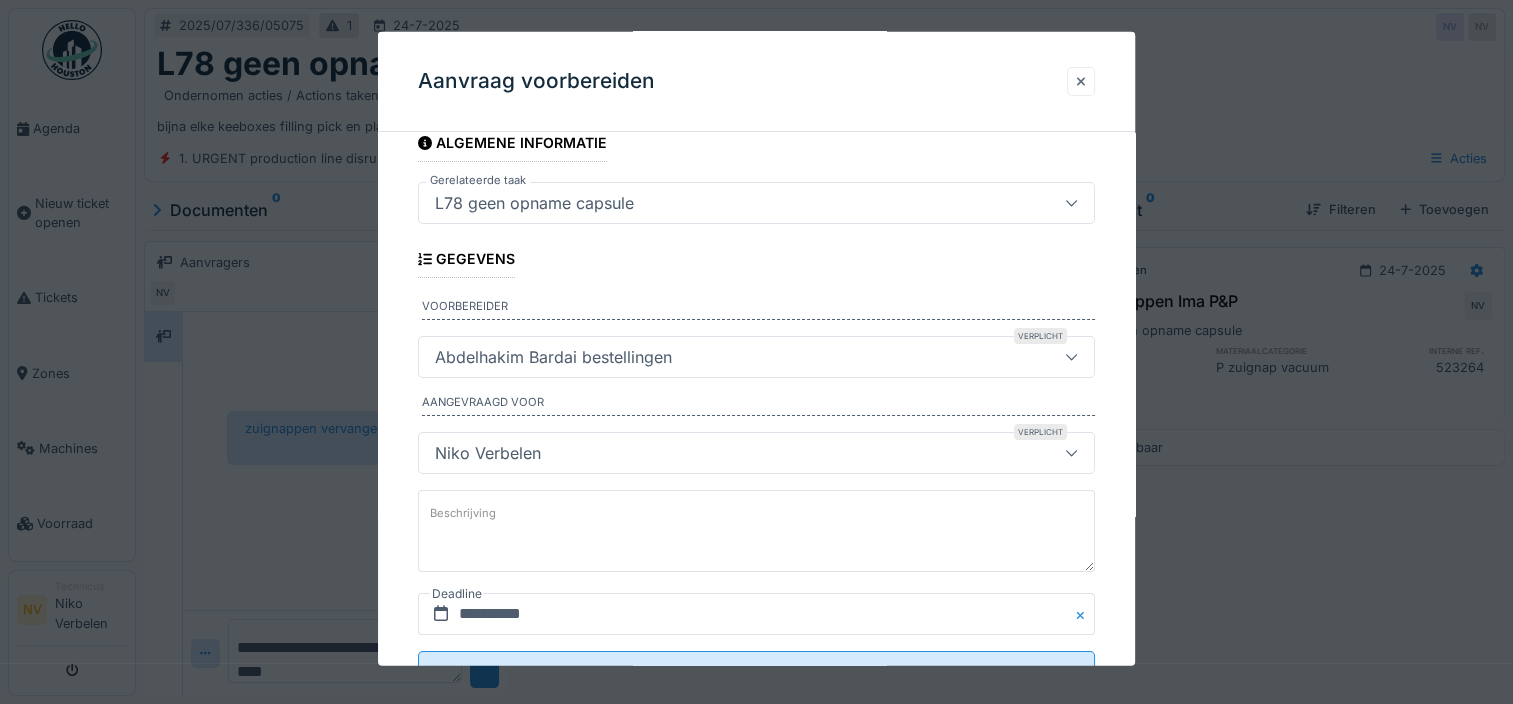 click at bounding box center (1081, 81) 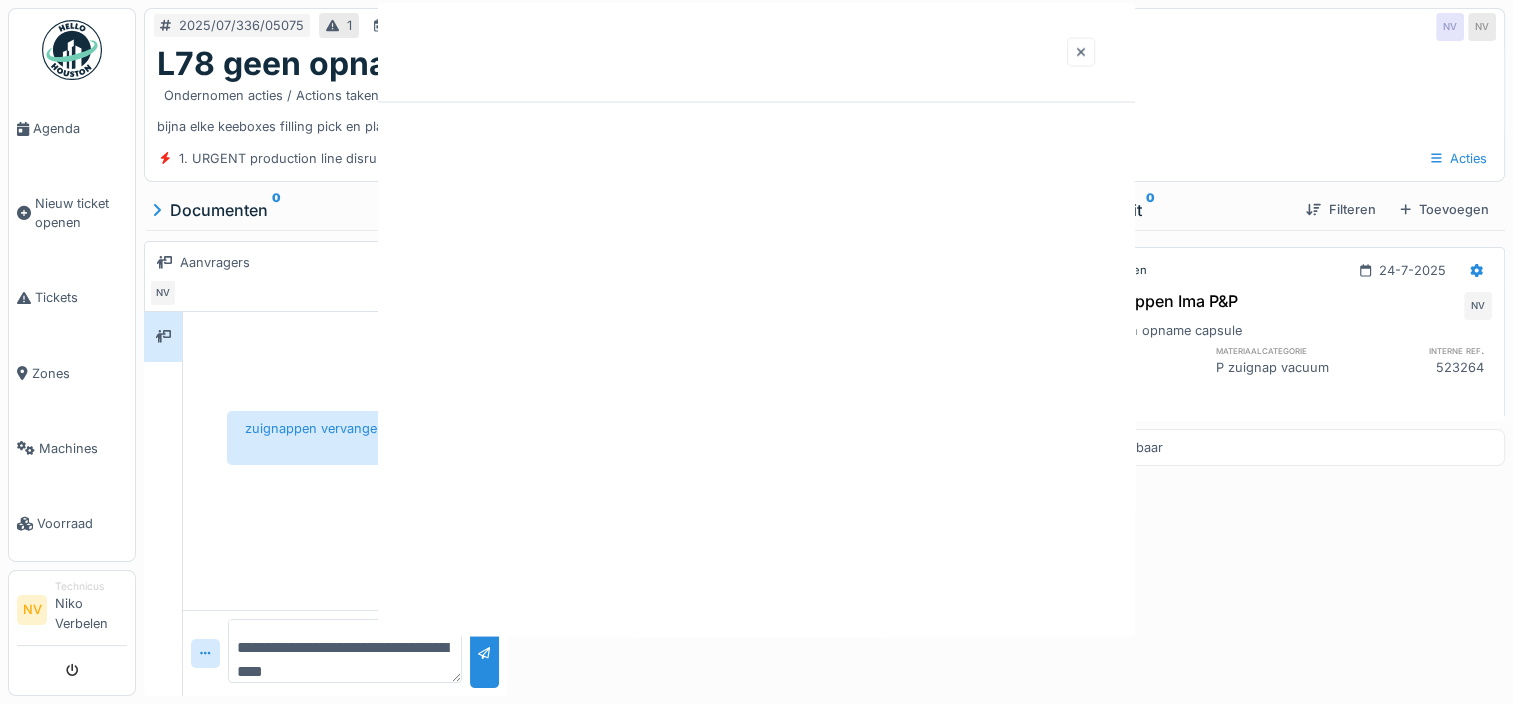 scroll, scrollTop: 0, scrollLeft: 0, axis: both 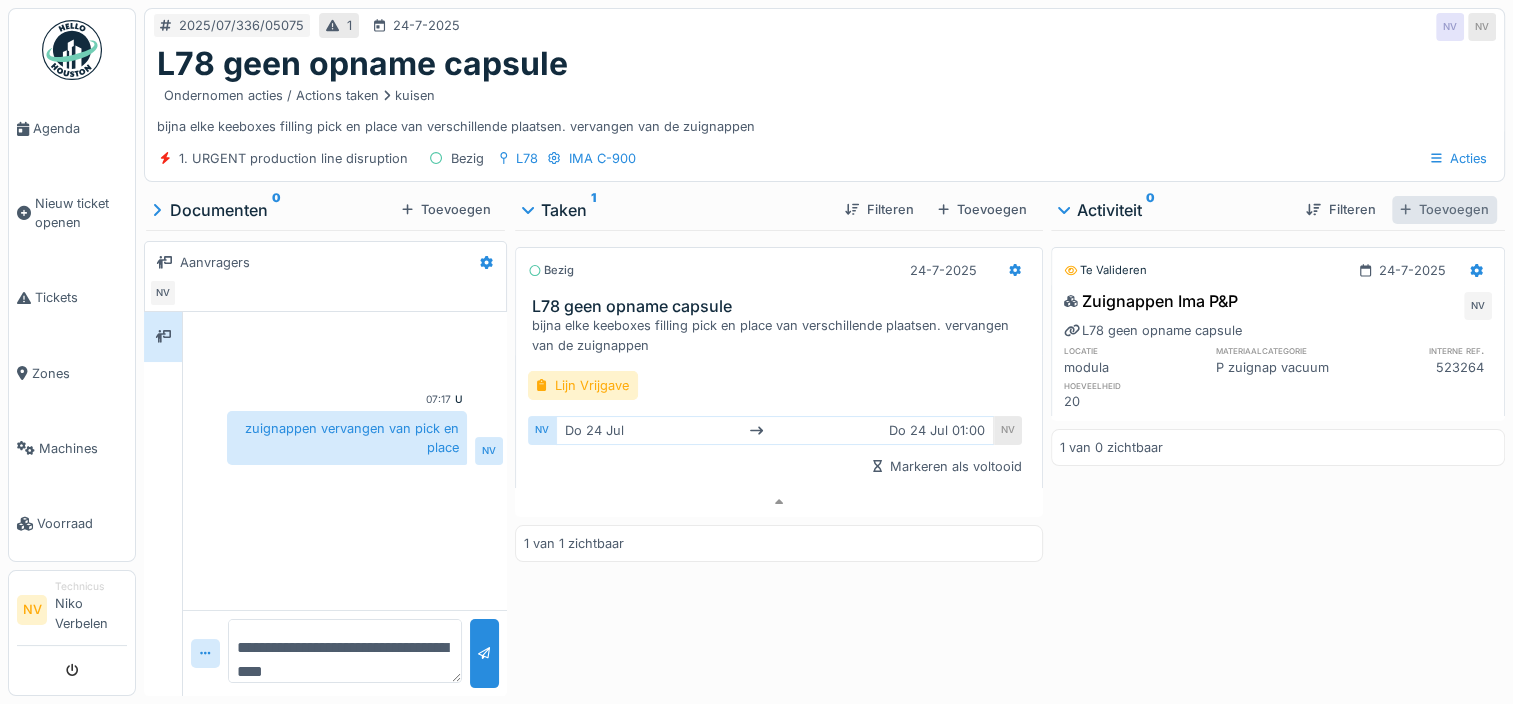 click on "Toevoegen" at bounding box center [1444, 209] 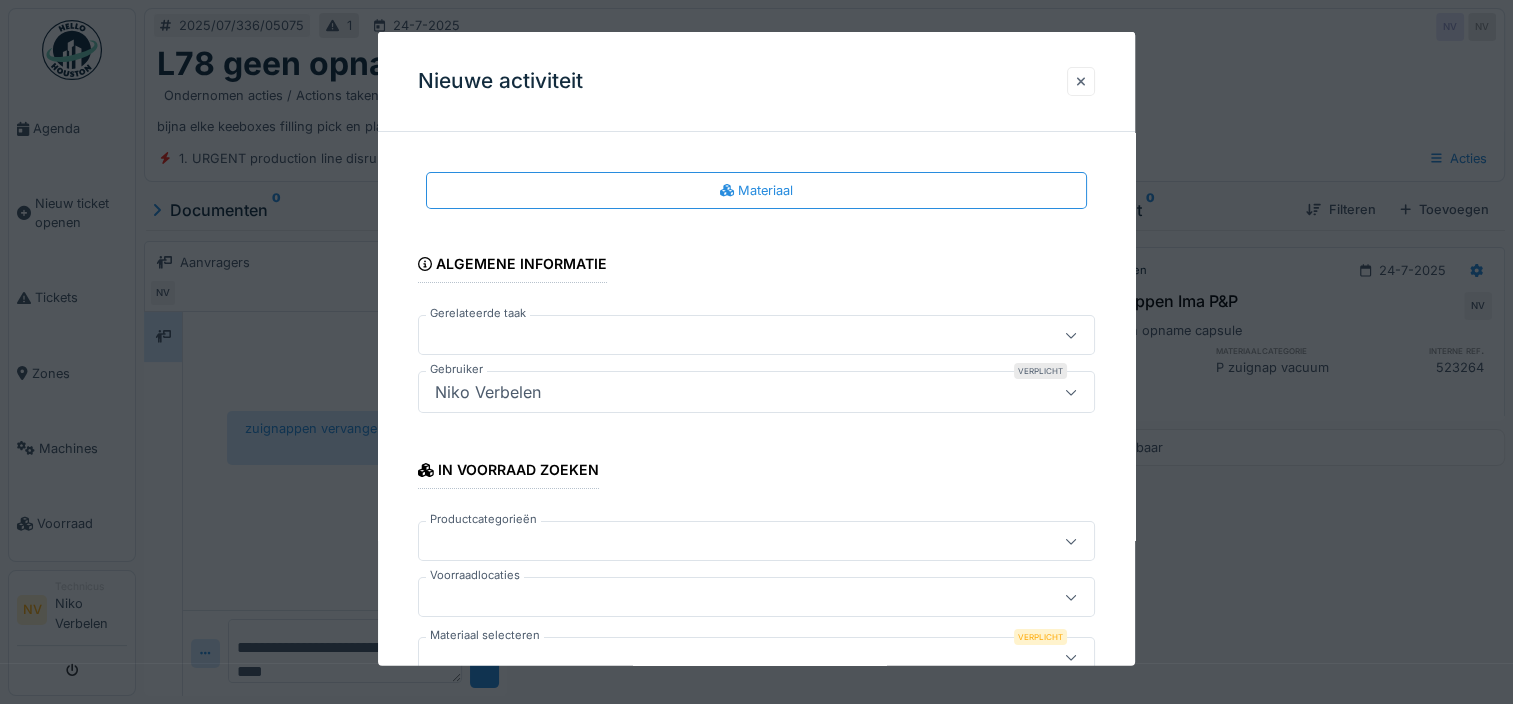 click at bounding box center (1081, 81) 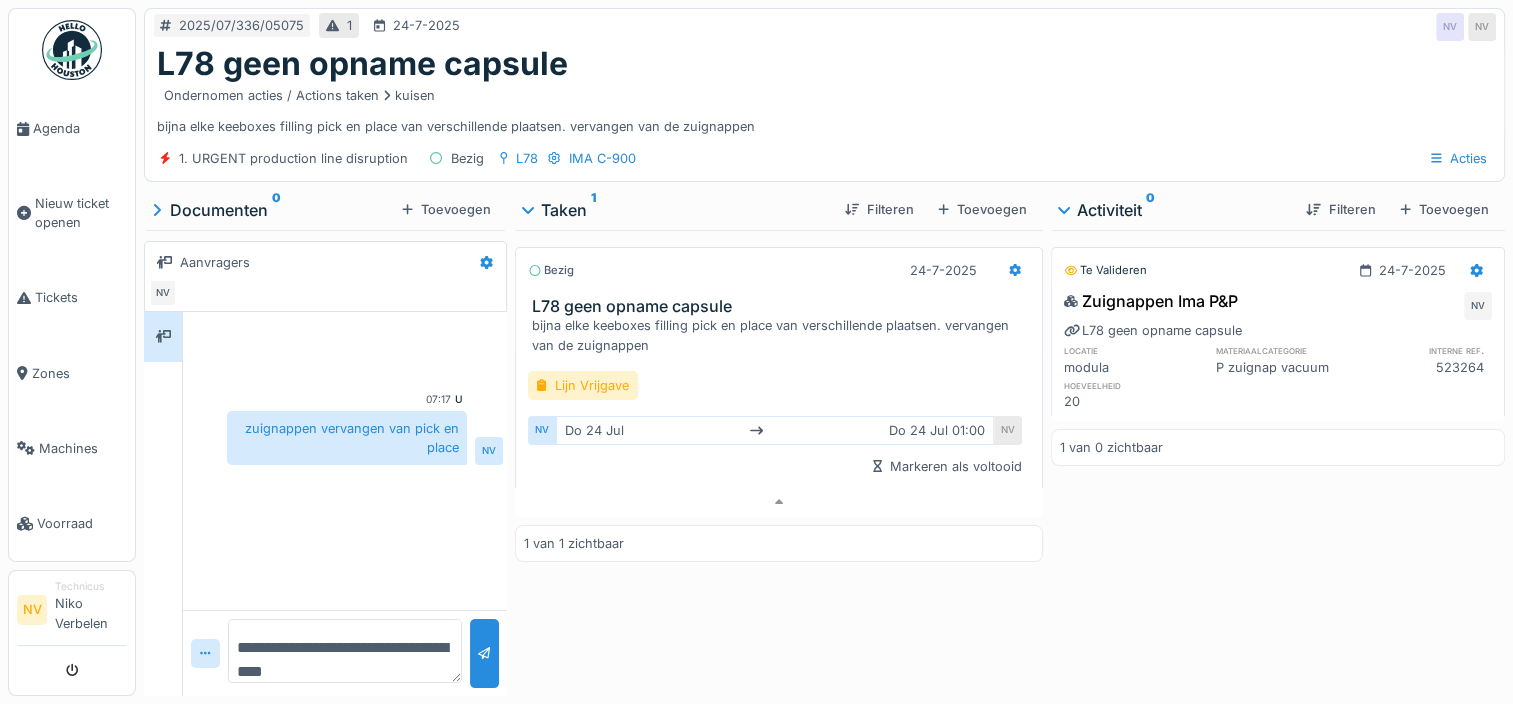 click on "P zuignap vacuum" at bounding box center (1284, 367) 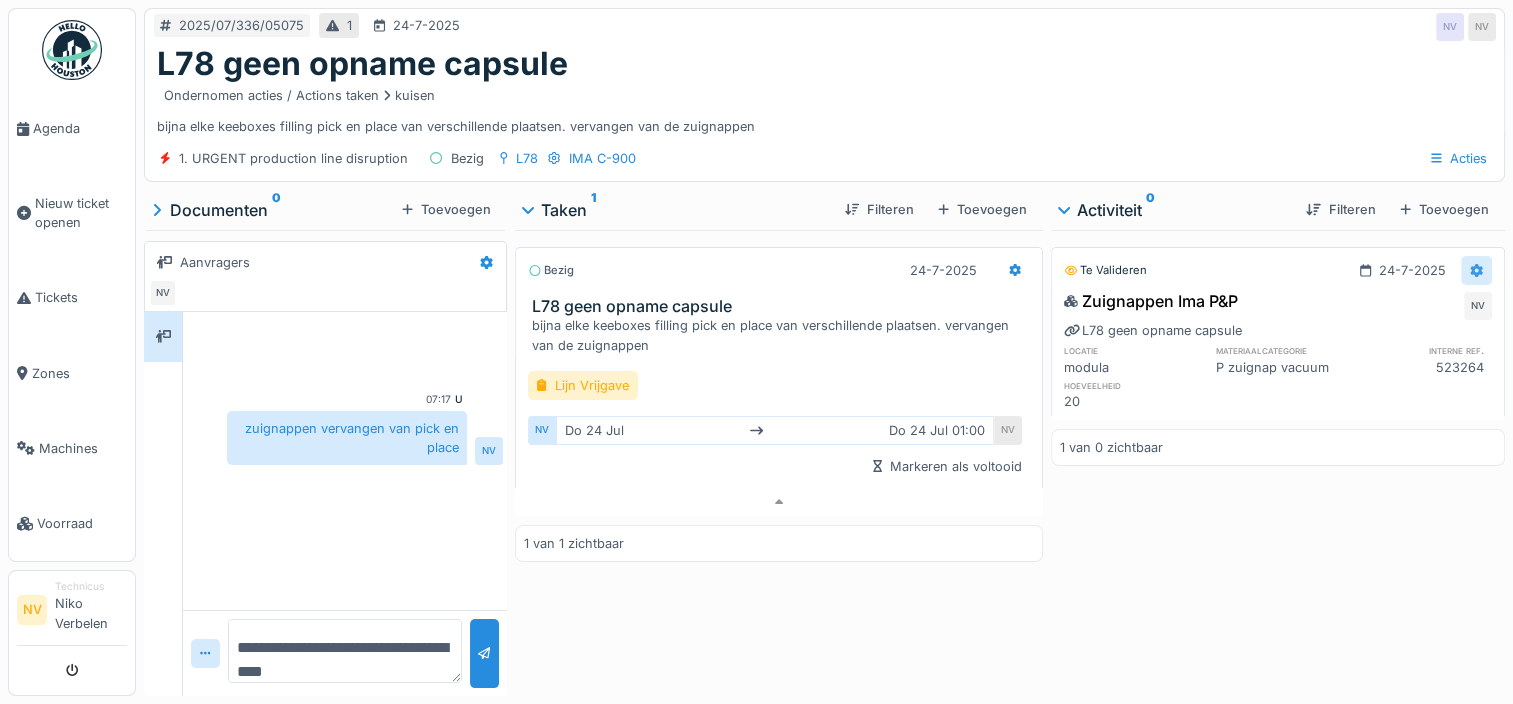 click 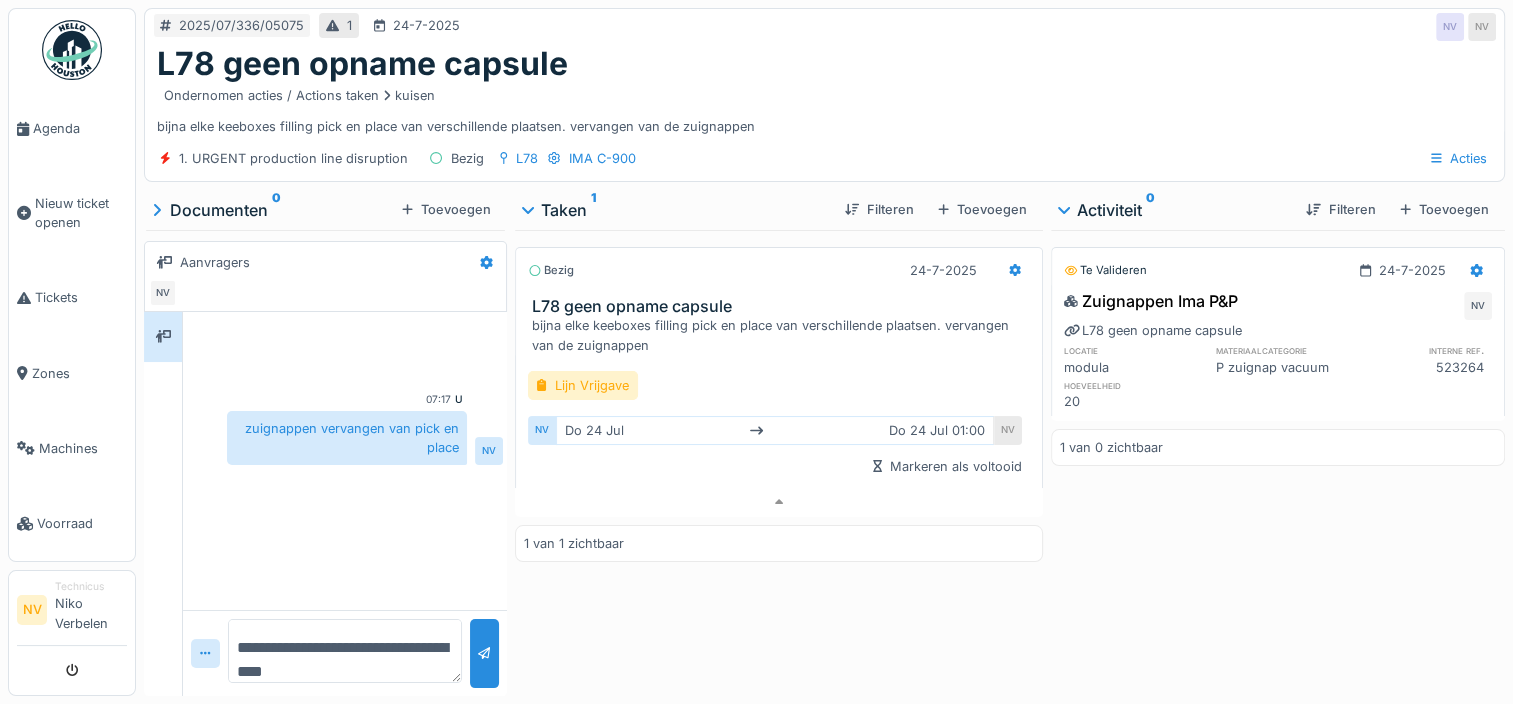 click on "Te valideren" at bounding box center (1105, 270) 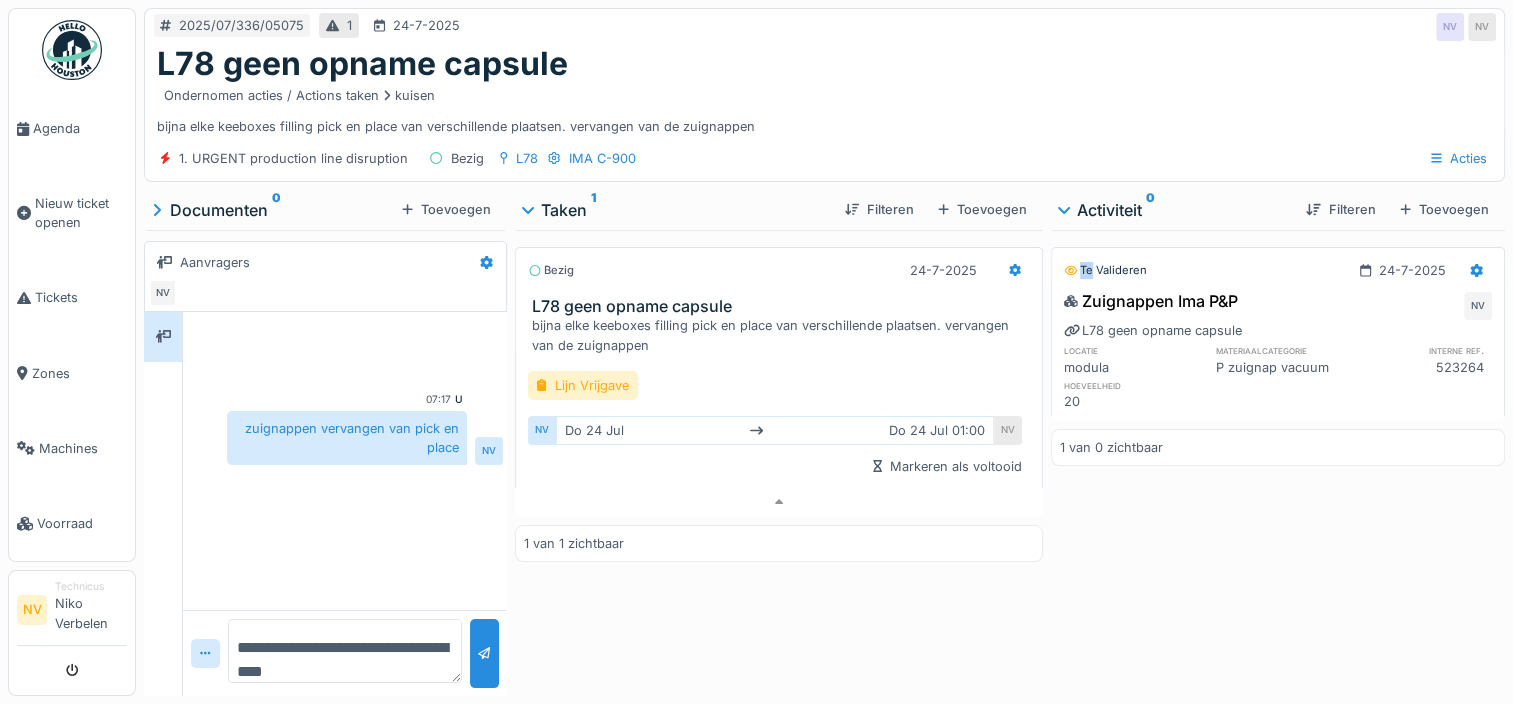click 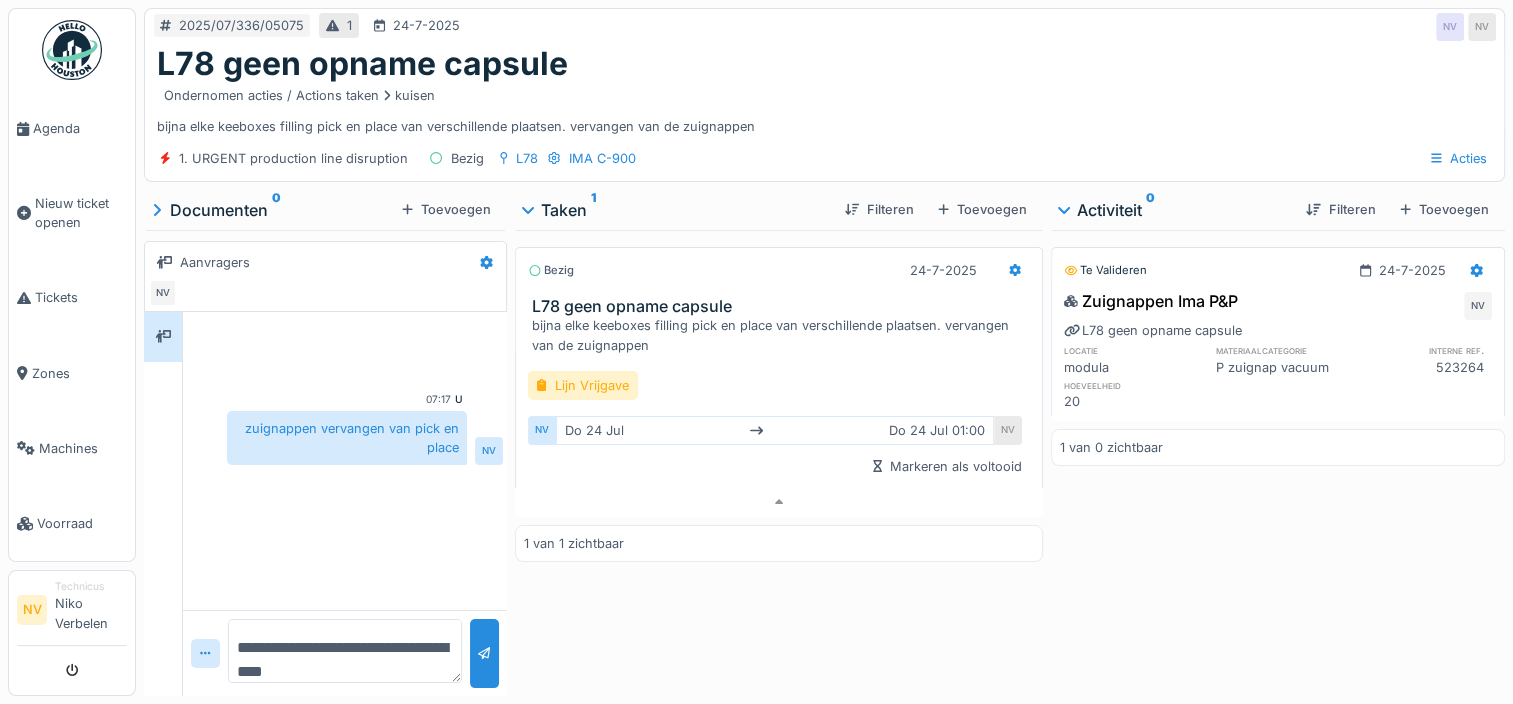 drag, startPoint x: 1067, startPoint y: 254, endPoint x: 1242, endPoint y: 253, distance: 175.00285 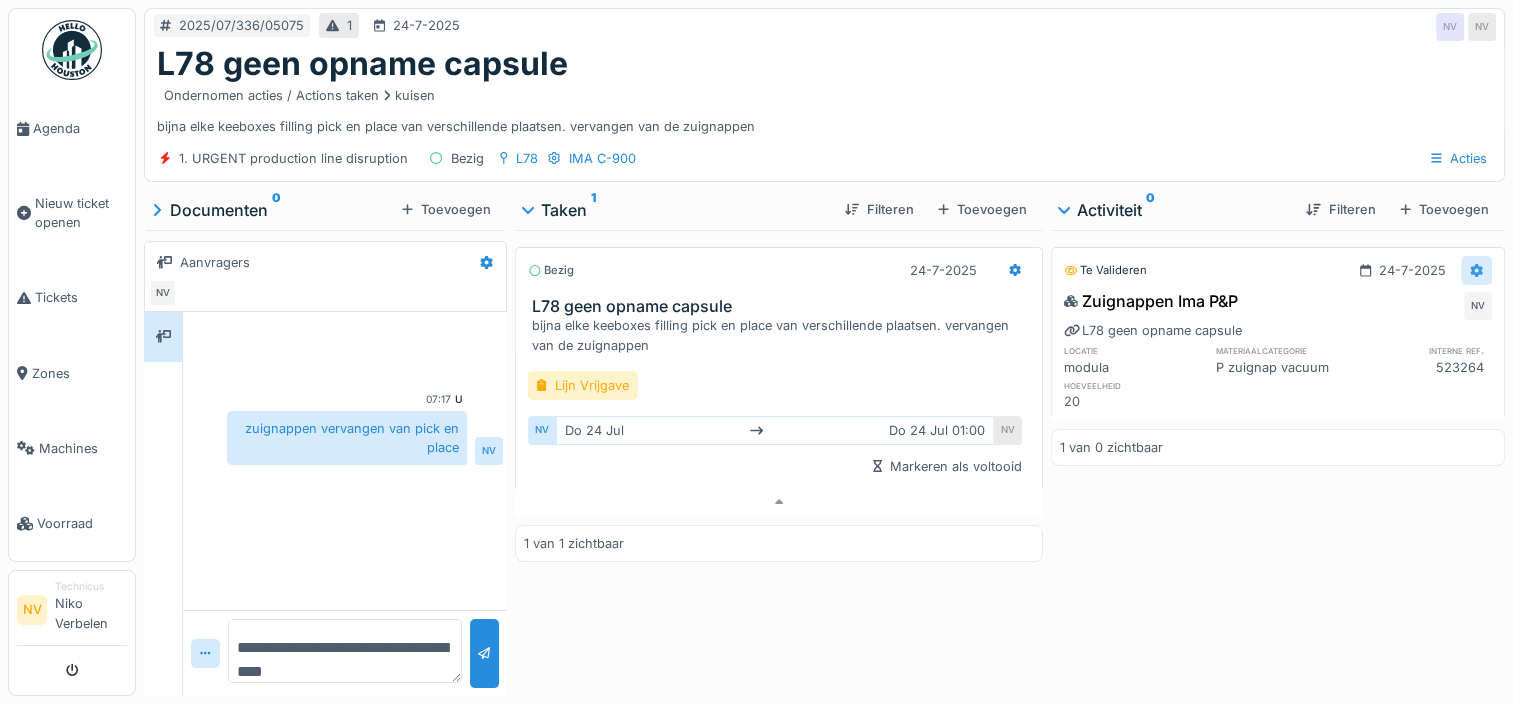click 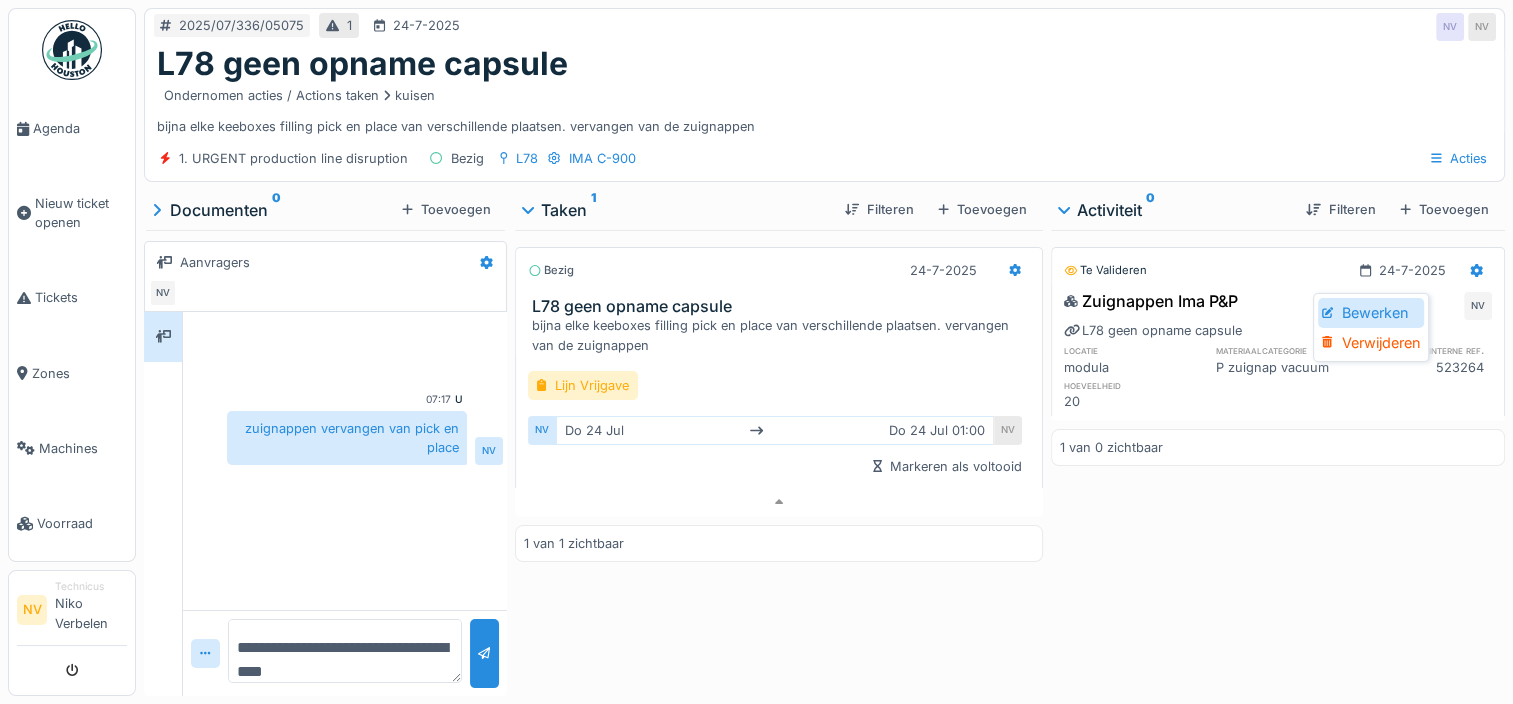 click on "Bewerken" at bounding box center (1371, 313) 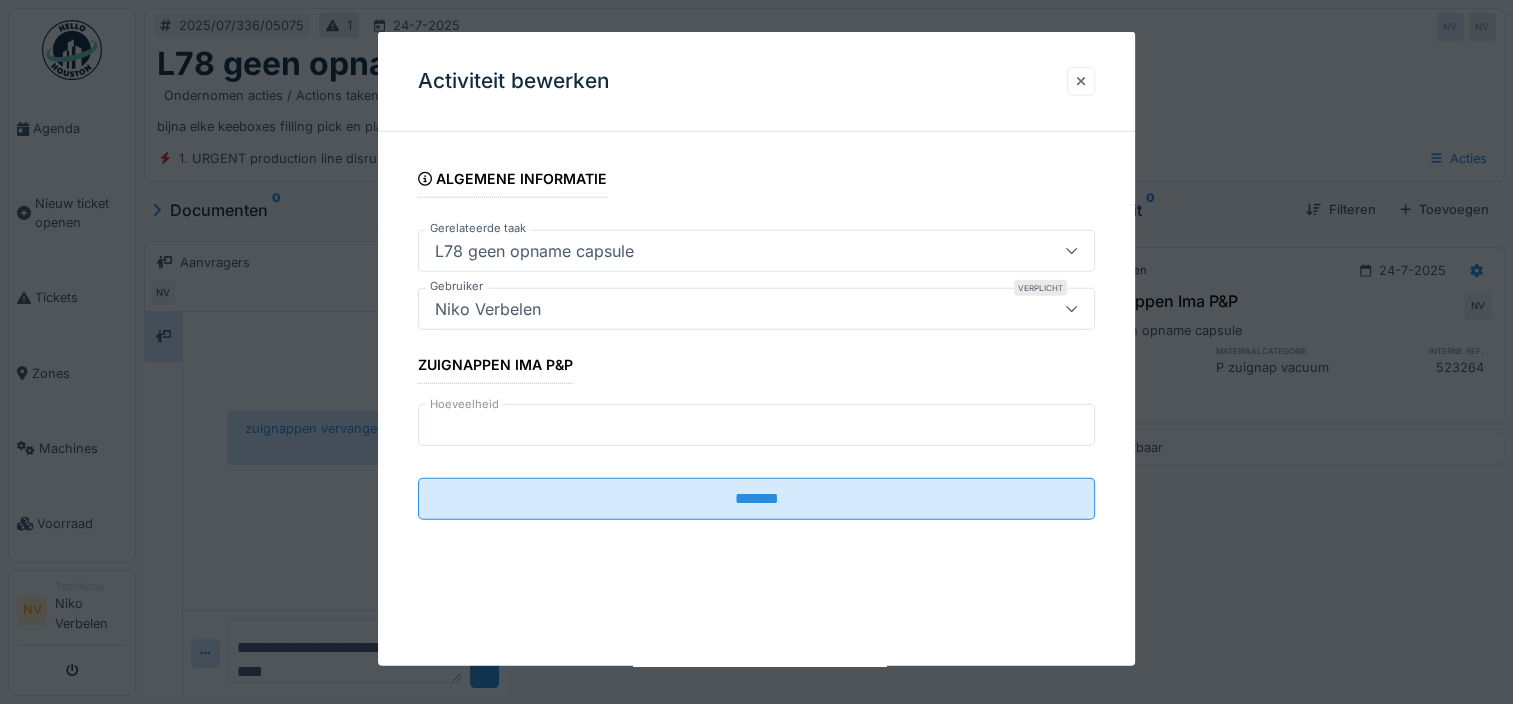 click at bounding box center (1081, 81) 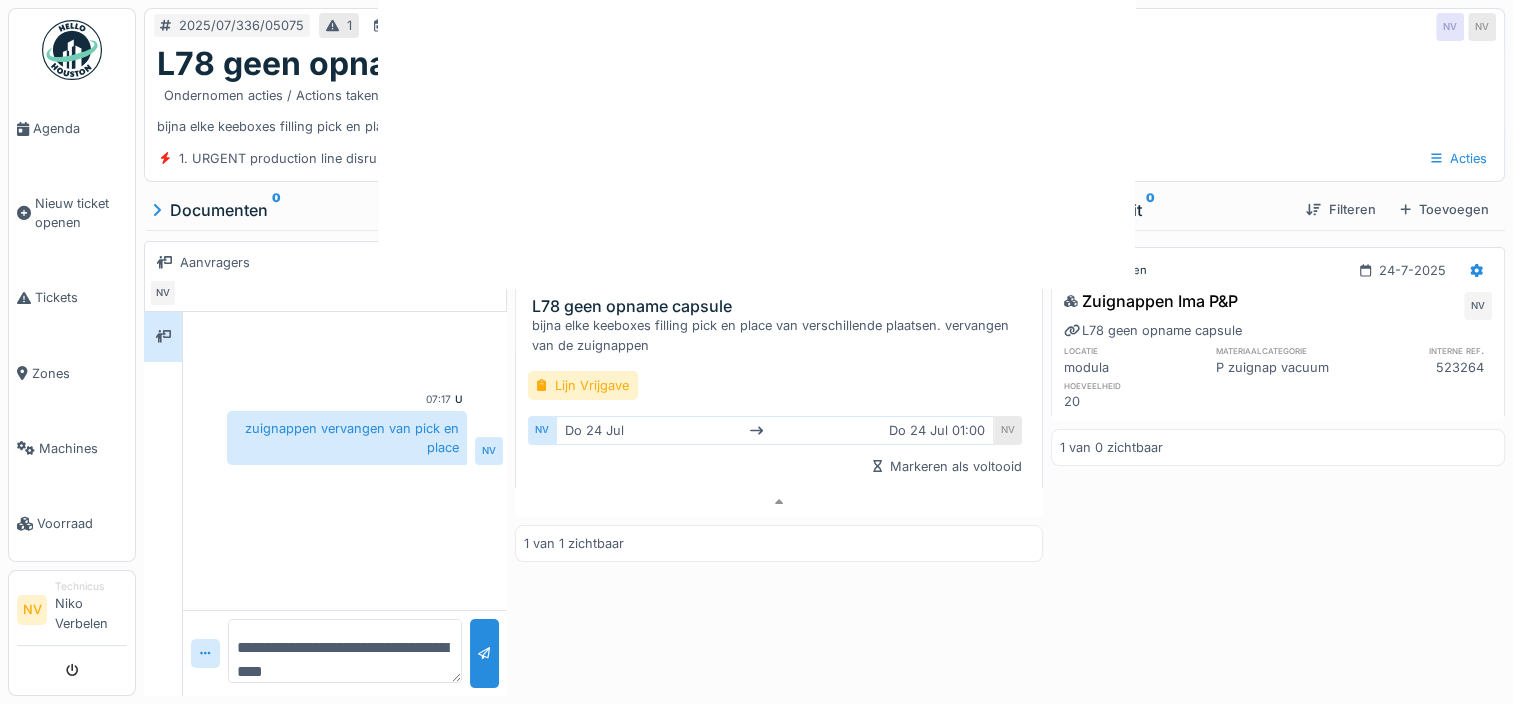 click at bounding box center (756, -28) 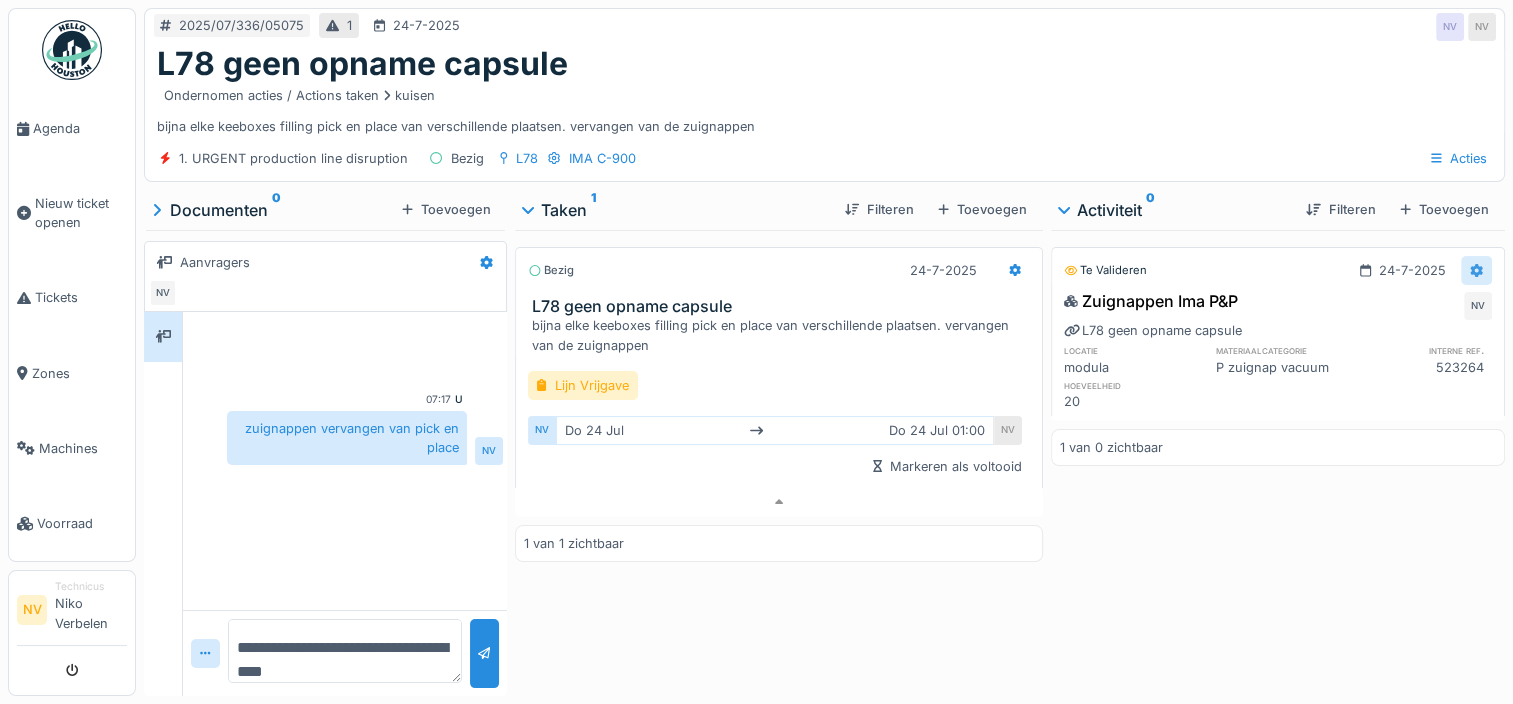 click 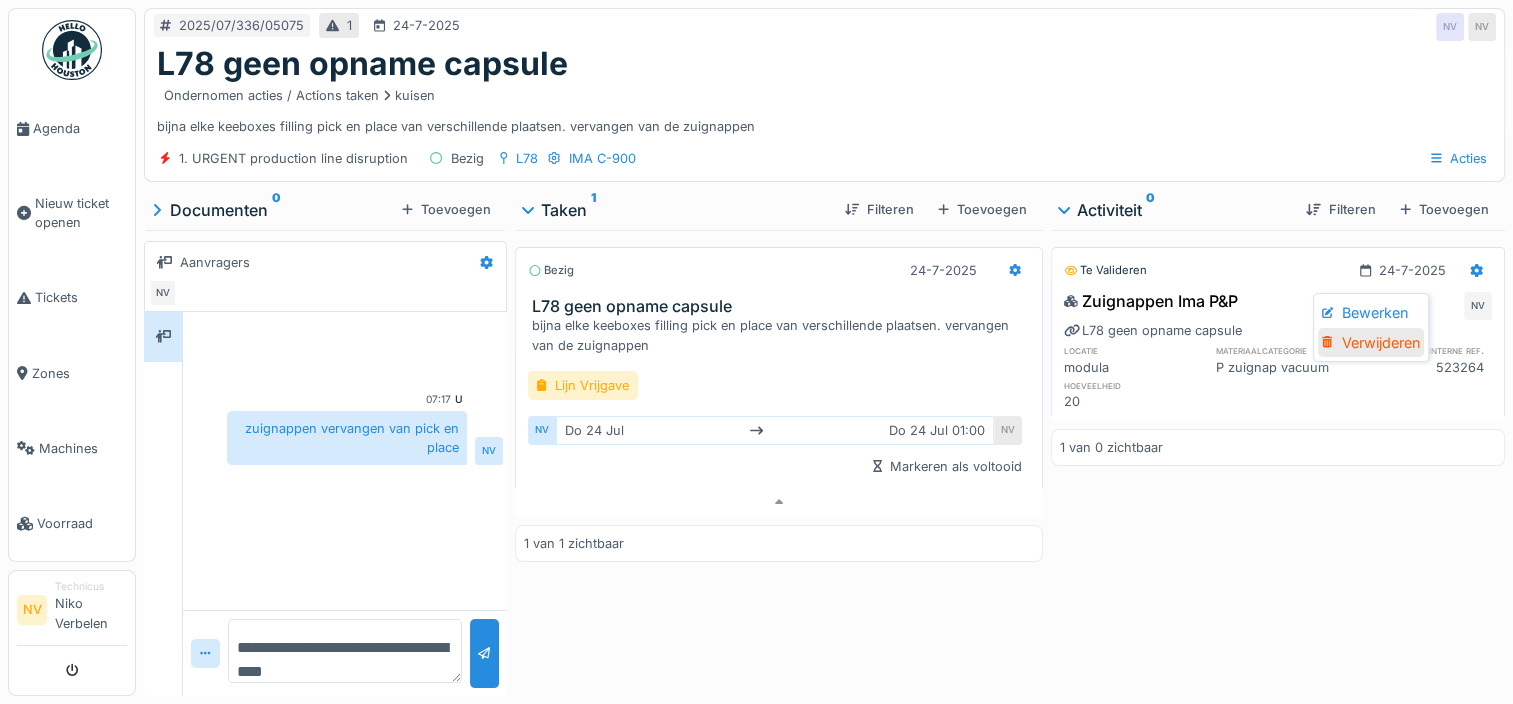 click on "Verwijderen" at bounding box center [1371, 343] 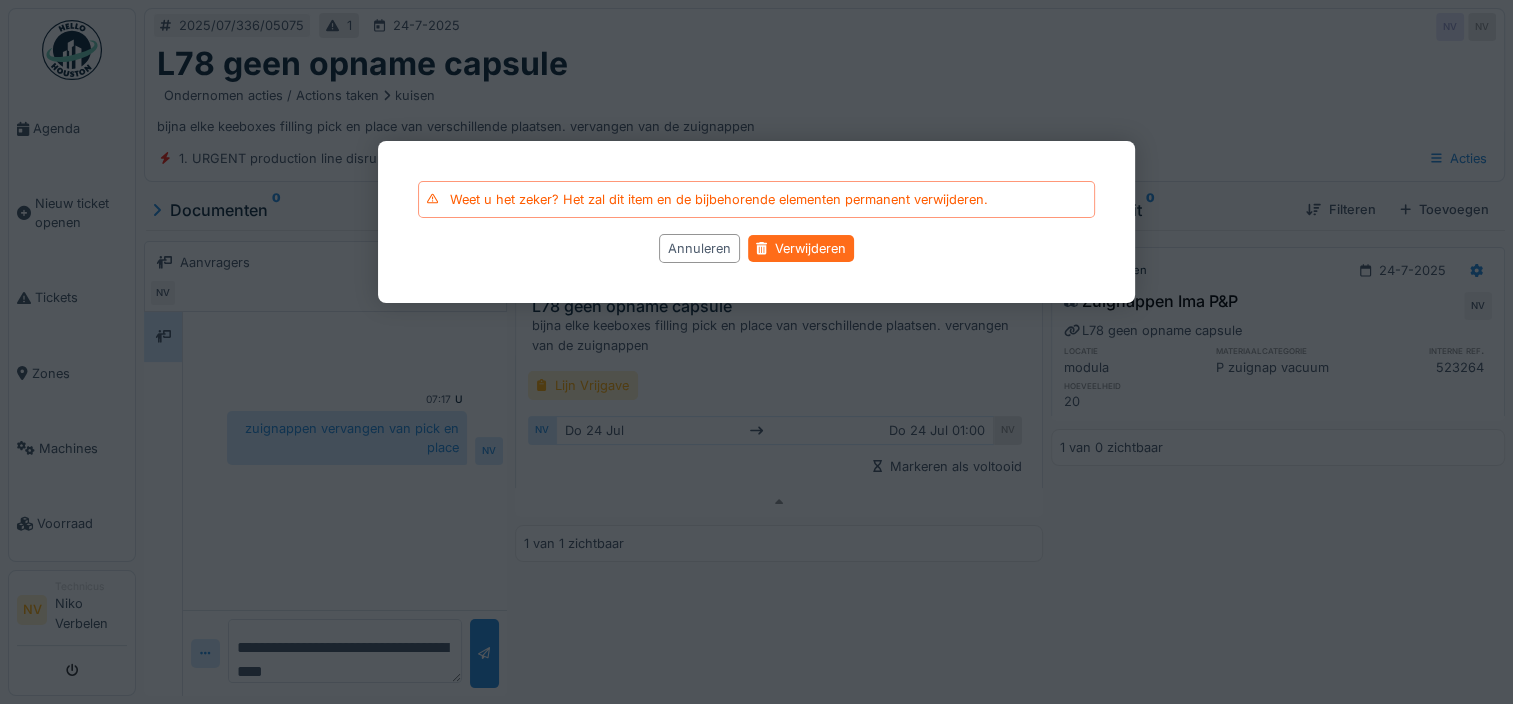 click on "Verwijderen" at bounding box center [801, 248] 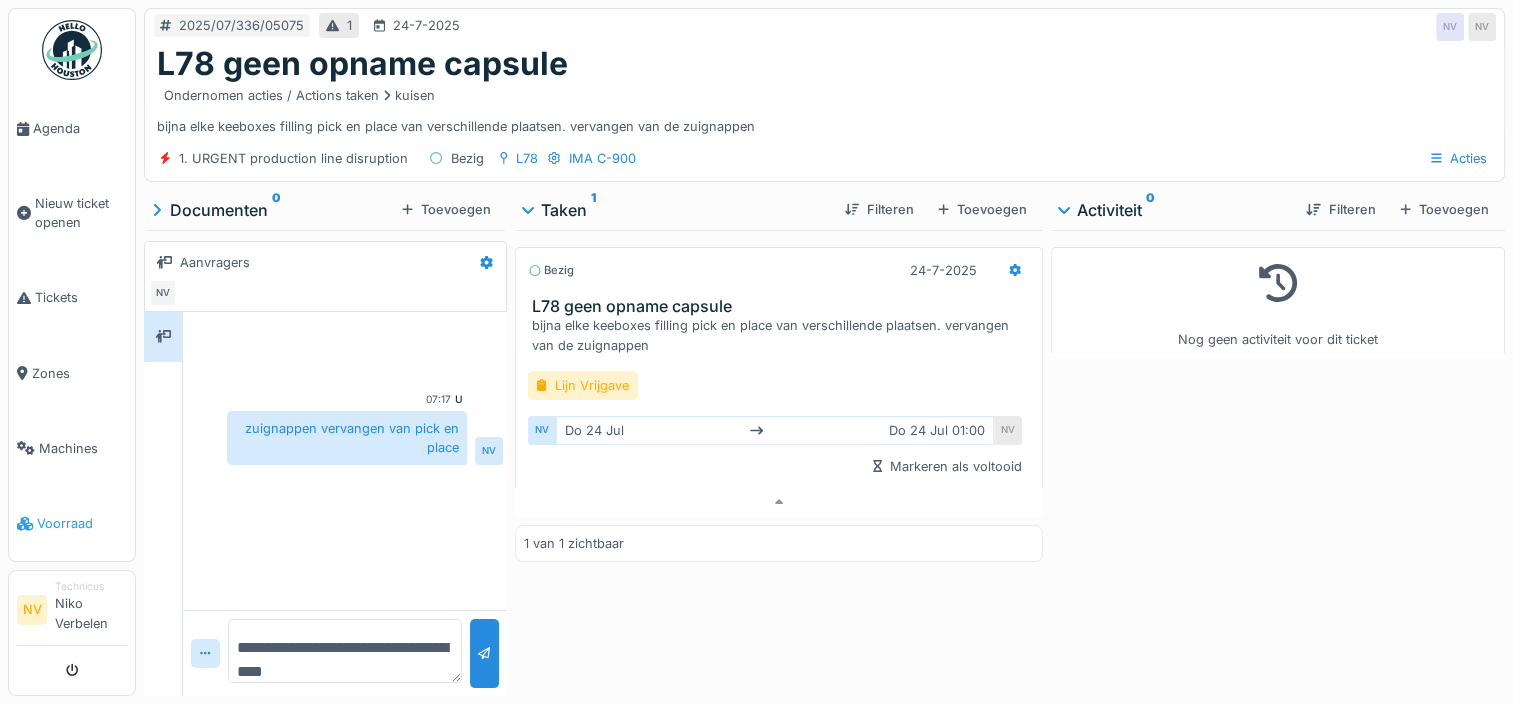 click on "Voorraad" at bounding box center [82, 523] 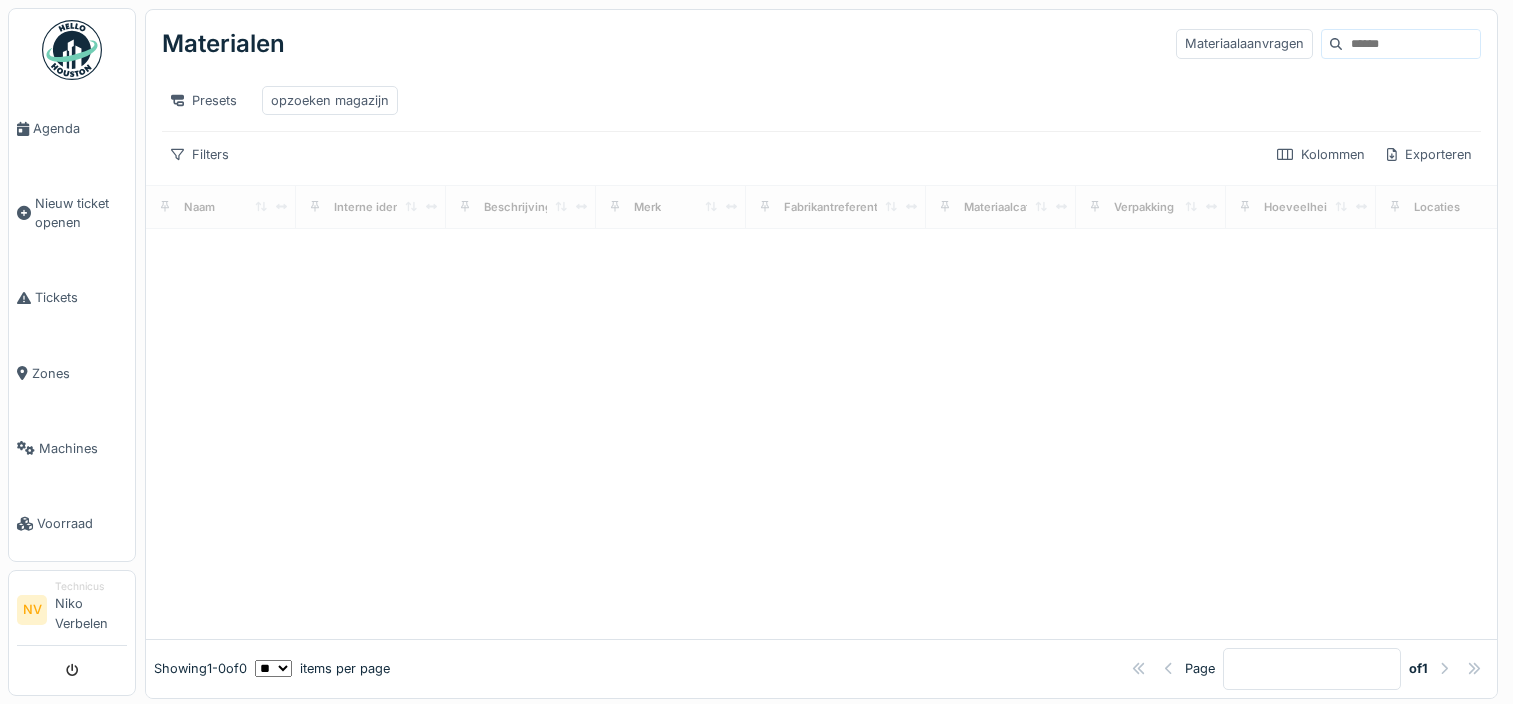 scroll, scrollTop: 0, scrollLeft: 0, axis: both 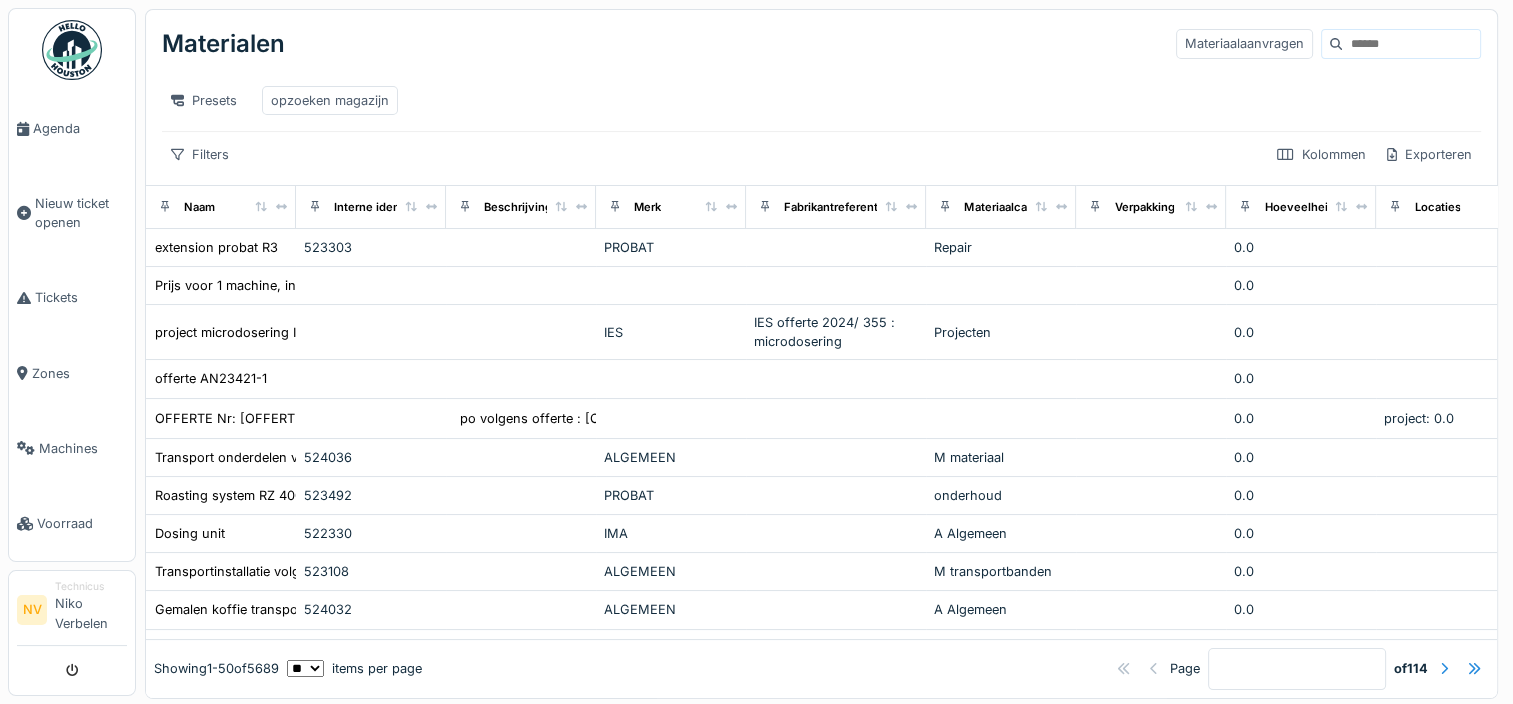 click at bounding box center (1411, 44) 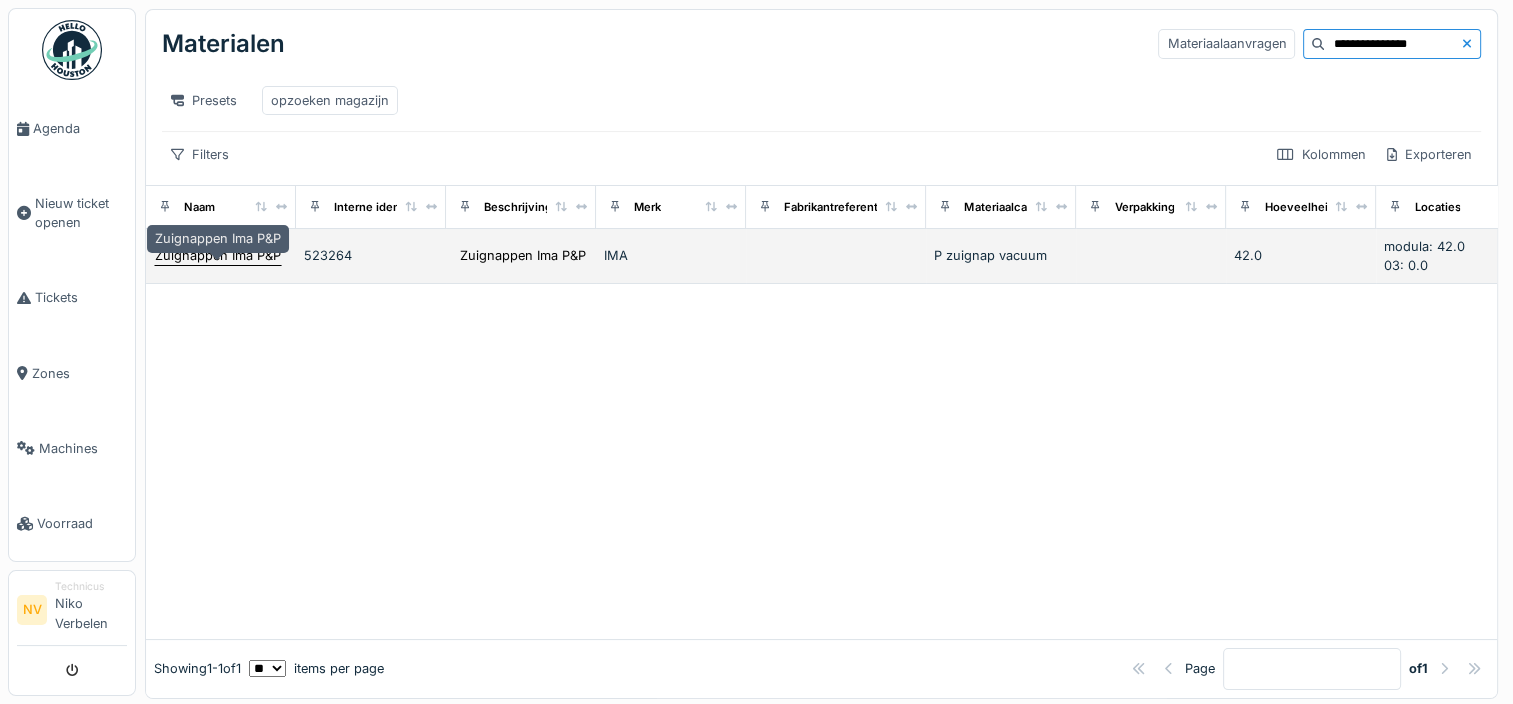 type on "**********" 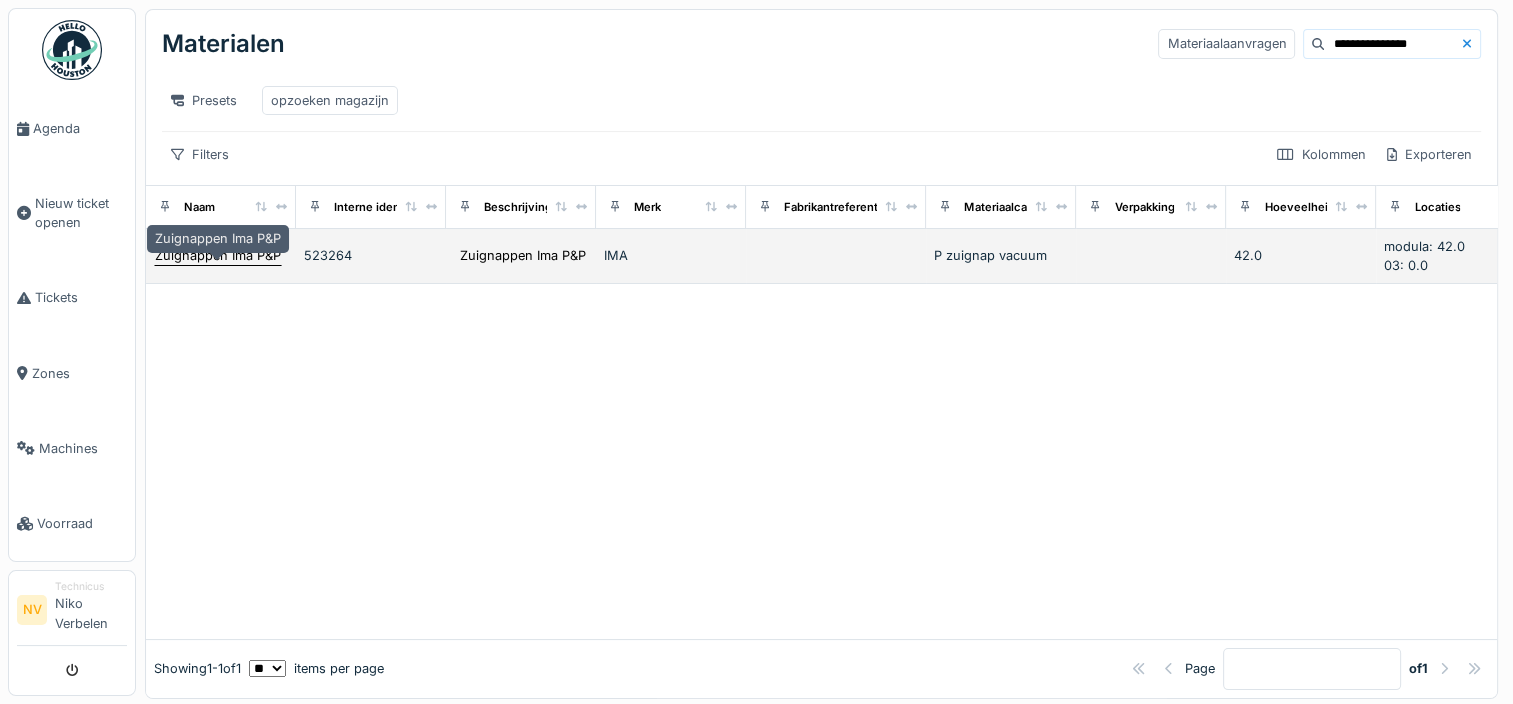click on "Zuignappen Ima P&P" at bounding box center (218, 255) 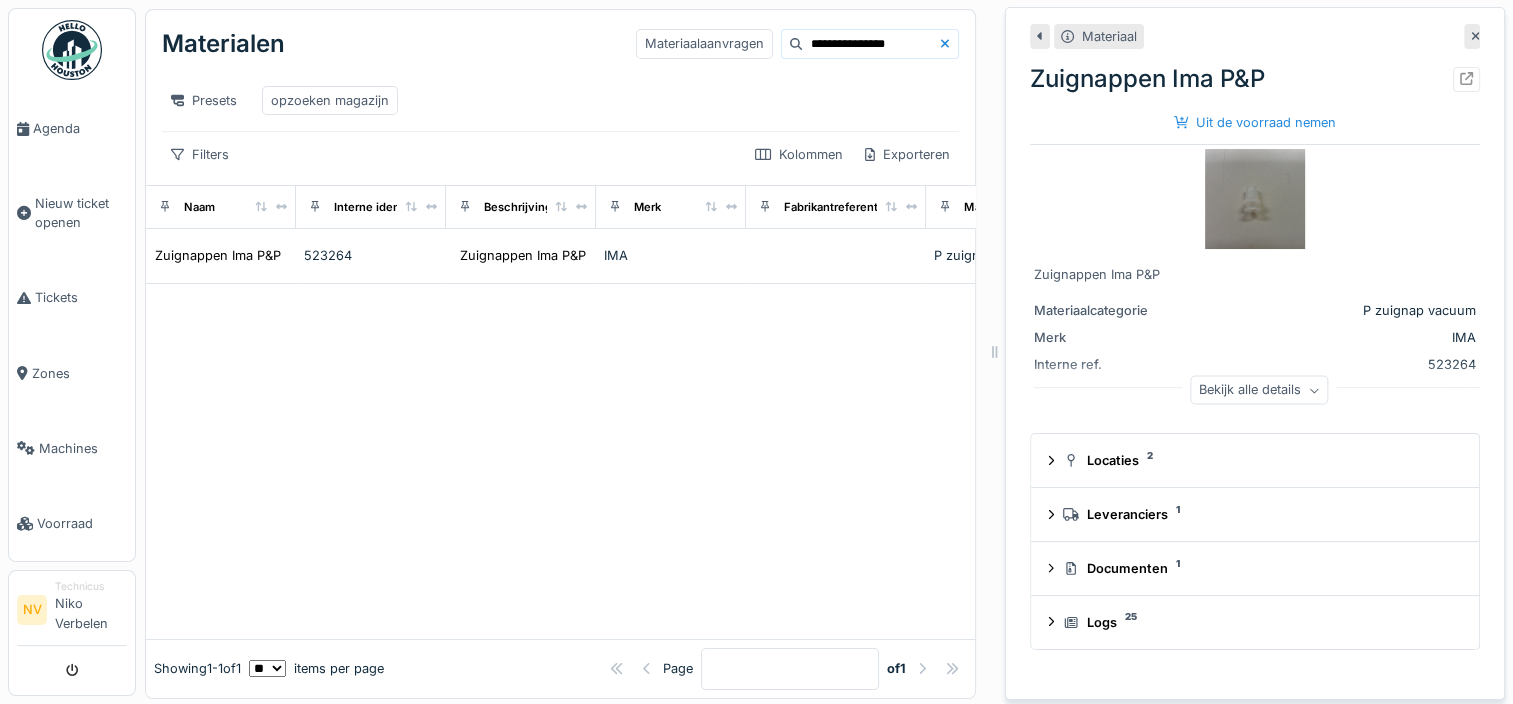 scroll, scrollTop: 19, scrollLeft: 0, axis: vertical 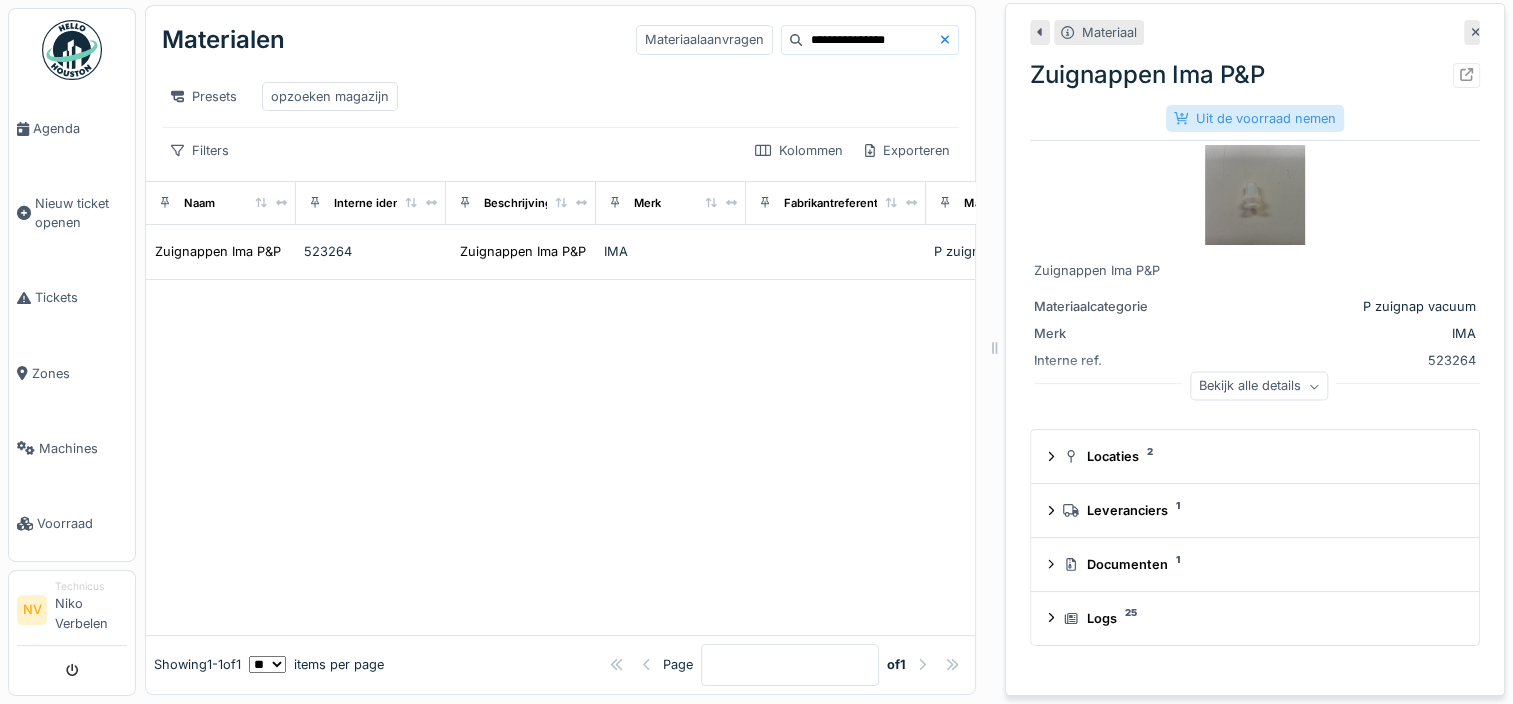 click on "Uit de voorraad nemen" at bounding box center (1255, 118) 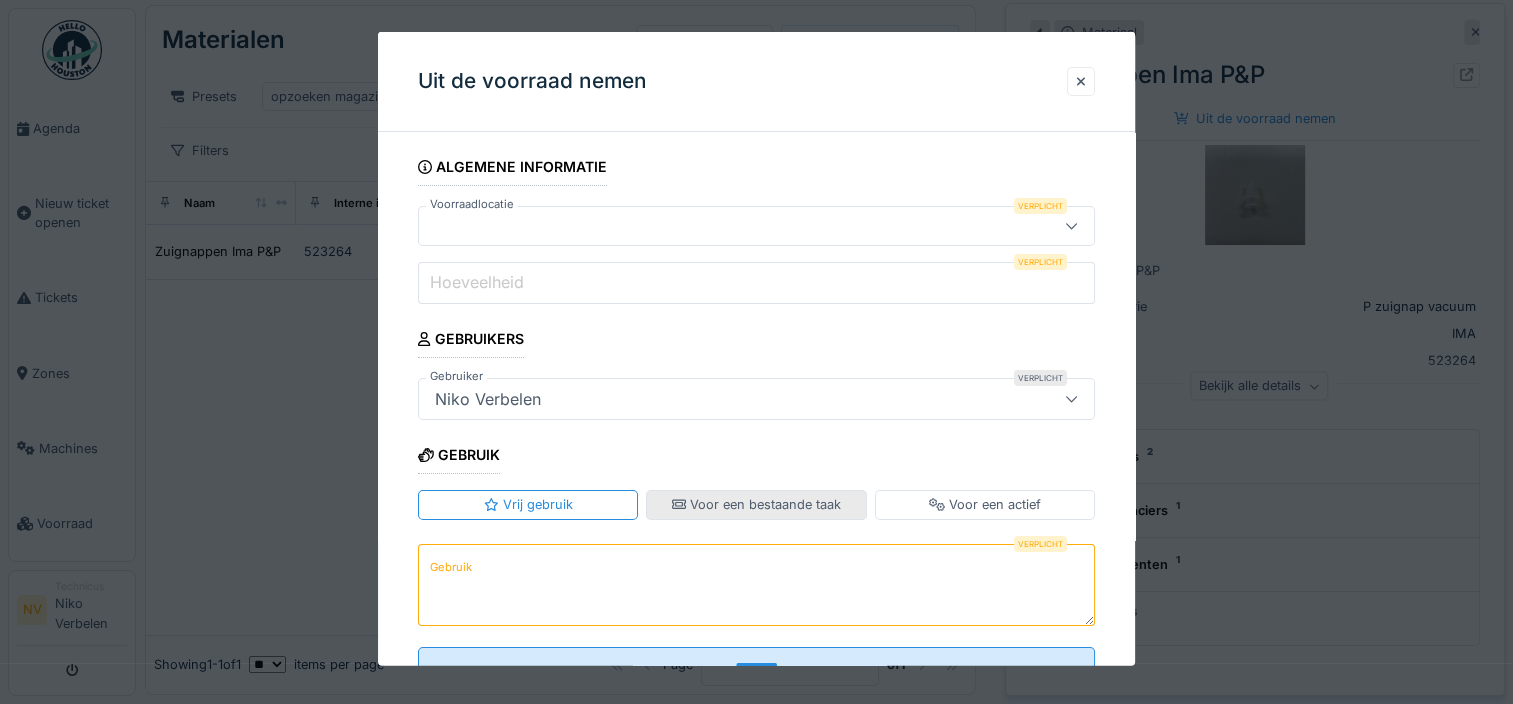 click on "Voor een bestaande taak" at bounding box center [756, 504] 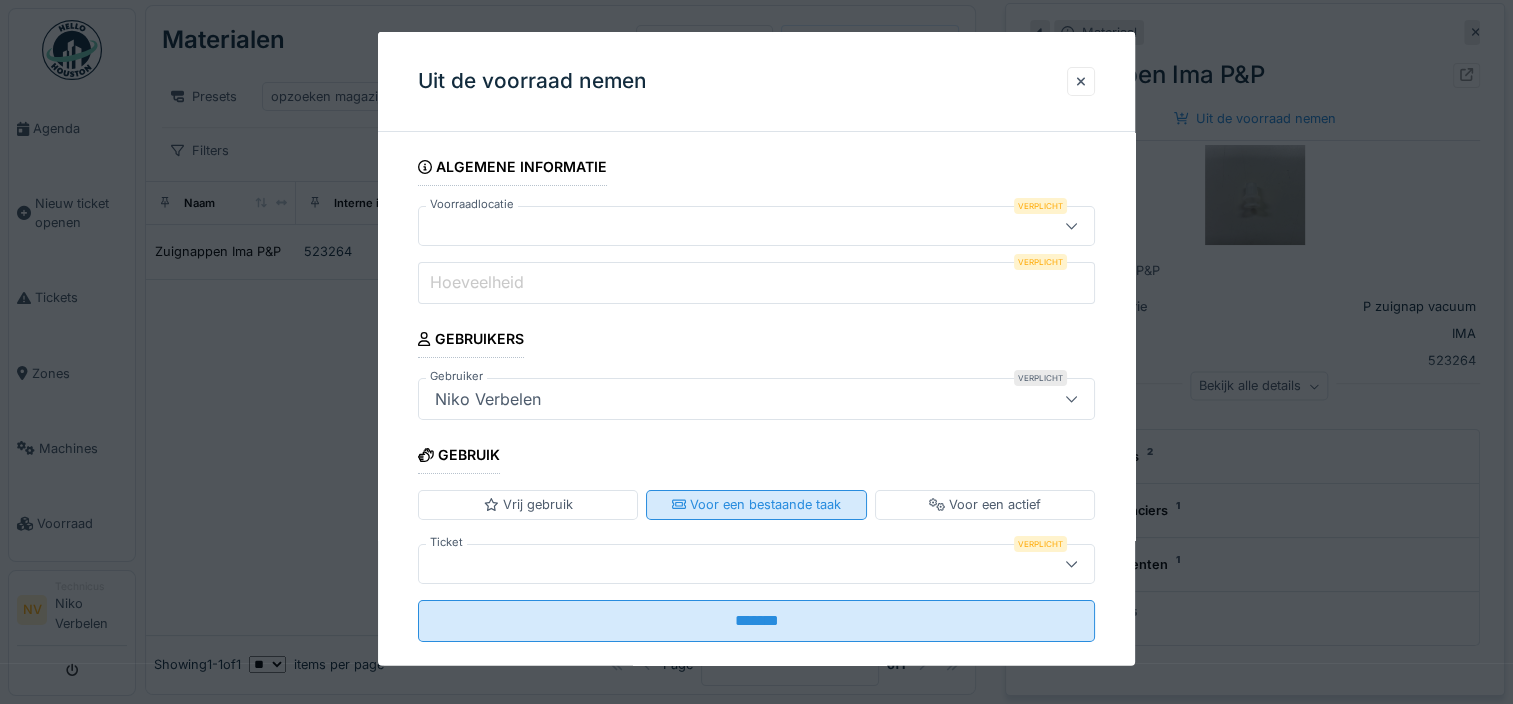 click on "Voor een bestaande taak" at bounding box center (756, 504) 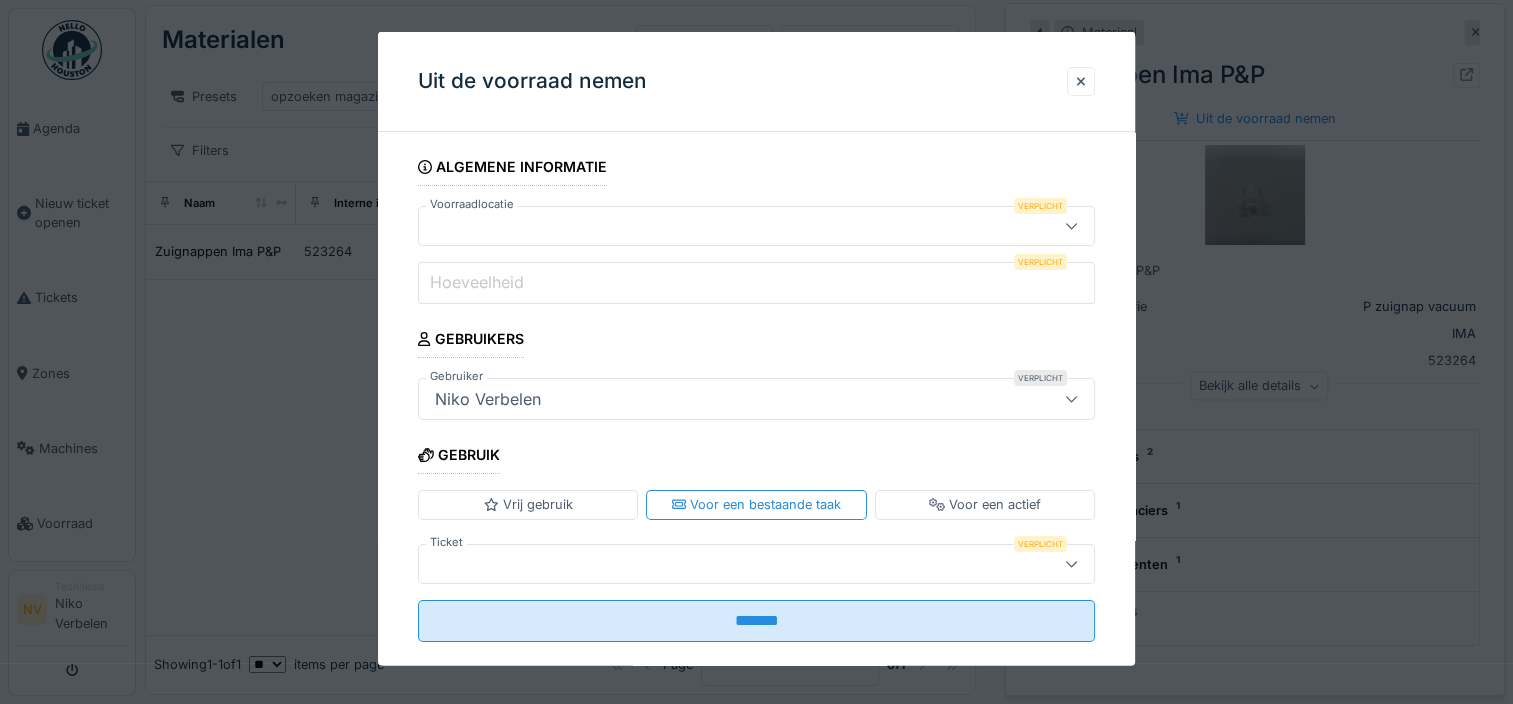 click at bounding box center (722, 563) 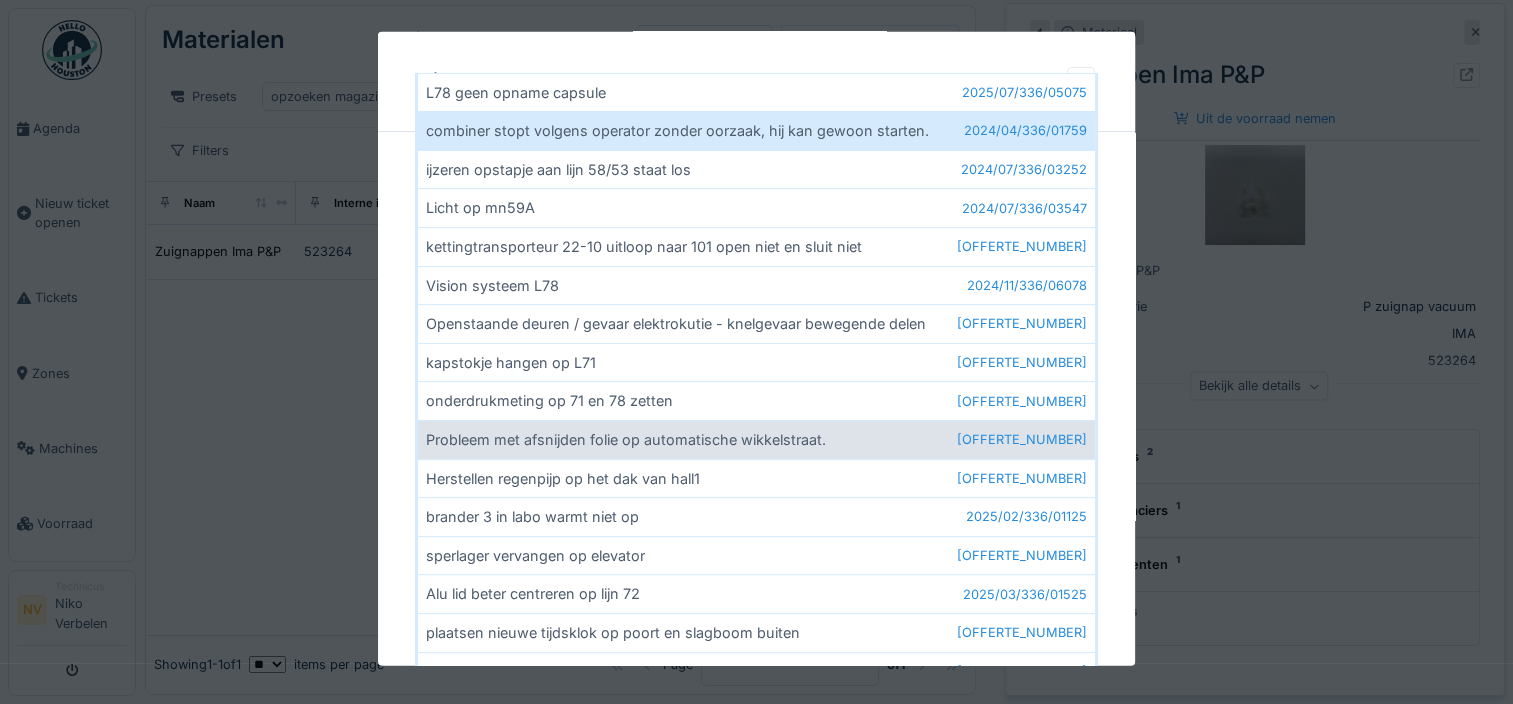 scroll, scrollTop: 566, scrollLeft: 0, axis: vertical 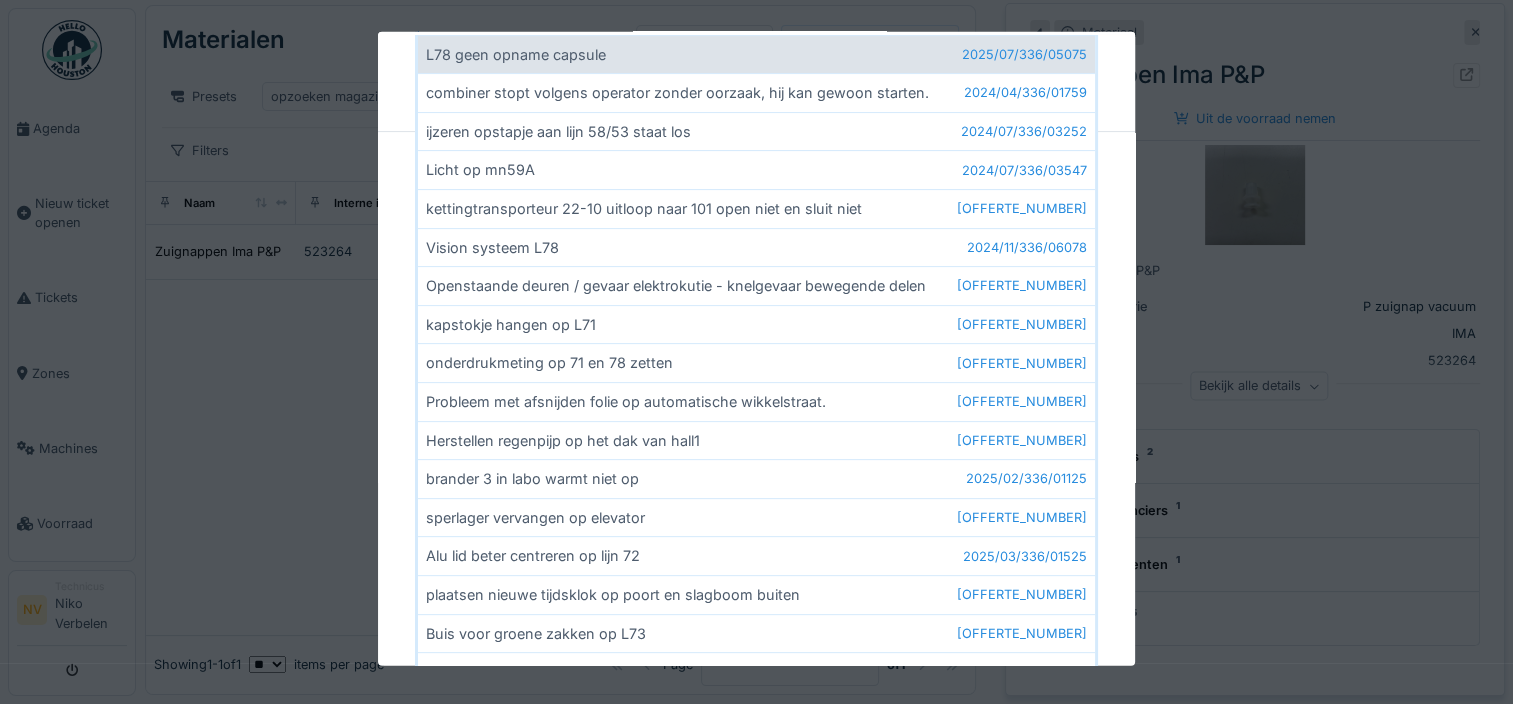 type on "******" 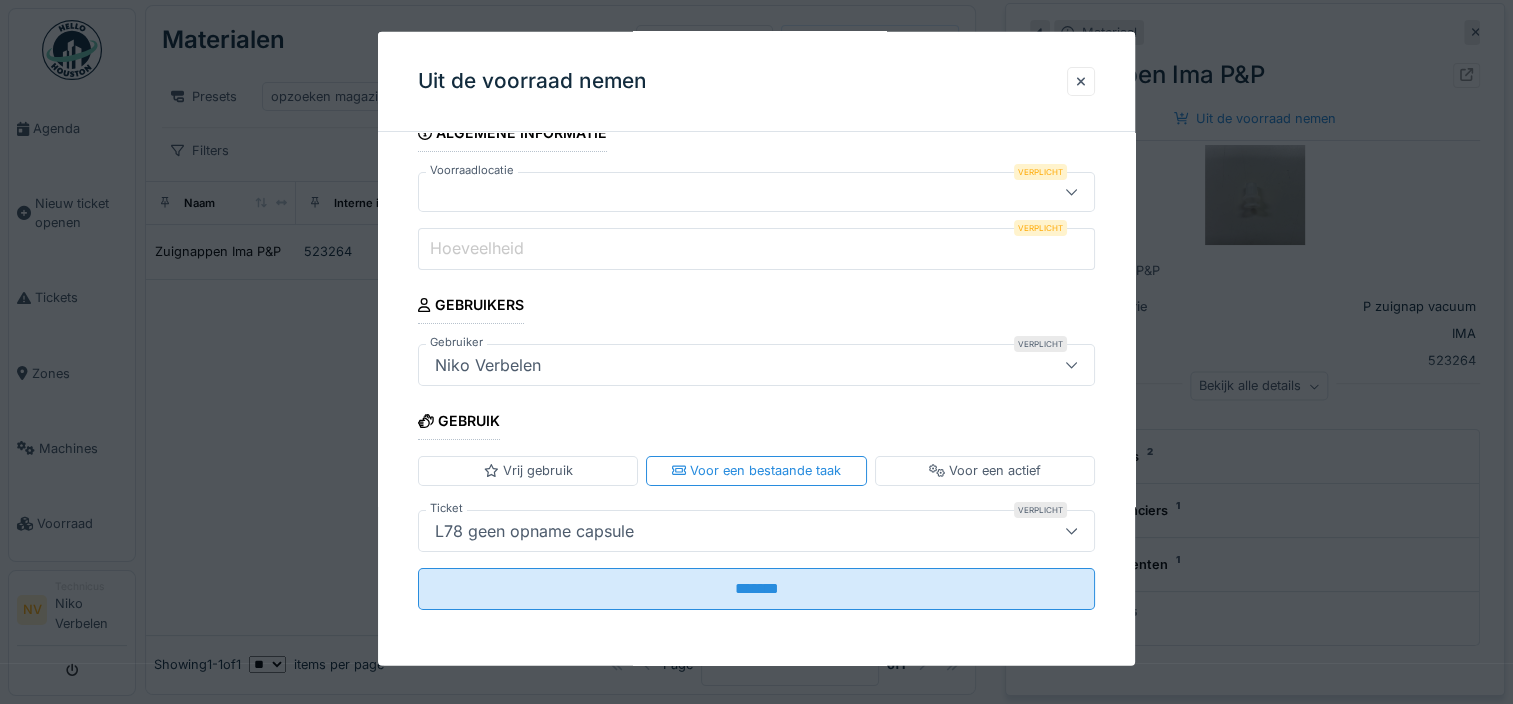 scroll, scrollTop: 31, scrollLeft: 0, axis: vertical 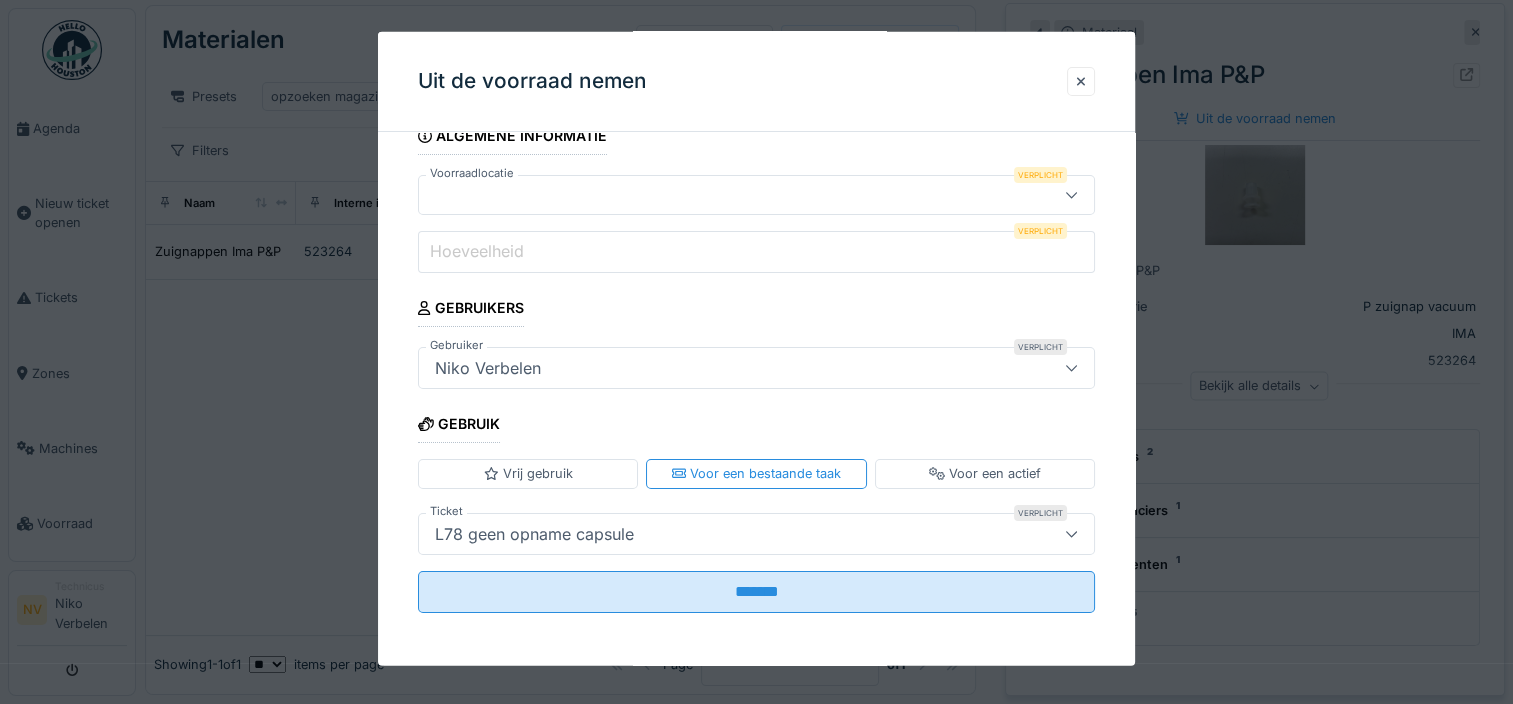 click on "Hoeveelheid" at bounding box center [477, 251] 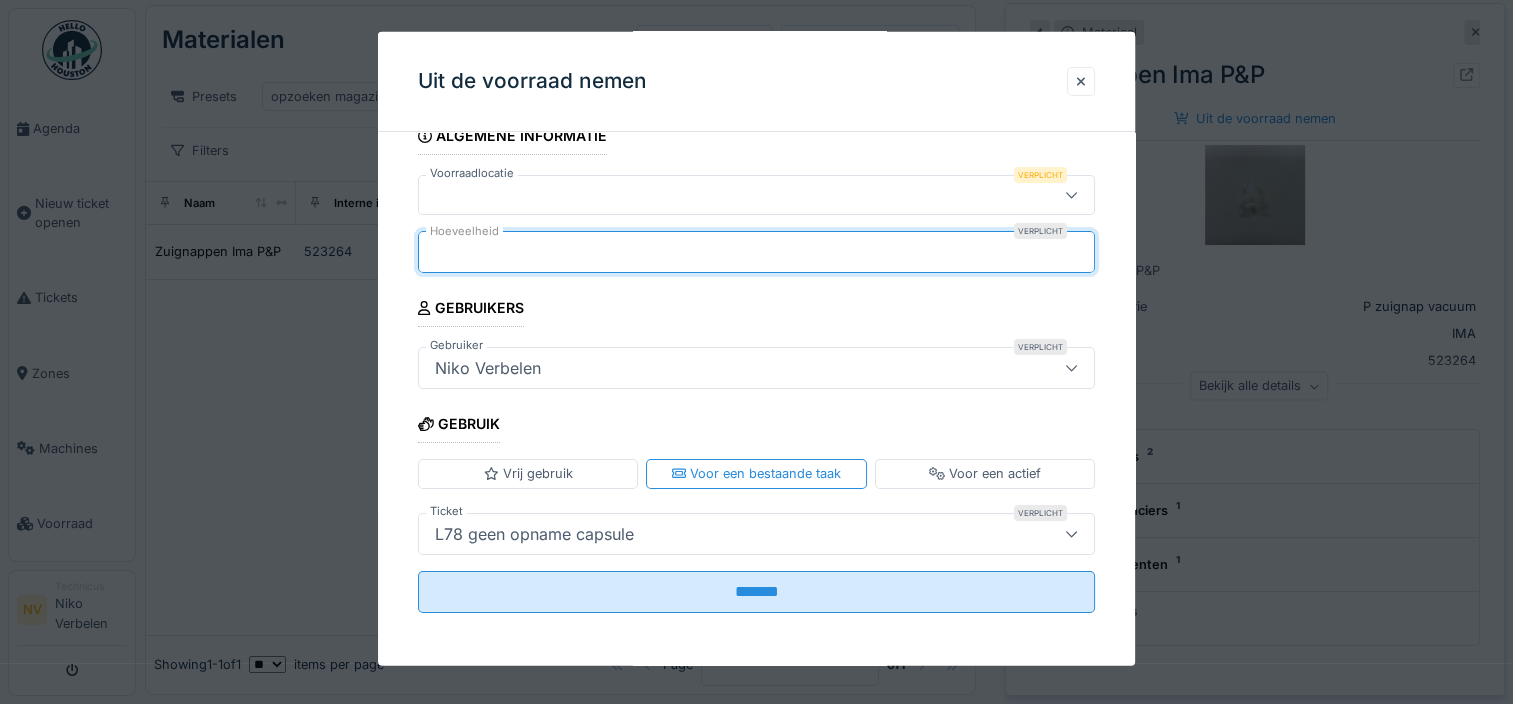 type on "**" 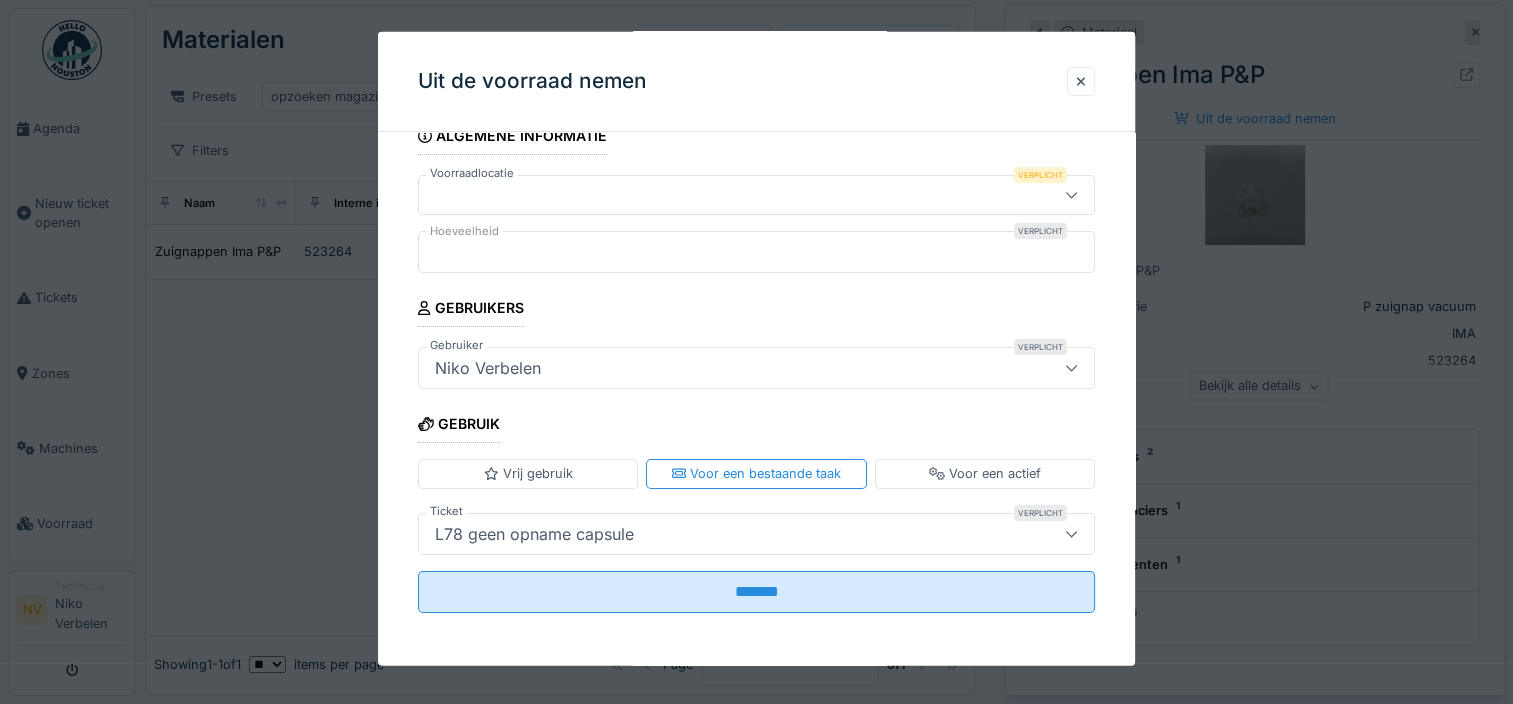 click 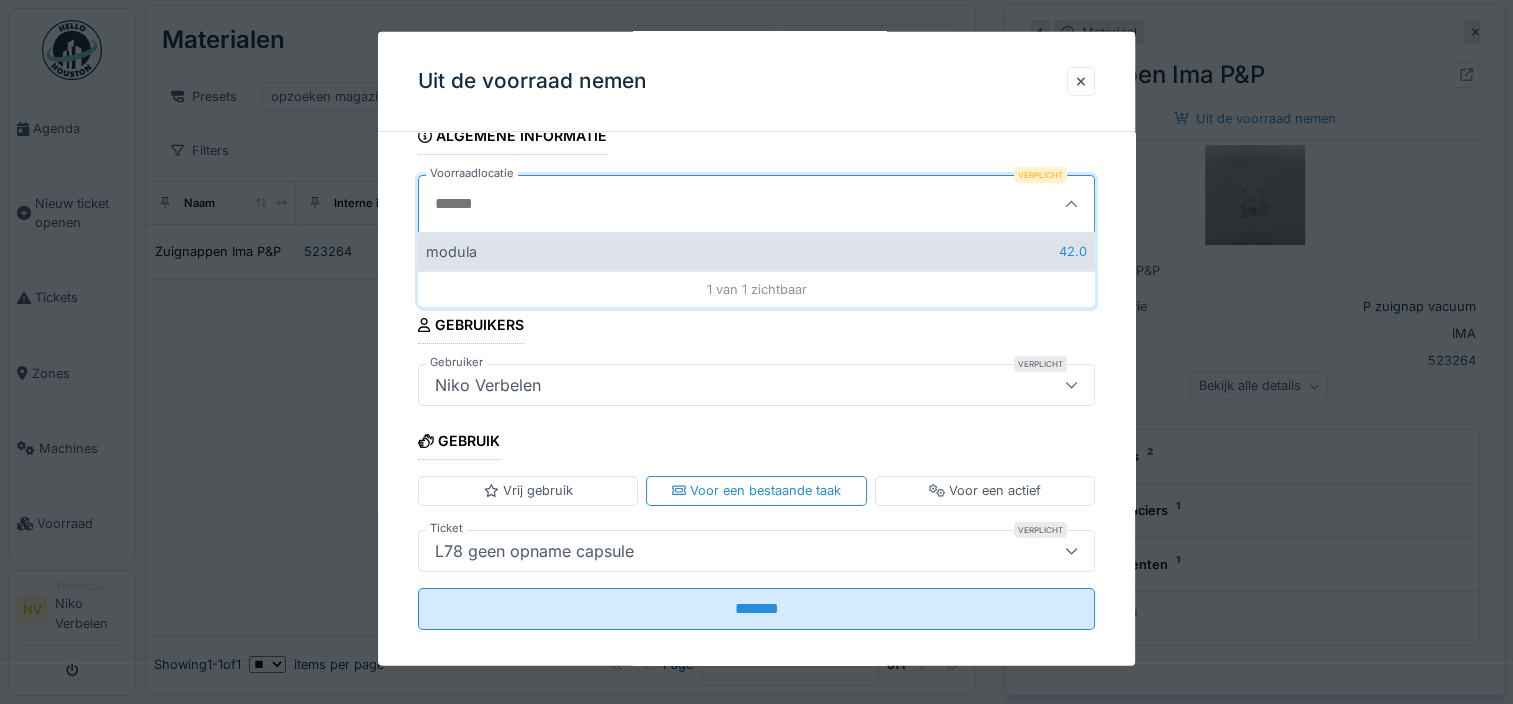 click on "modula   42.0" at bounding box center [756, 251] 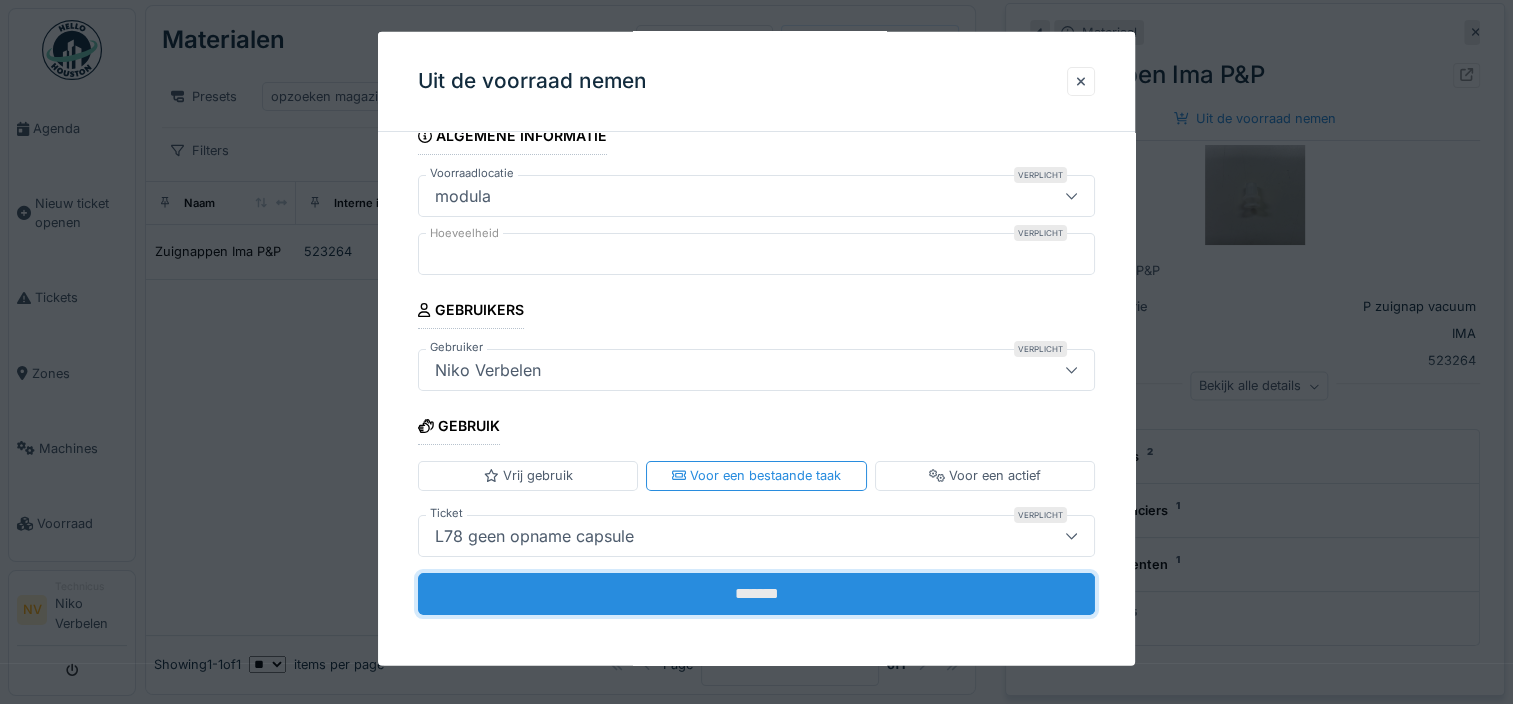 click on "*******" at bounding box center (756, 593) 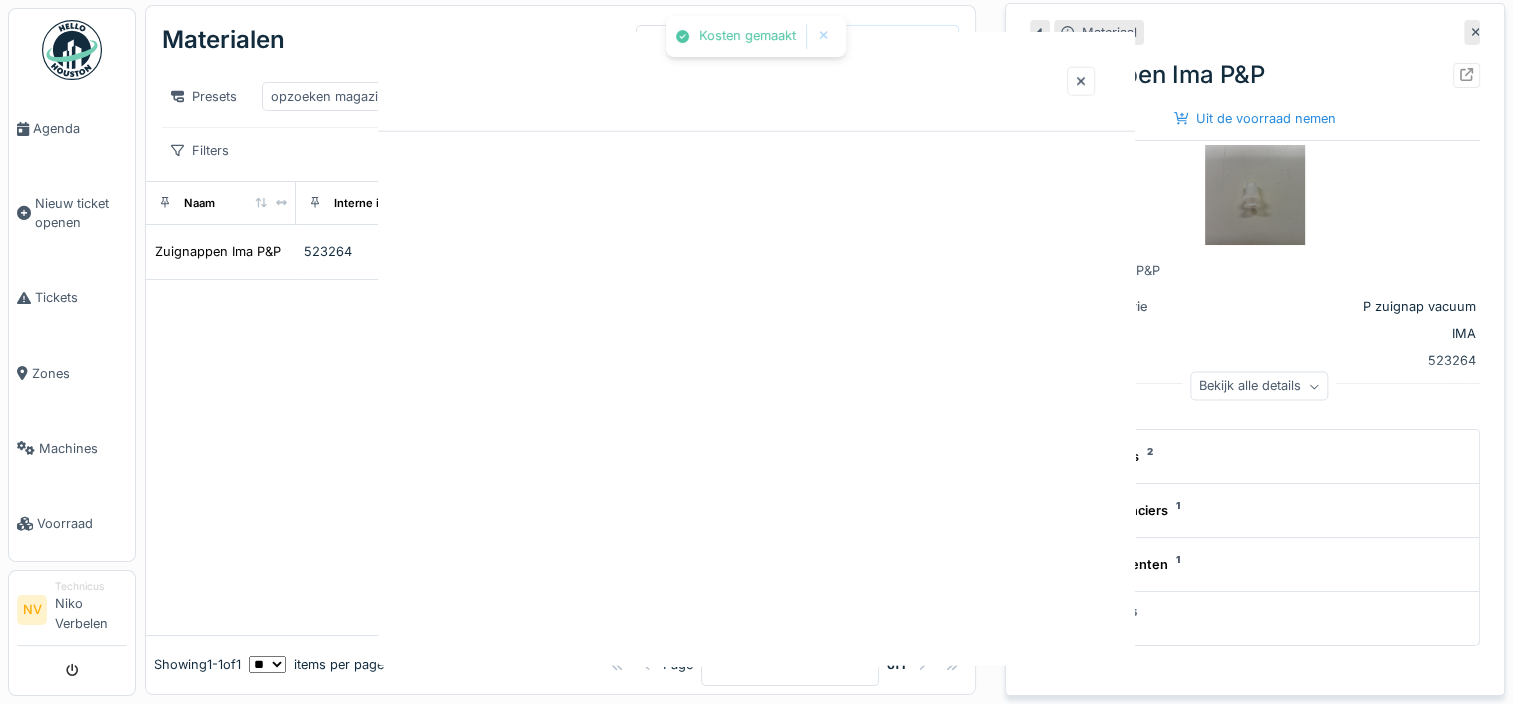 scroll, scrollTop: 0, scrollLeft: 0, axis: both 